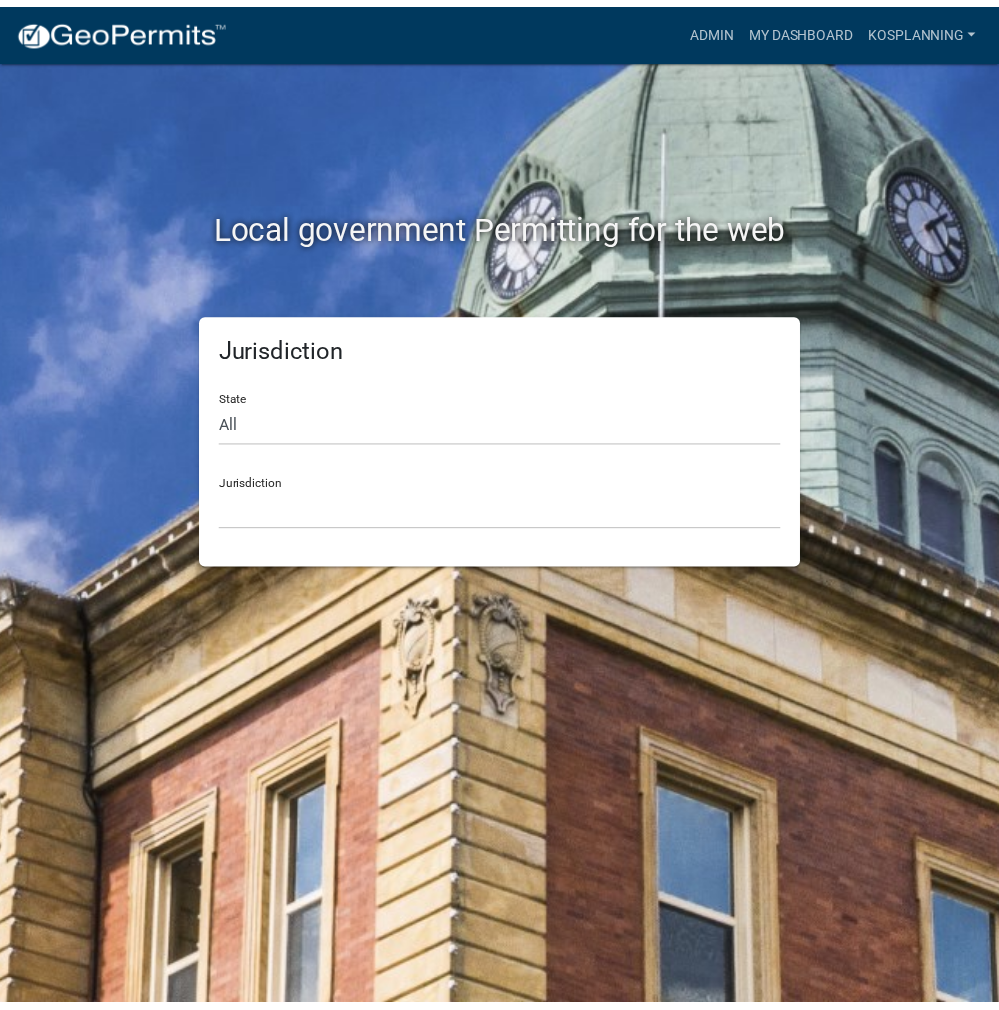scroll, scrollTop: 0, scrollLeft: 0, axis: both 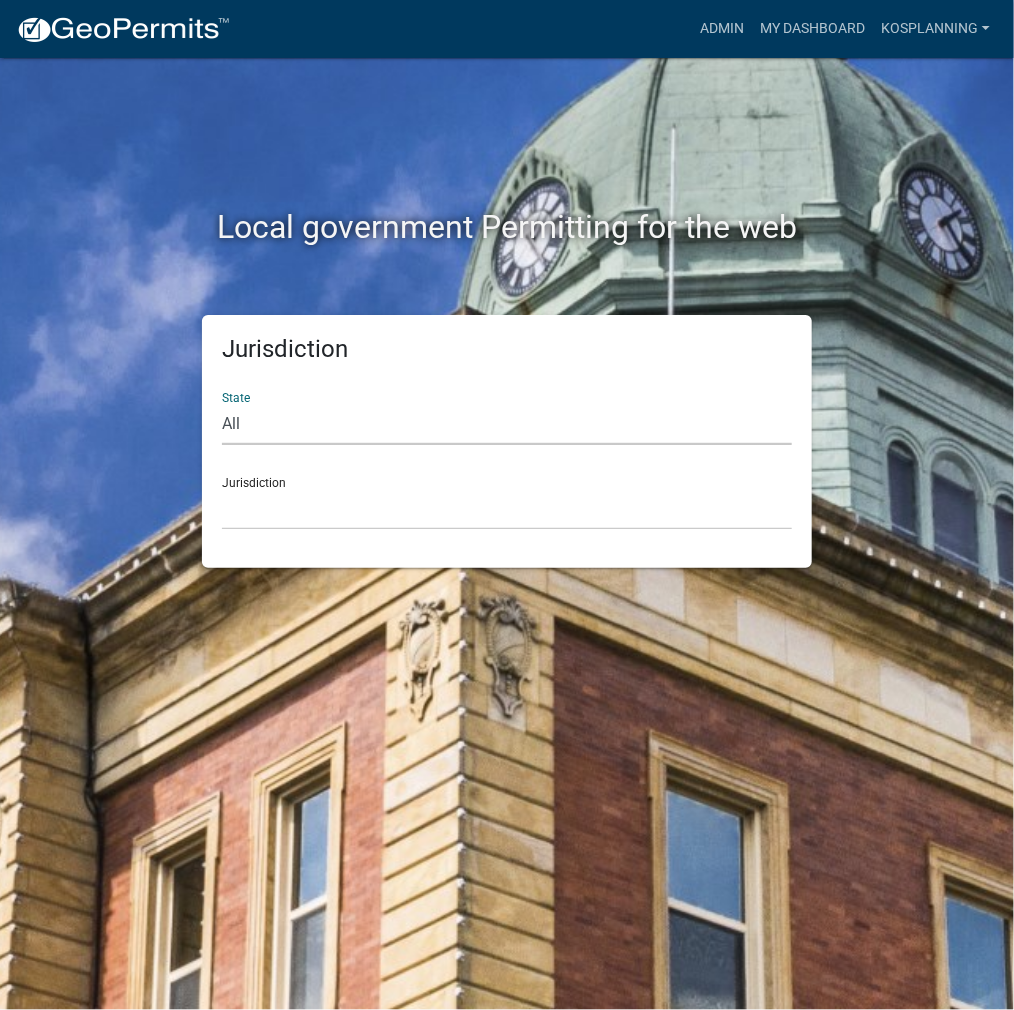 click on "All  Colorado   Georgia   Indiana   Iowa   Kansas   Minnesota   Ohio   South Carolina   Wisconsin" 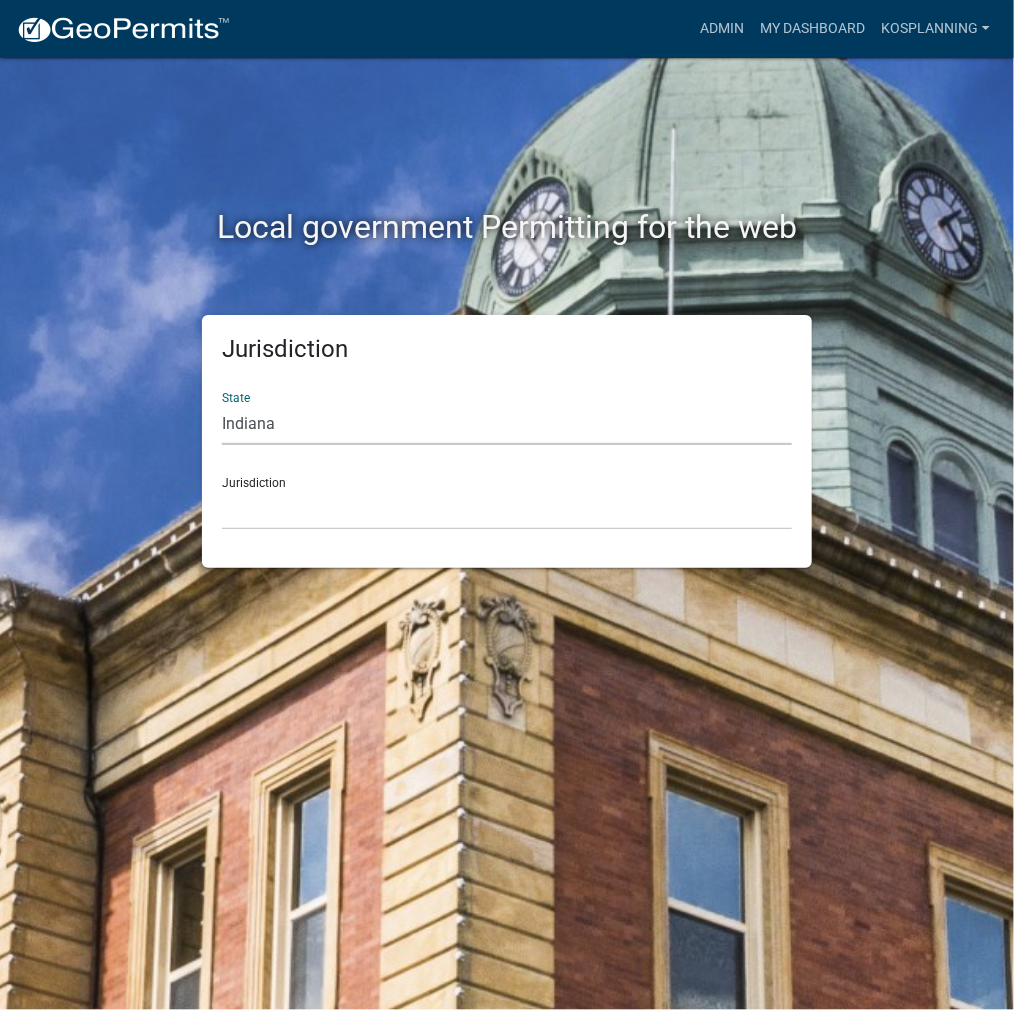 click on "All  Colorado   Georgia   Indiana   Iowa   Kansas   Minnesota   Ohio   South Carolina   Wisconsin" 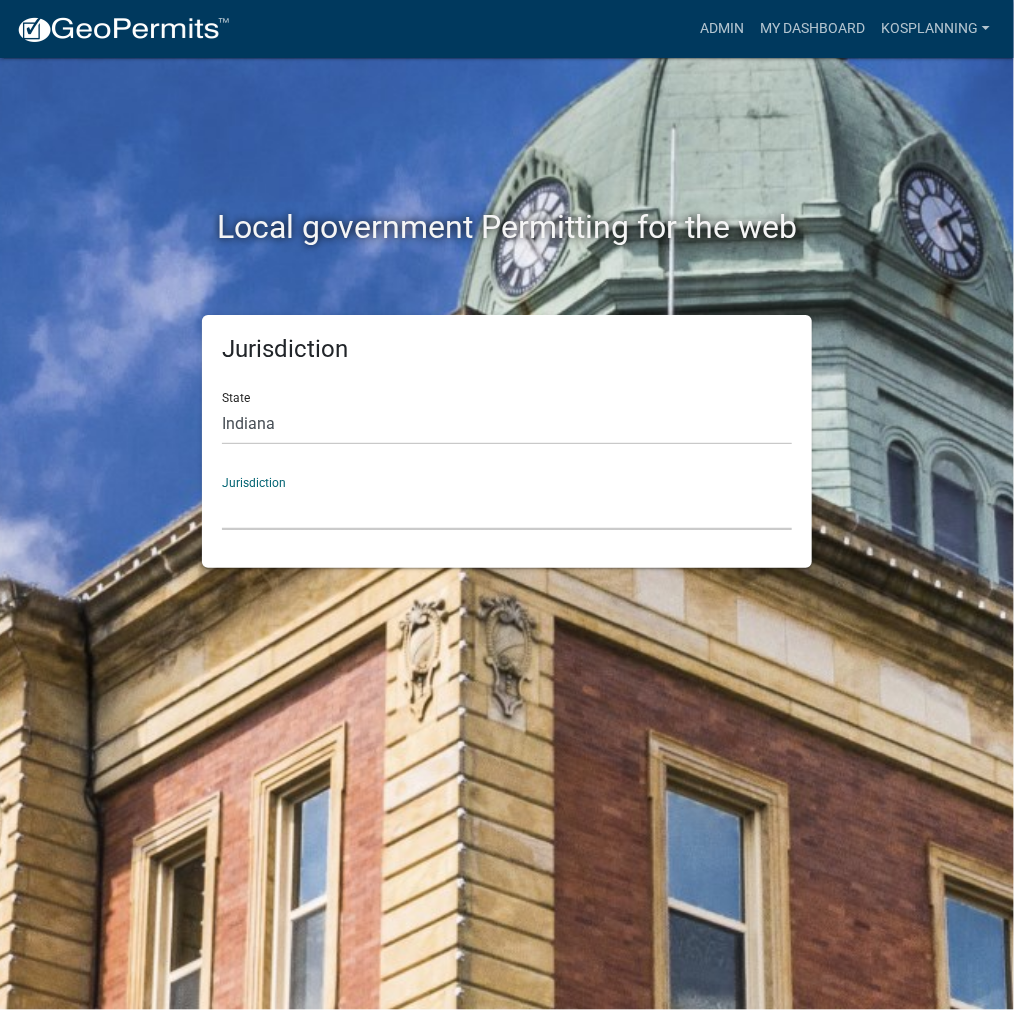 click on "City of Charlestown, Indiana City of Jeffersonville, Indiana City of Logansport, Indiana Decatur County, Indiana Grant County, Indiana Howard County, Indiana Huntington County, Indiana Jasper County, Indiana Kosciusko County, Indiana La Porte County, Indiana Miami County, Indiana Montgomery County, Indiana Morgan County, Indiana Newton County, Indiana Porter County, Indiana River Ridge Development Authority, Indiana Tippecanoe County, Indiana Vigo County, Indiana Wells County, Indiana Whitley County, Indiana" 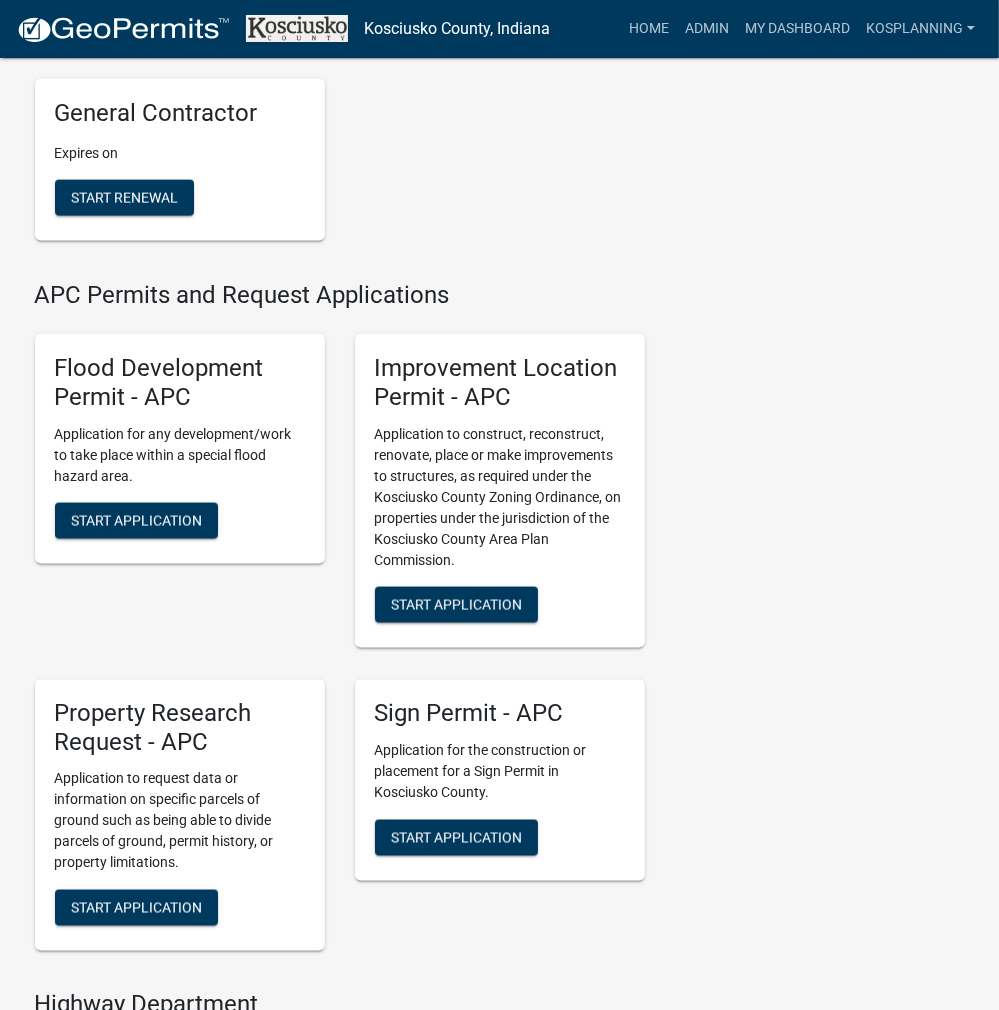 scroll, scrollTop: 2000, scrollLeft: 0, axis: vertical 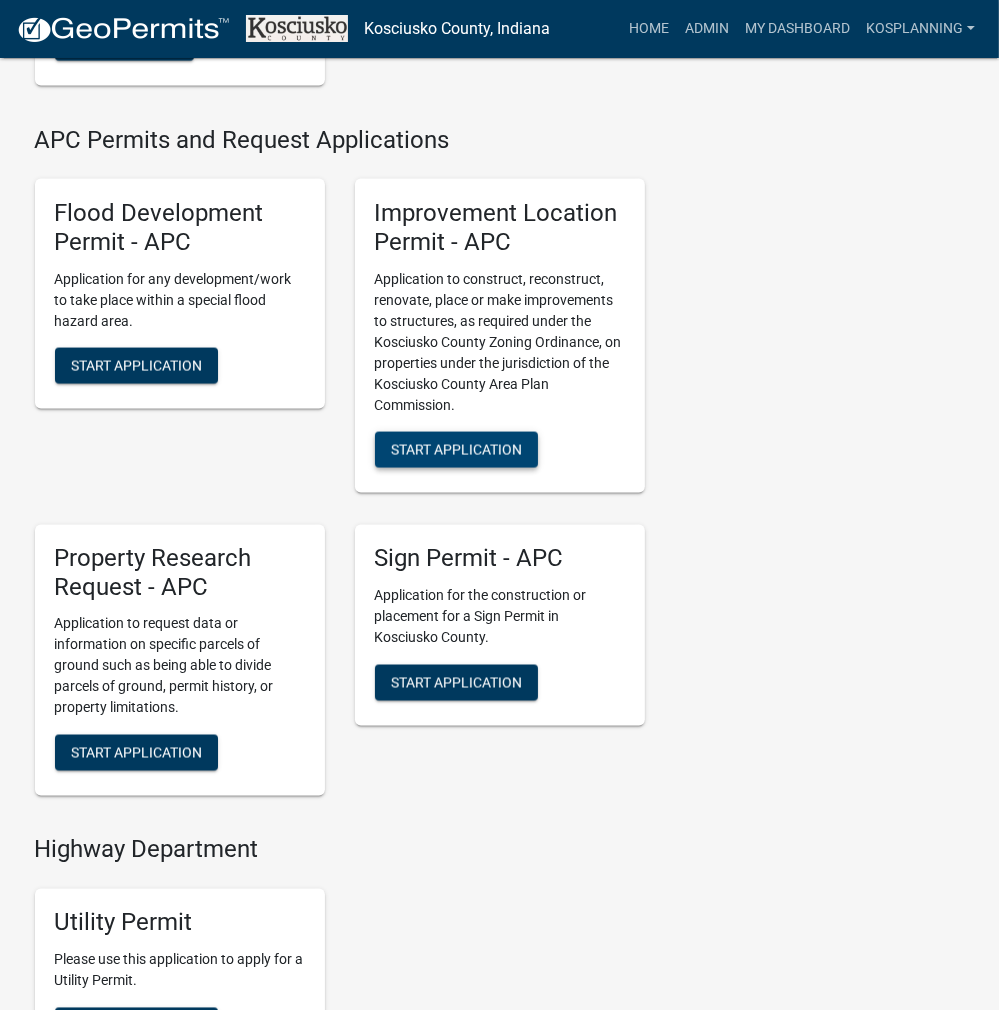 click on "Start Application" at bounding box center (456, 449) 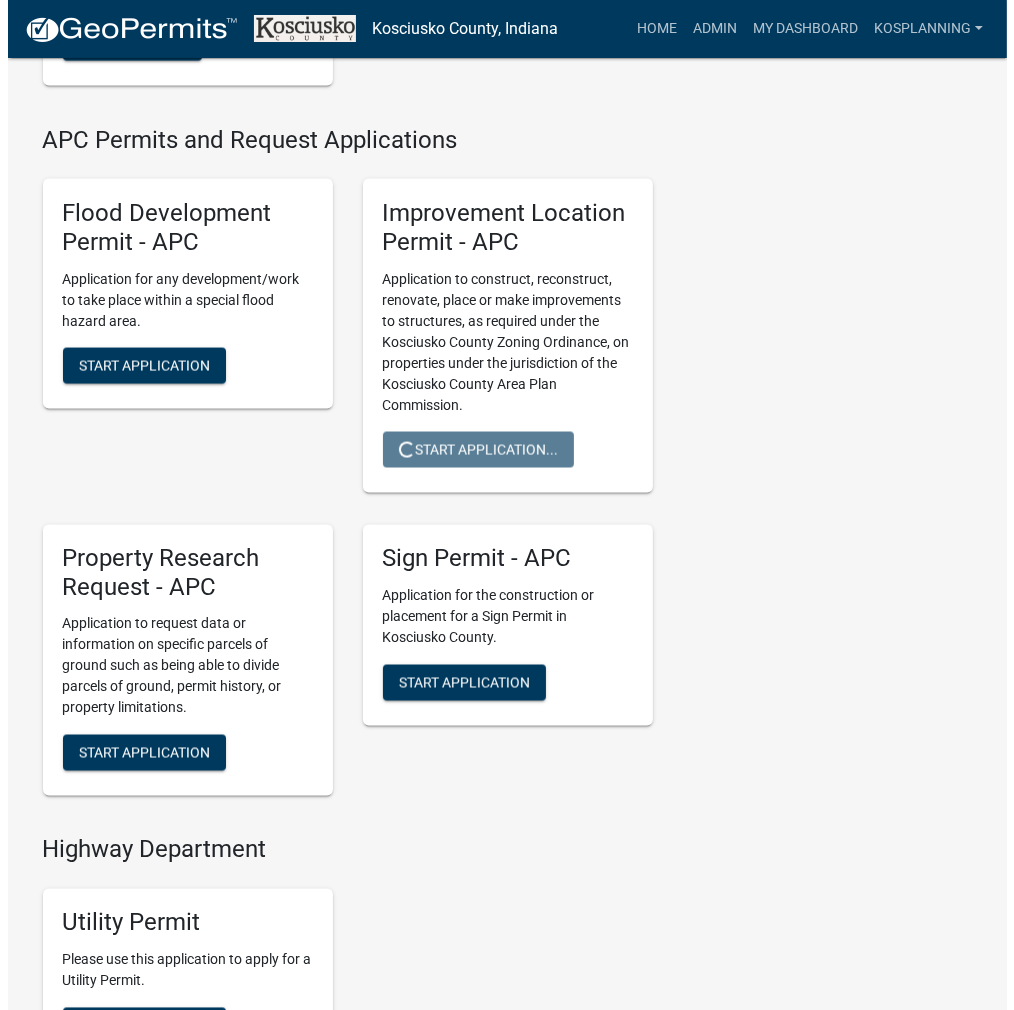 scroll, scrollTop: 0, scrollLeft: 0, axis: both 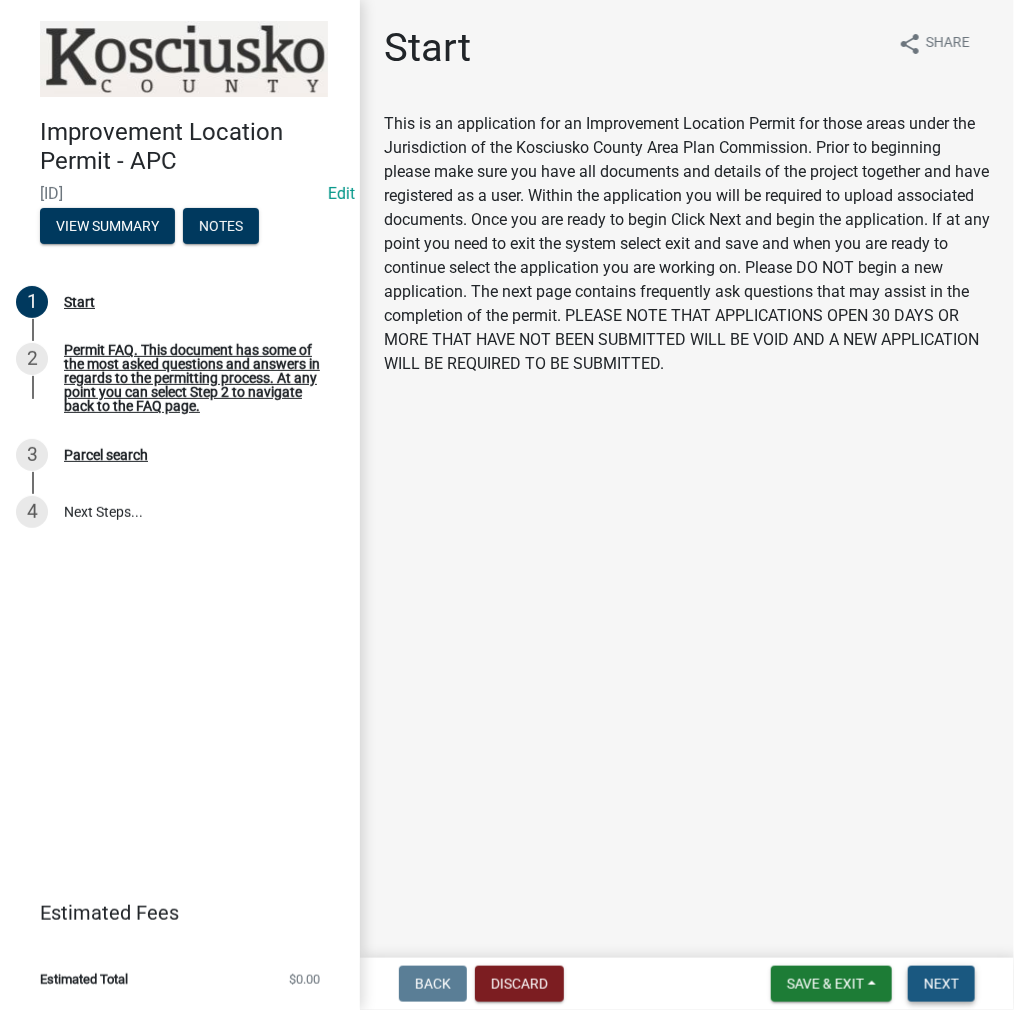 click on "Next" at bounding box center [941, 984] 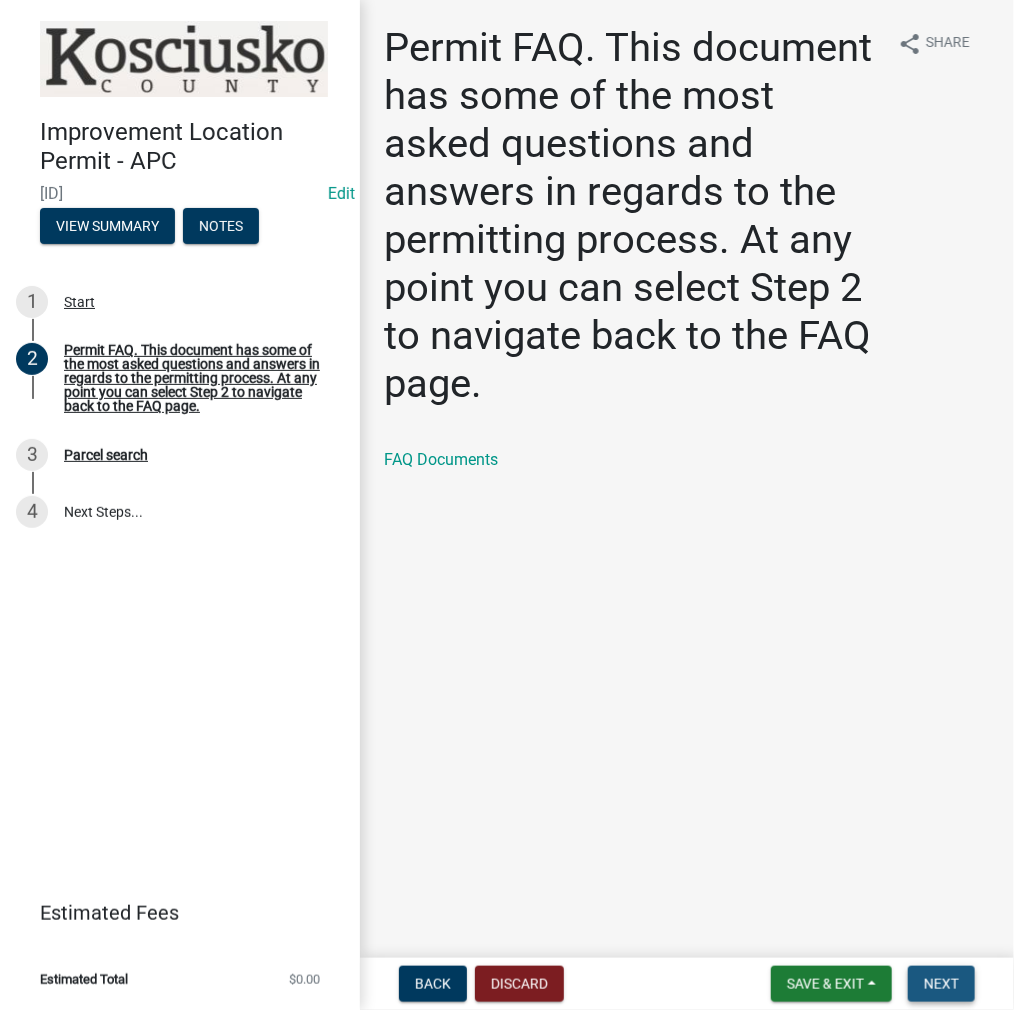 click on "Next" at bounding box center [941, 984] 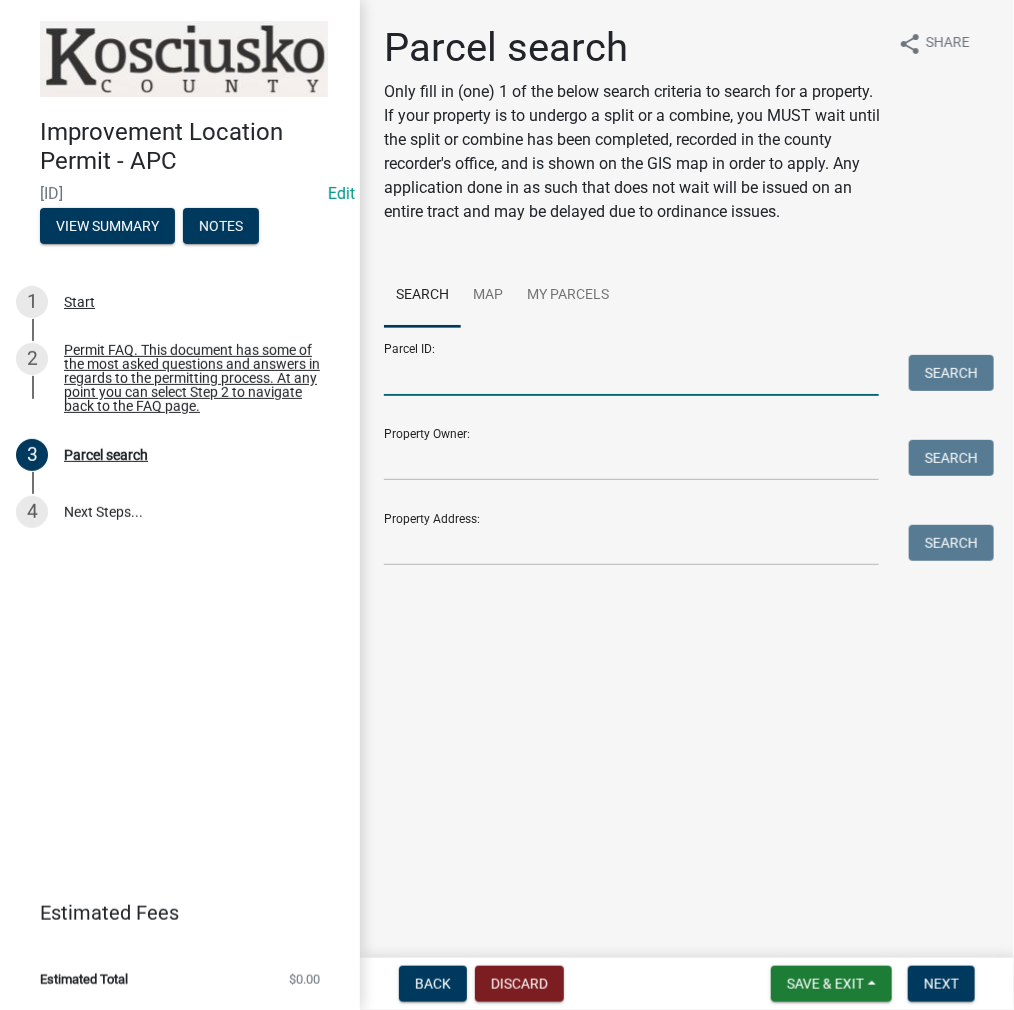 click on "Parcel ID:" at bounding box center (631, 375) 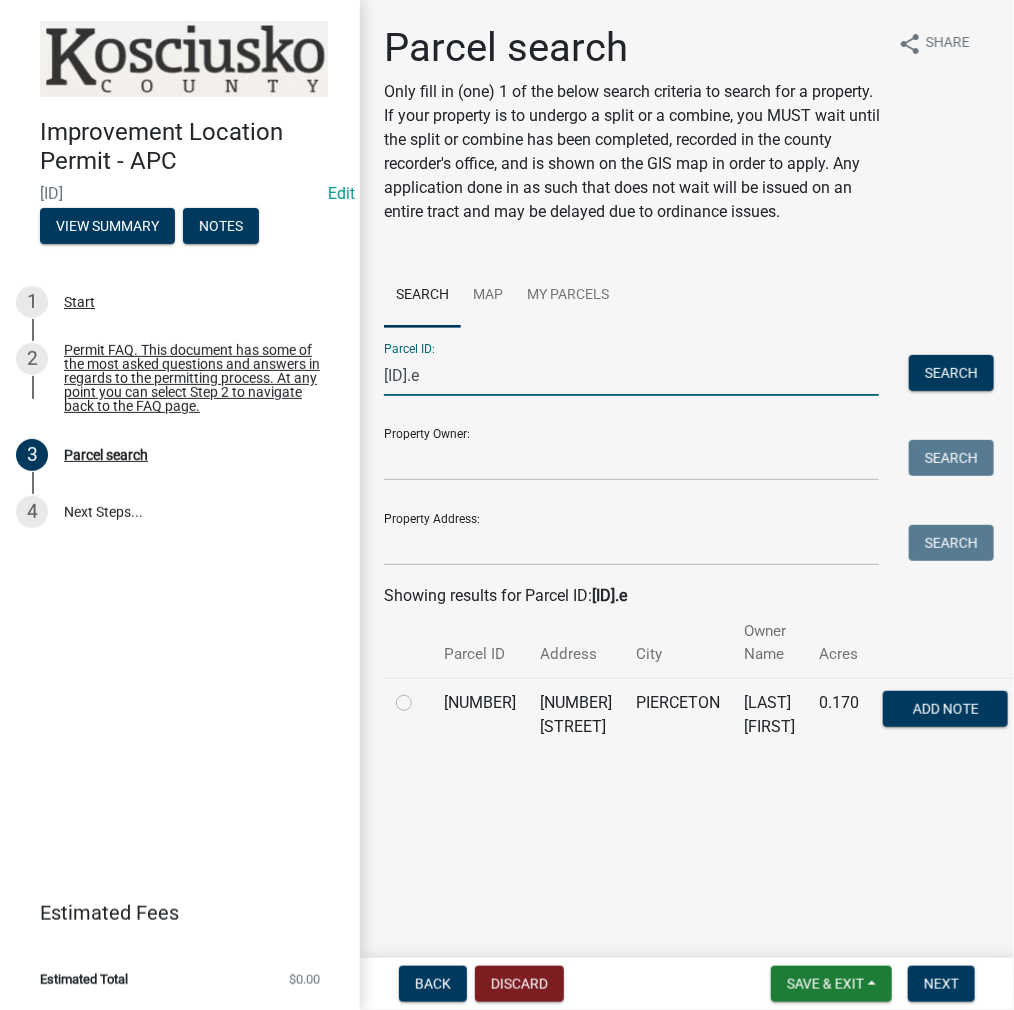 type on "[ID].e" 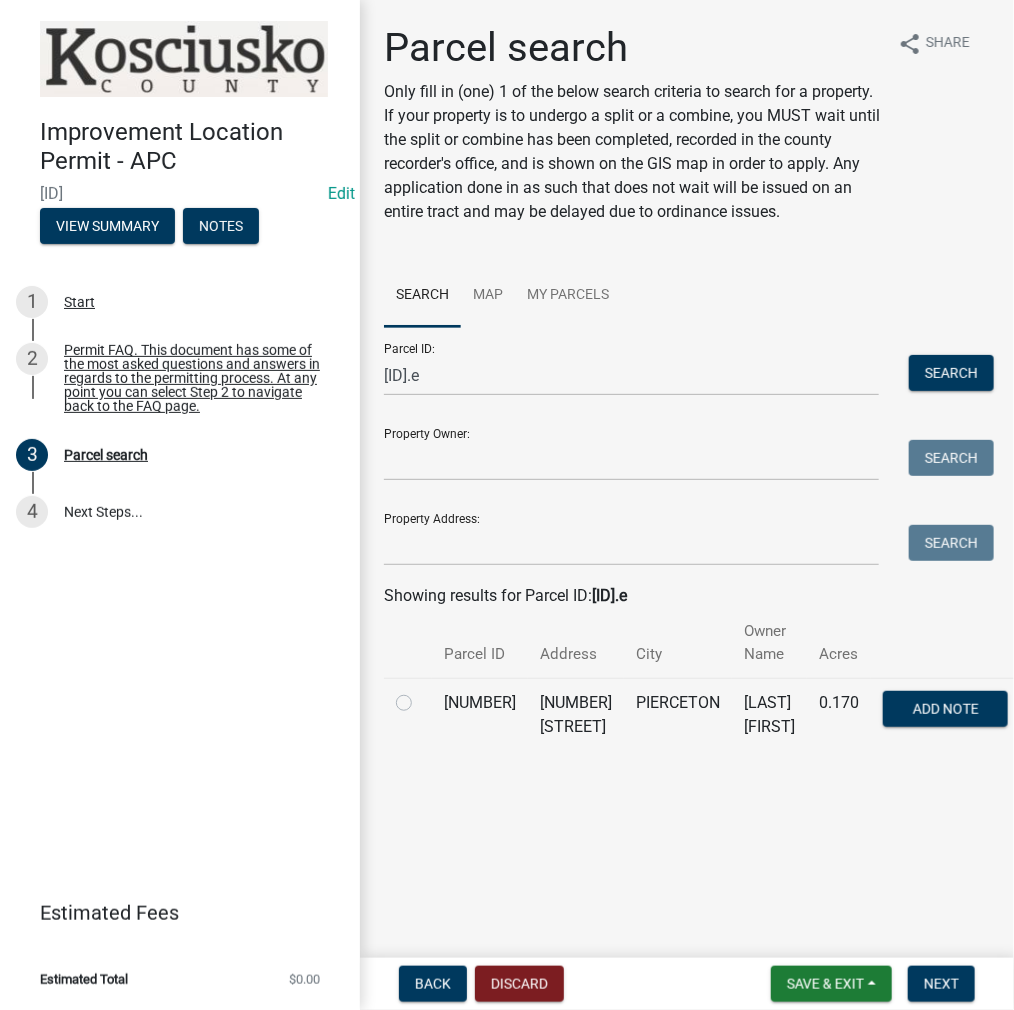 click 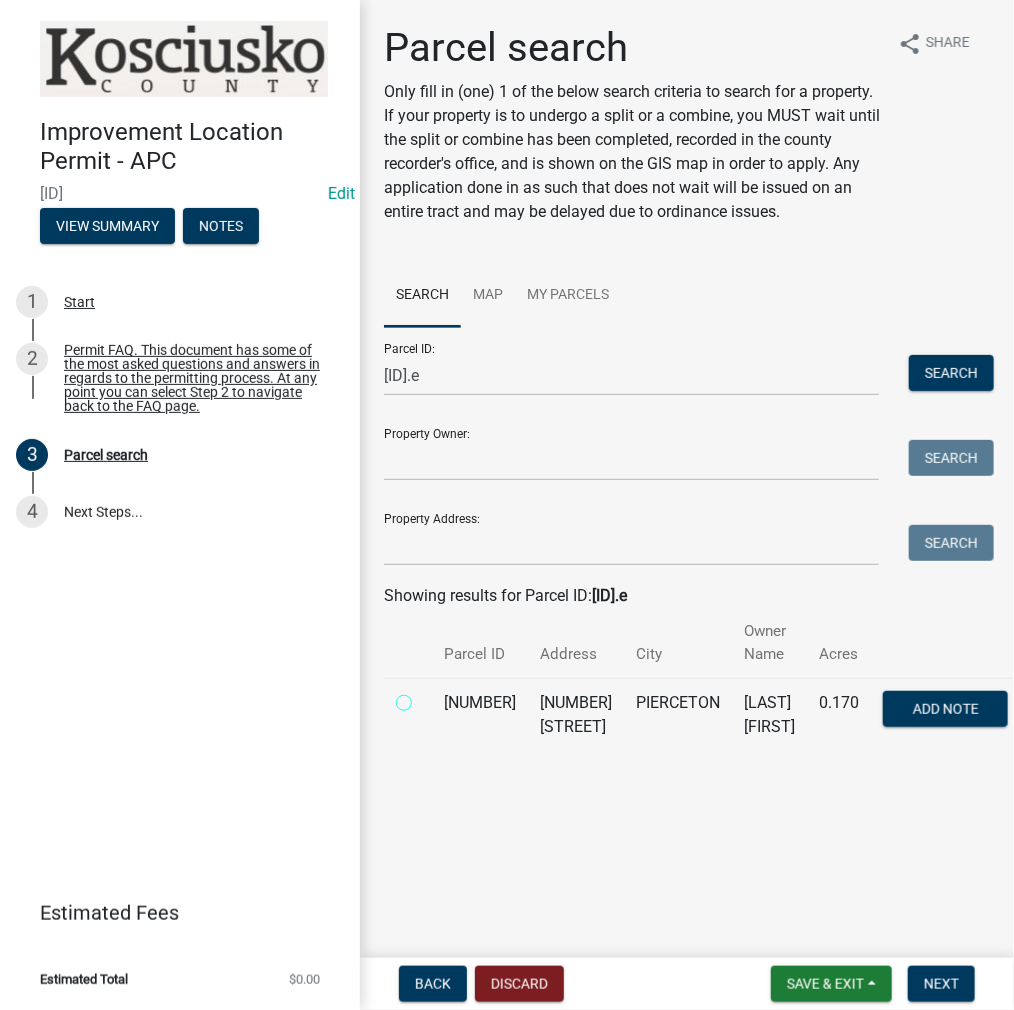 click at bounding box center [426, 697] 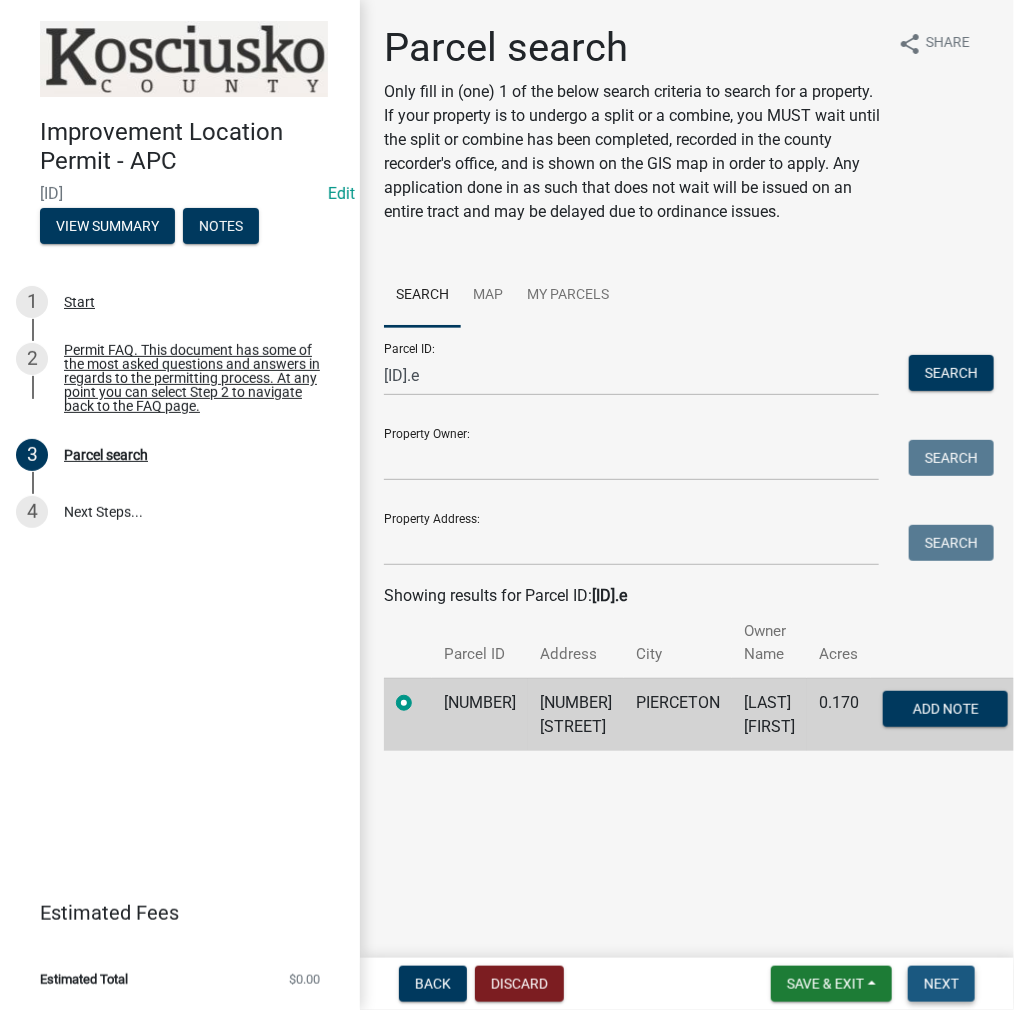 click on "Next" at bounding box center [941, 984] 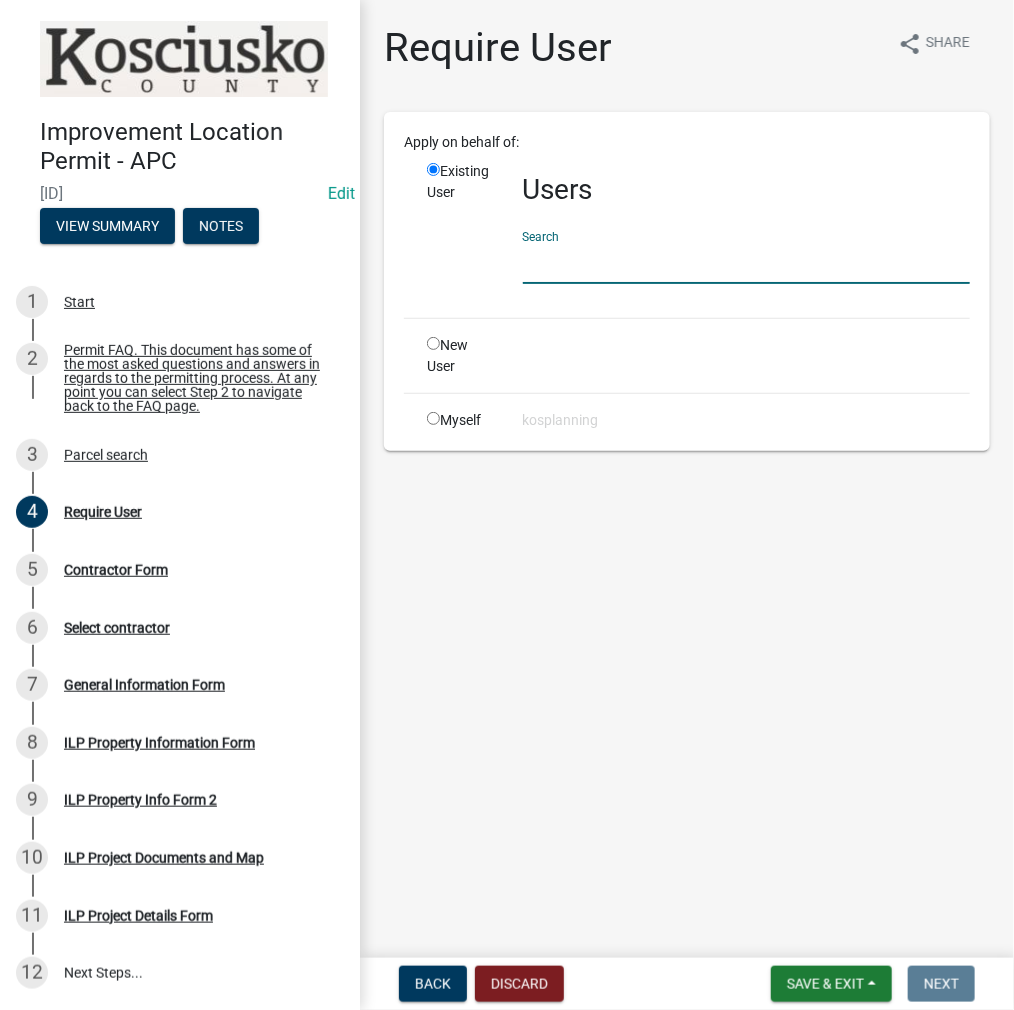 click 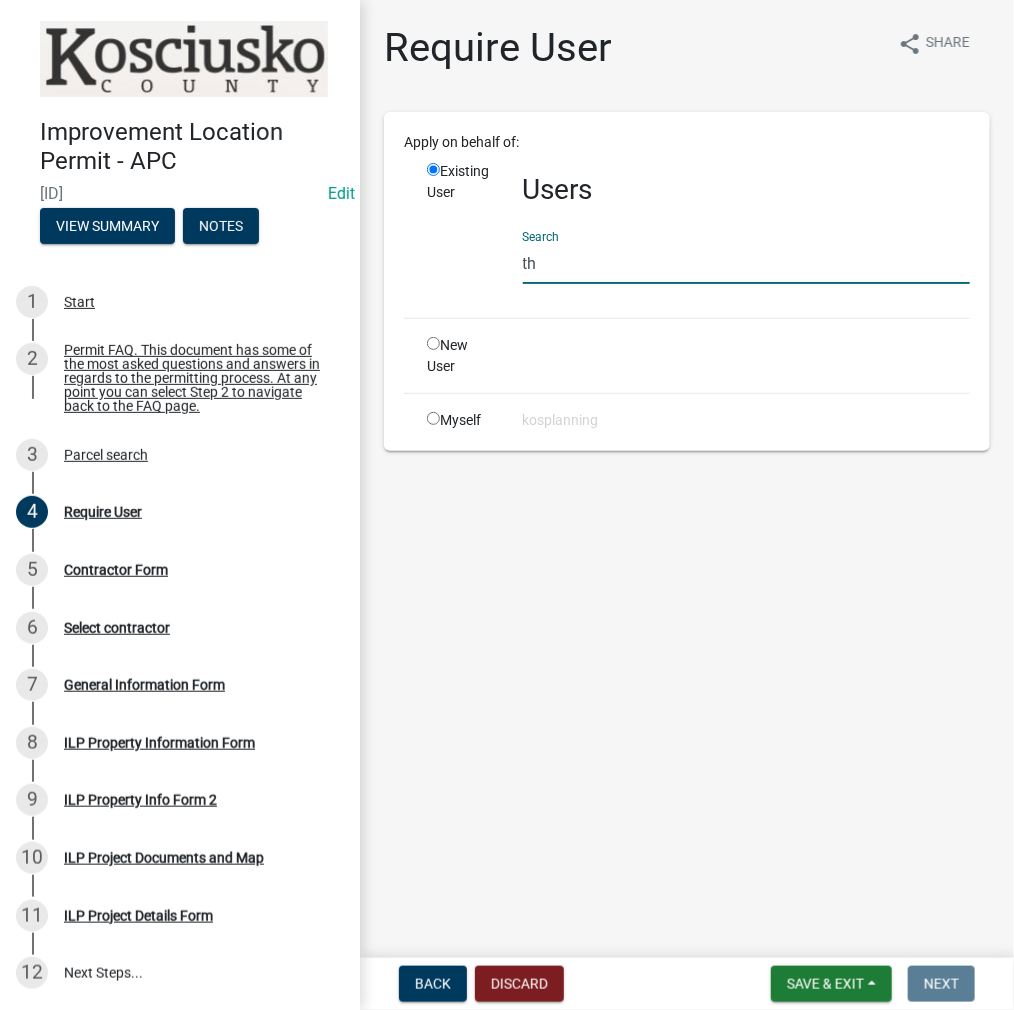 type on "t" 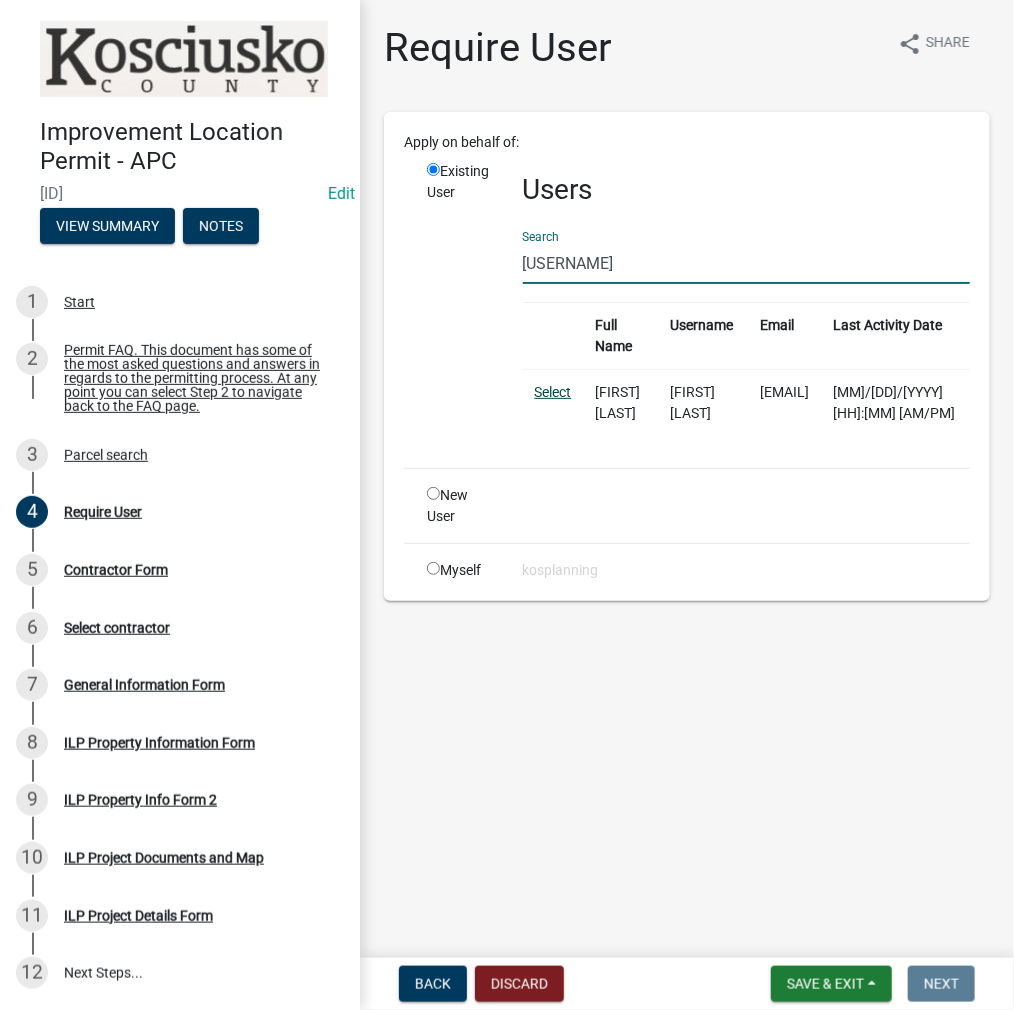 type on "[USERNAME]" 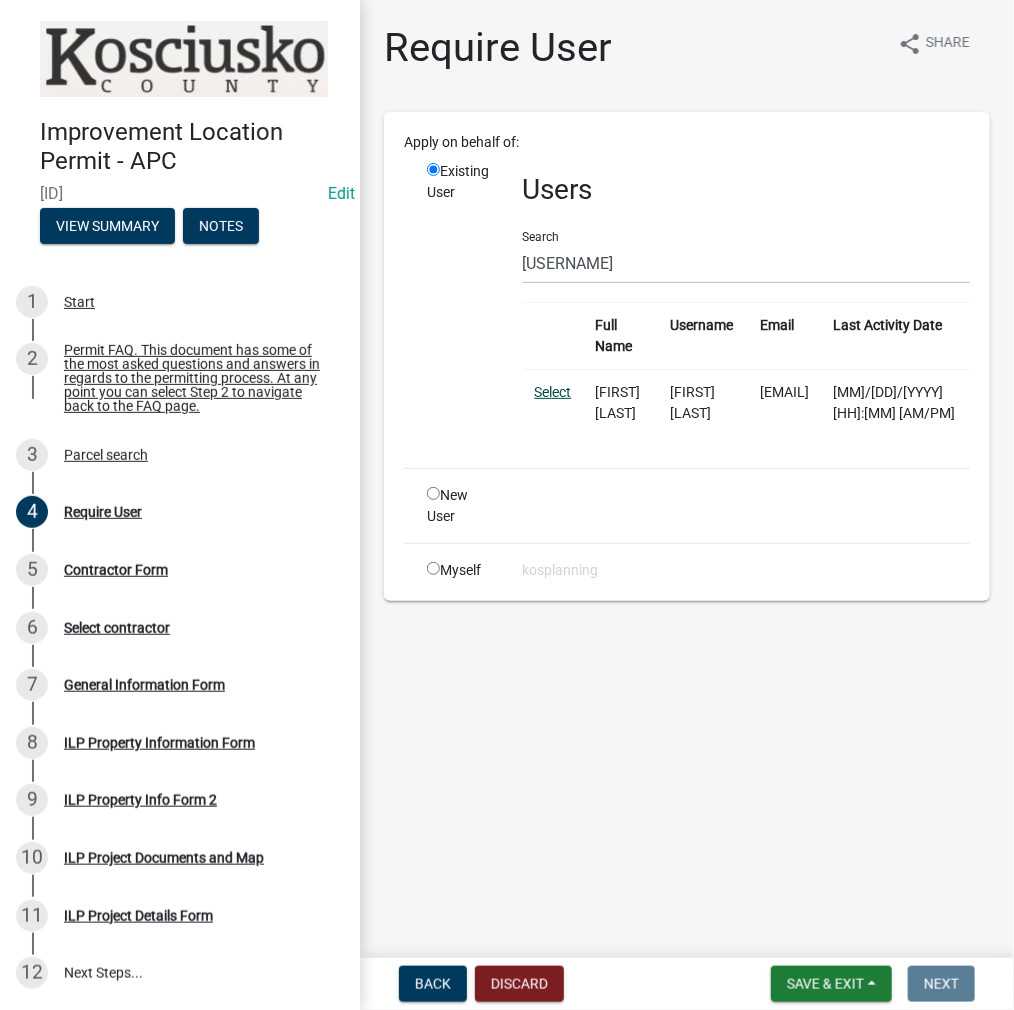 click on "Select" 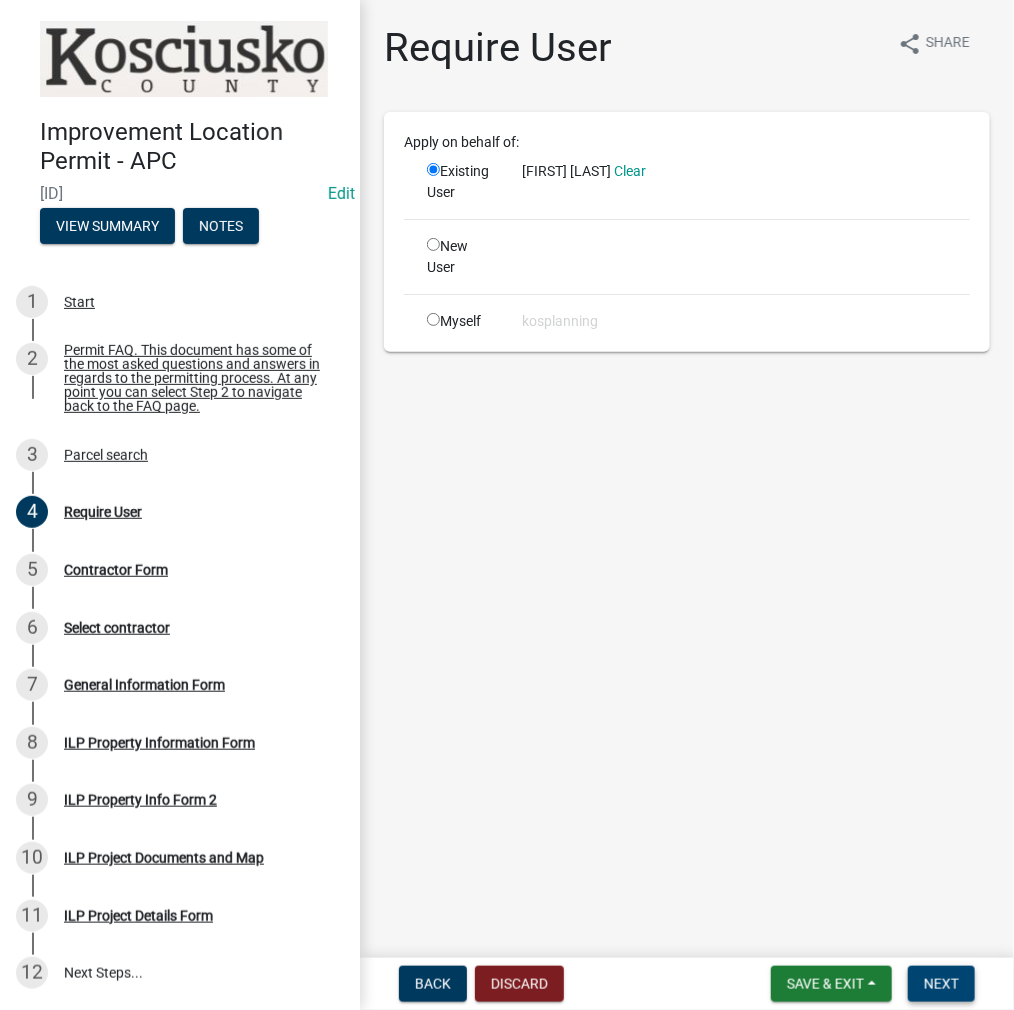 click on "Next" at bounding box center (941, 984) 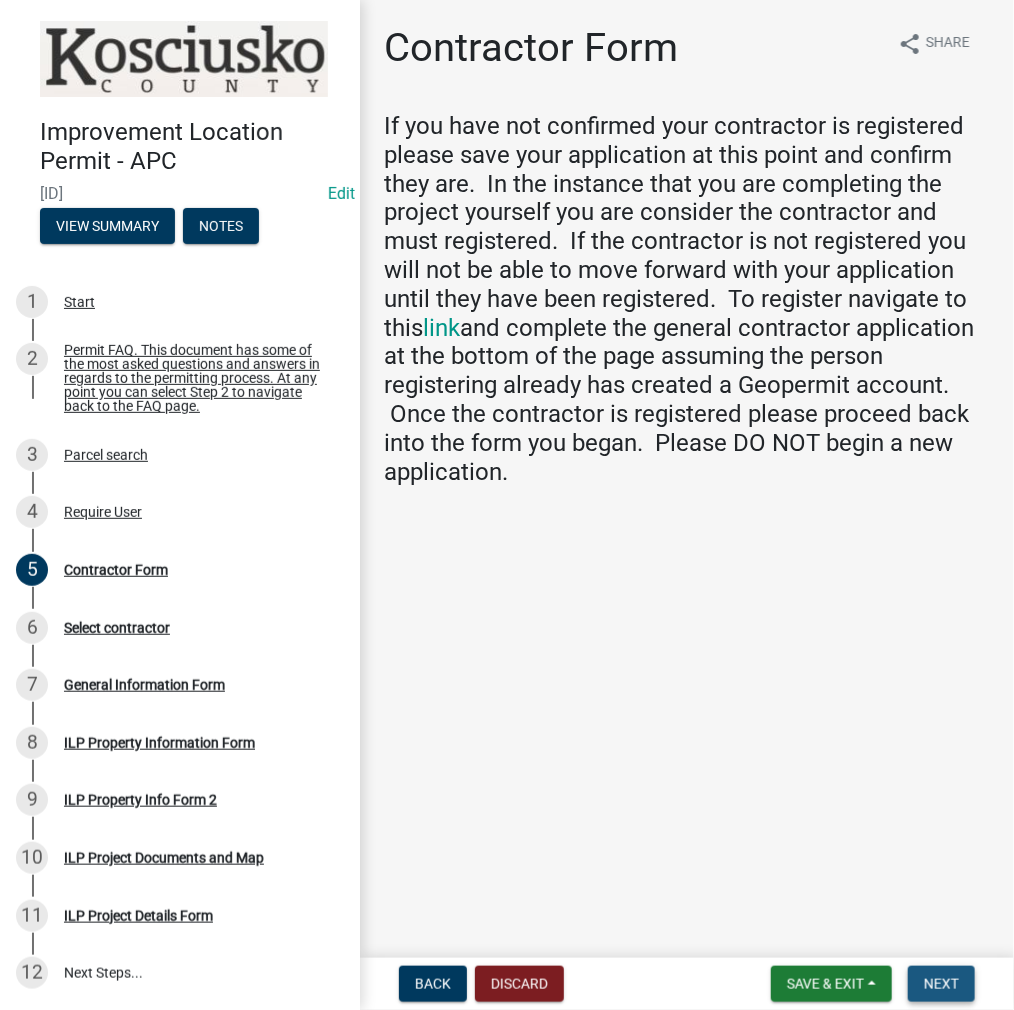 click on "Next" at bounding box center [941, 984] 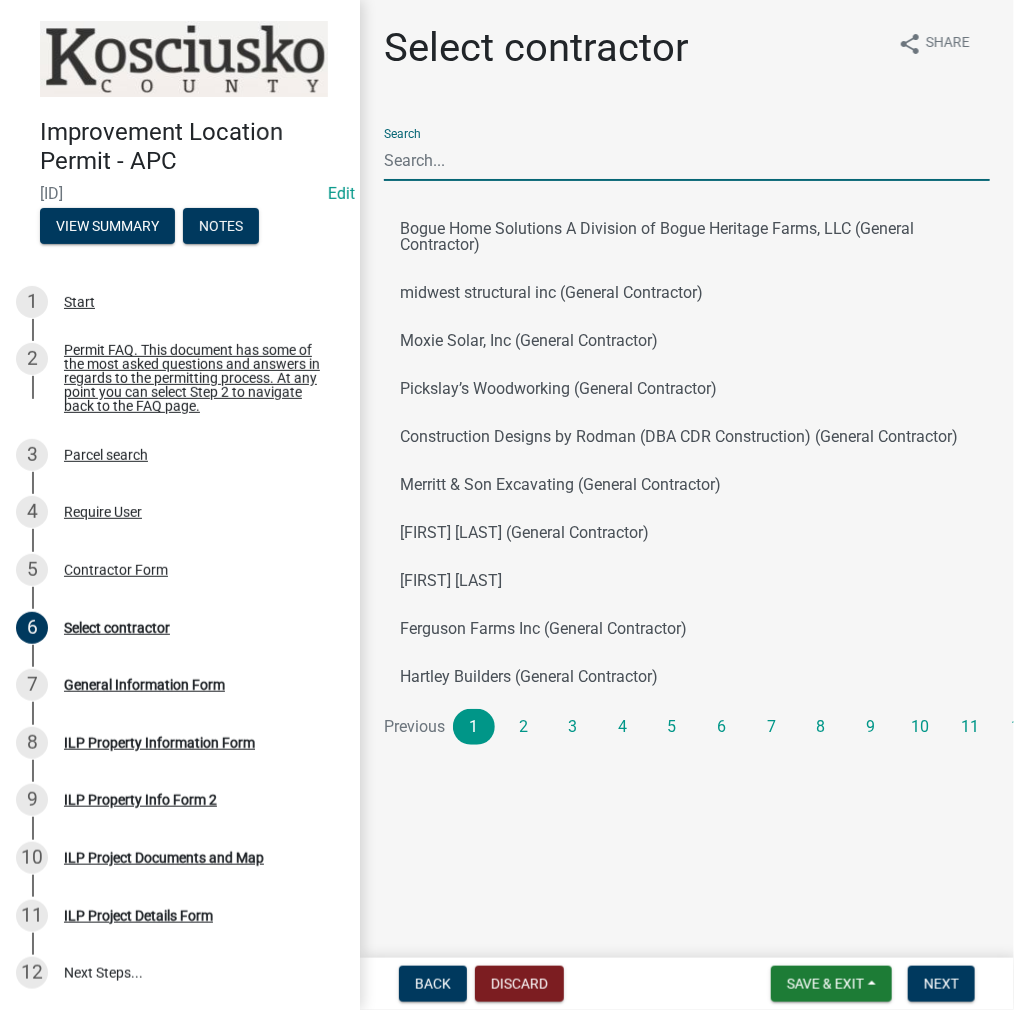 click on "Search" at bounding box center (687, 160) 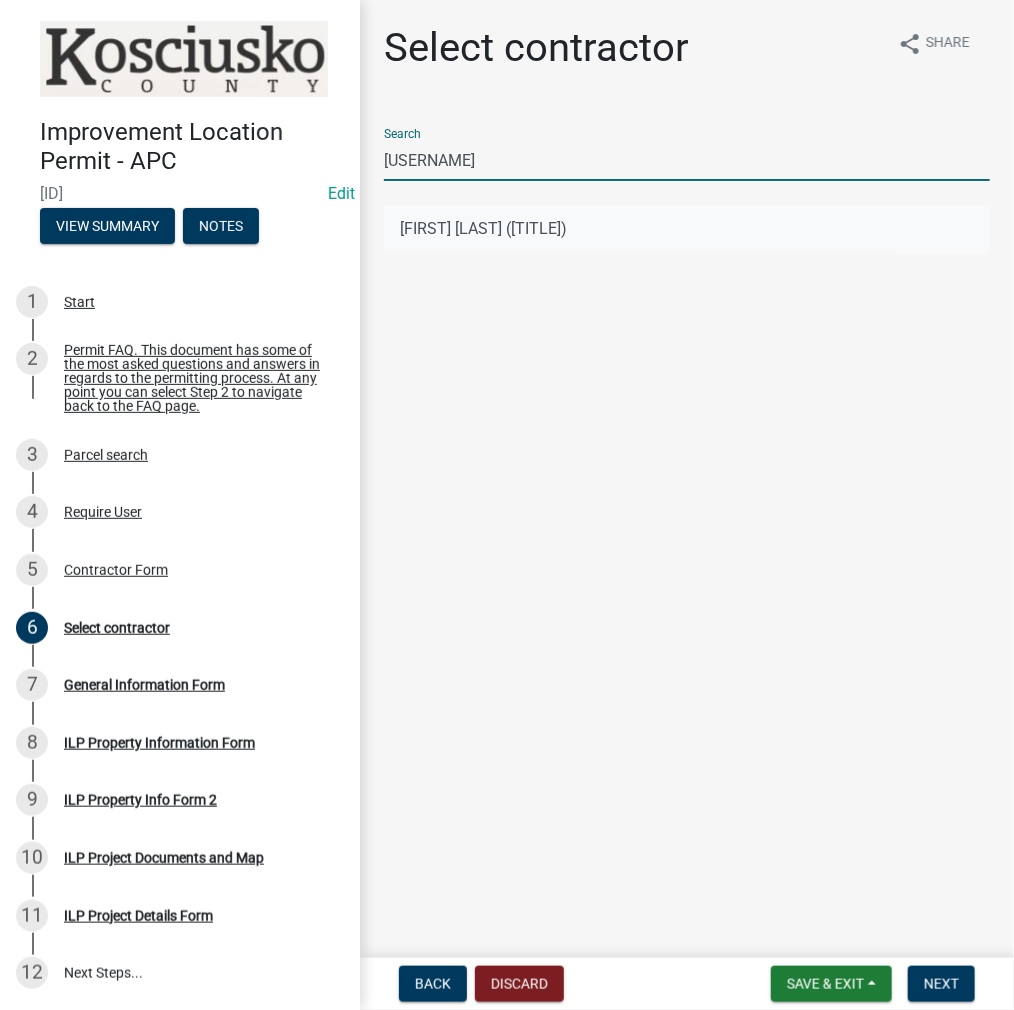 type on "[USERNAME]" 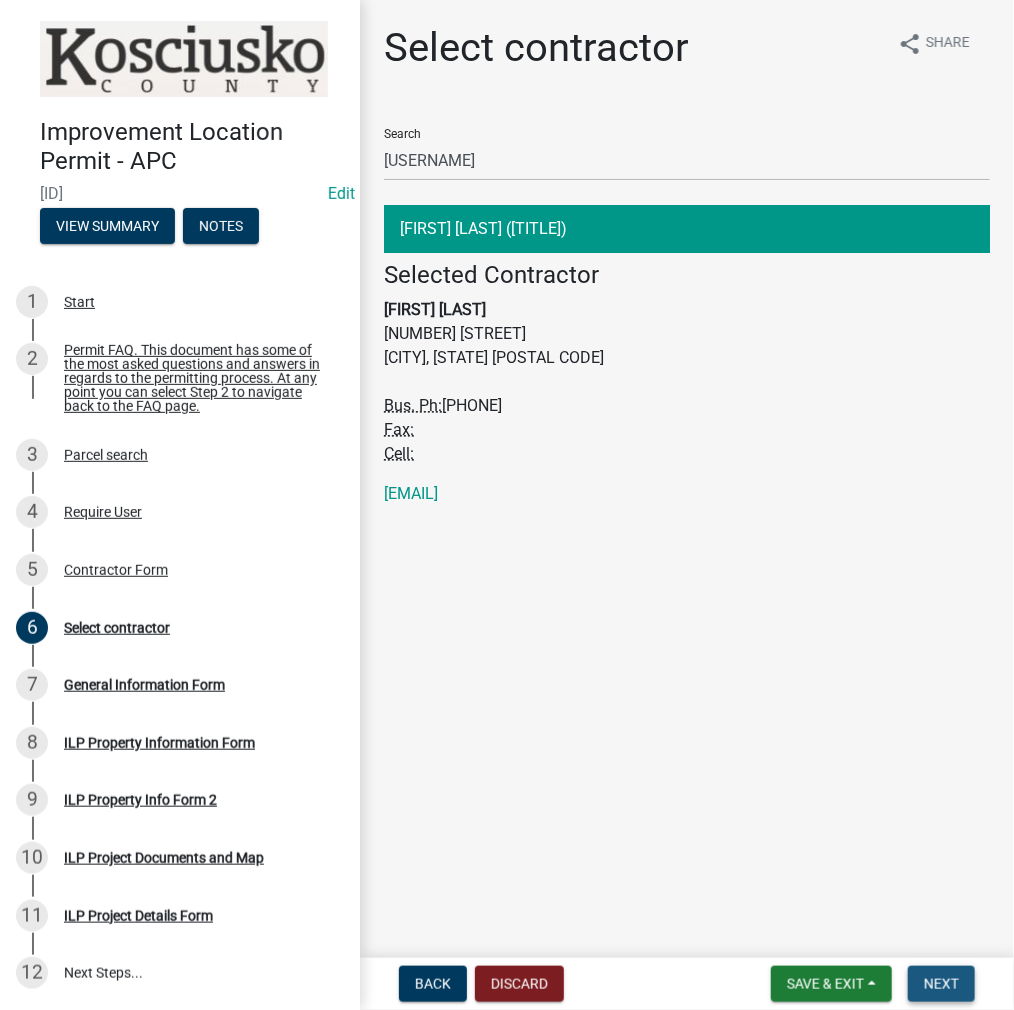 click on "Next" at bounding box center [941, 984] 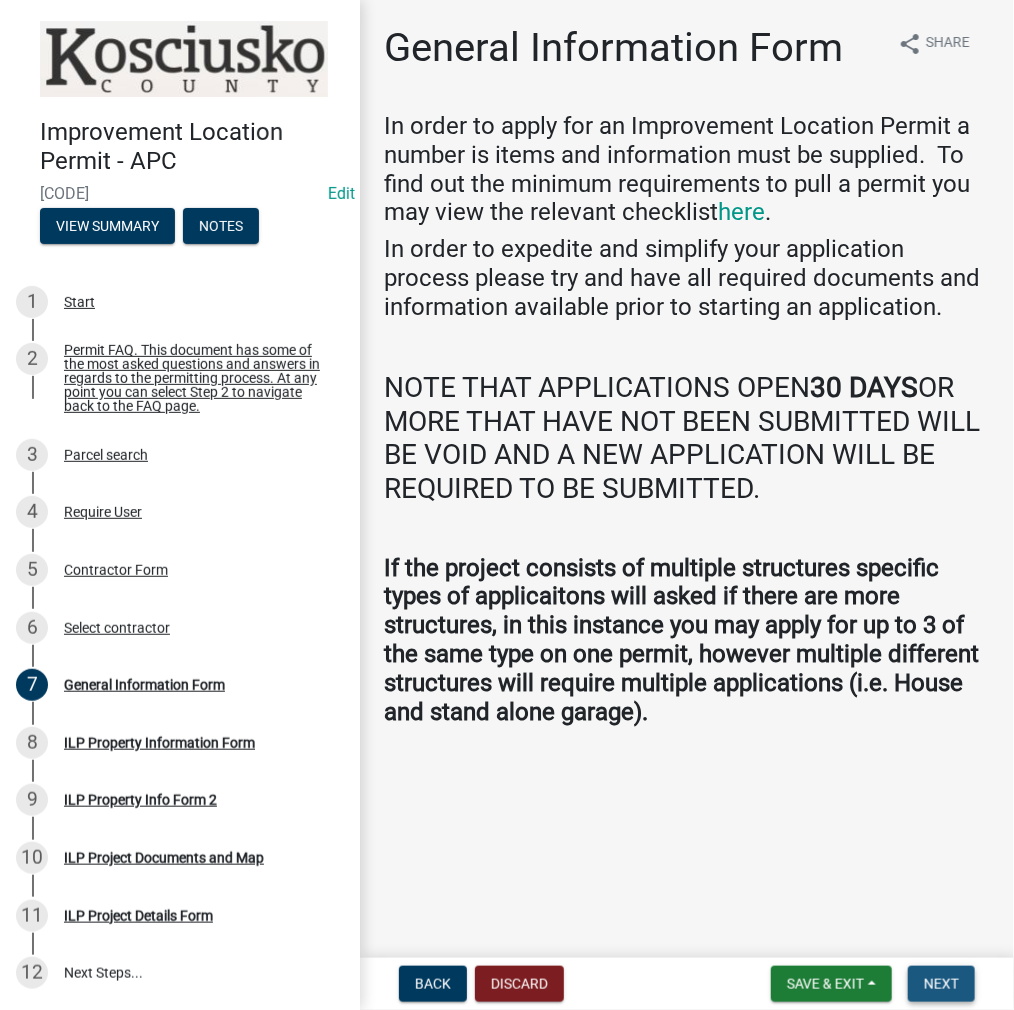 click on "Next" at bounding box center [941, 984] 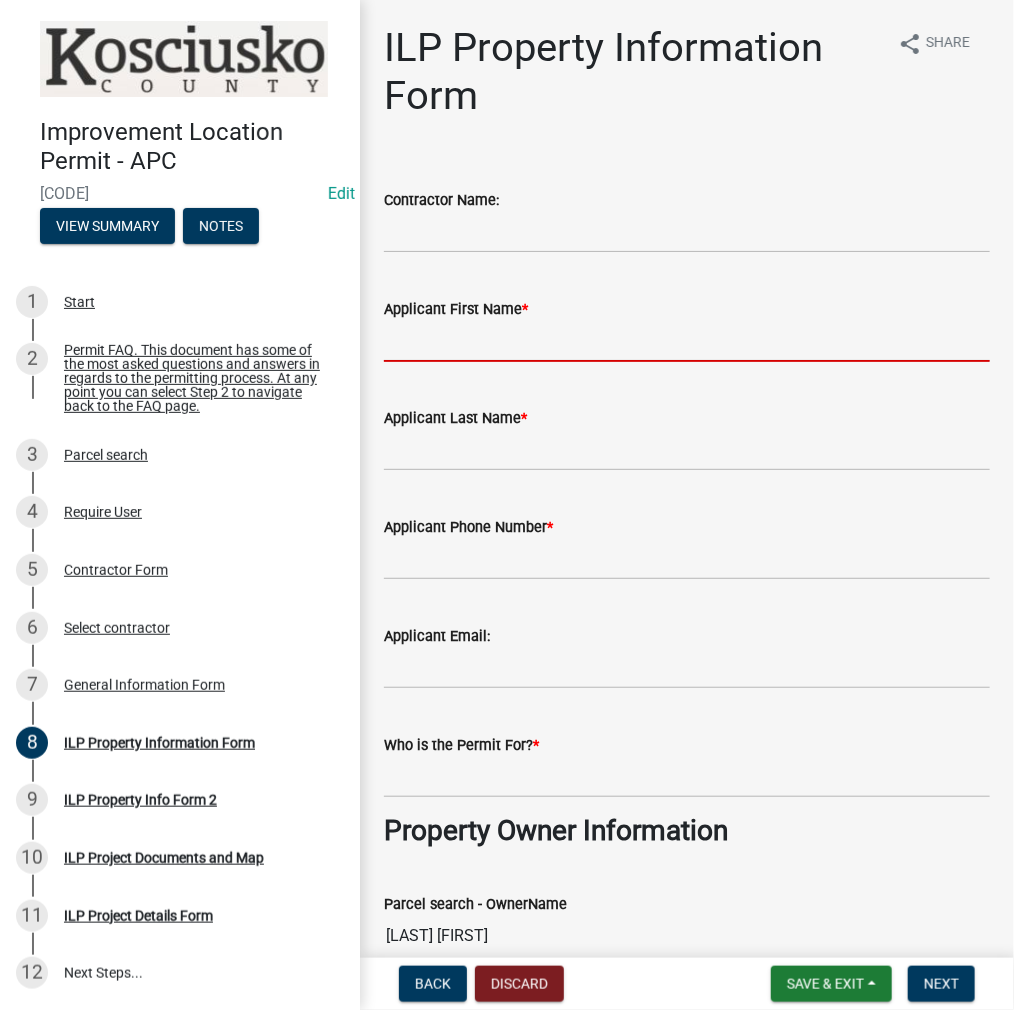 click on "Applicant First Name  *" at bounding box center [687, 341] 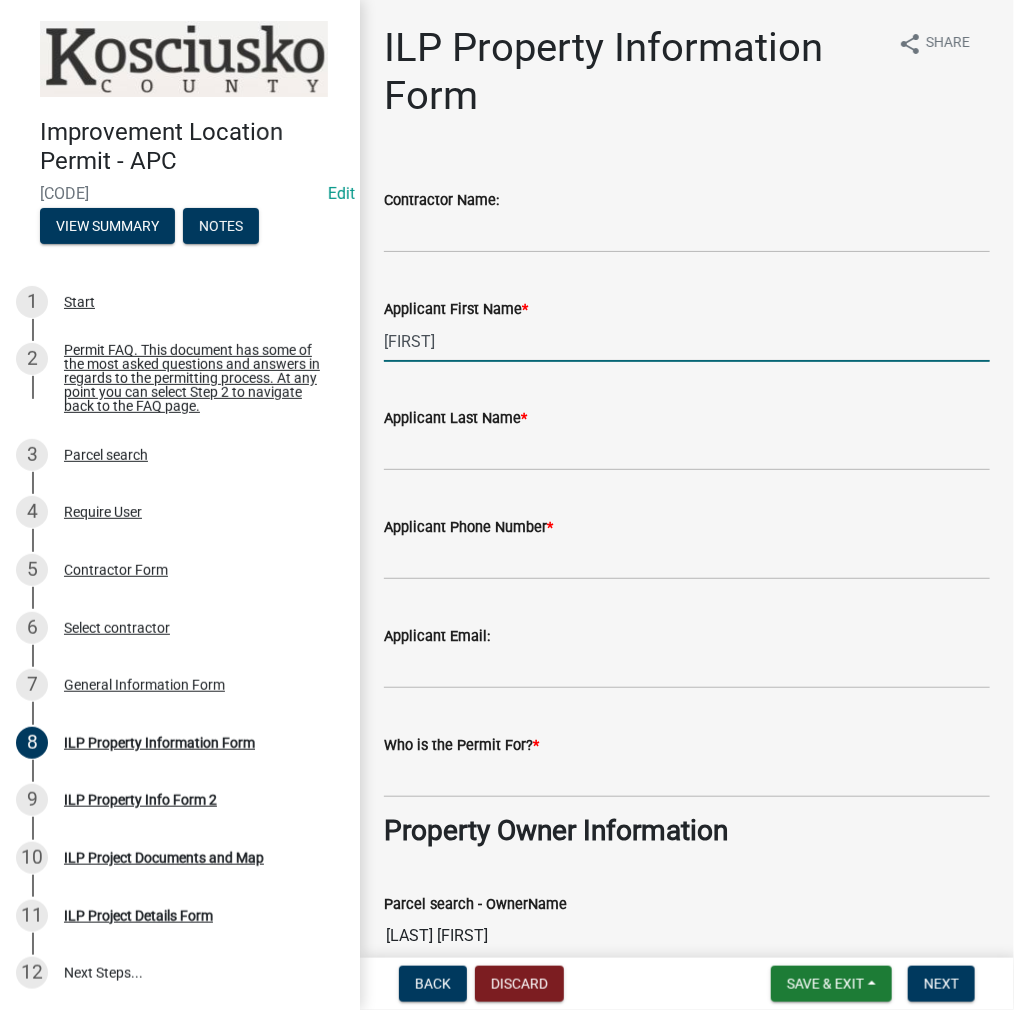 type on "[FIRST]" 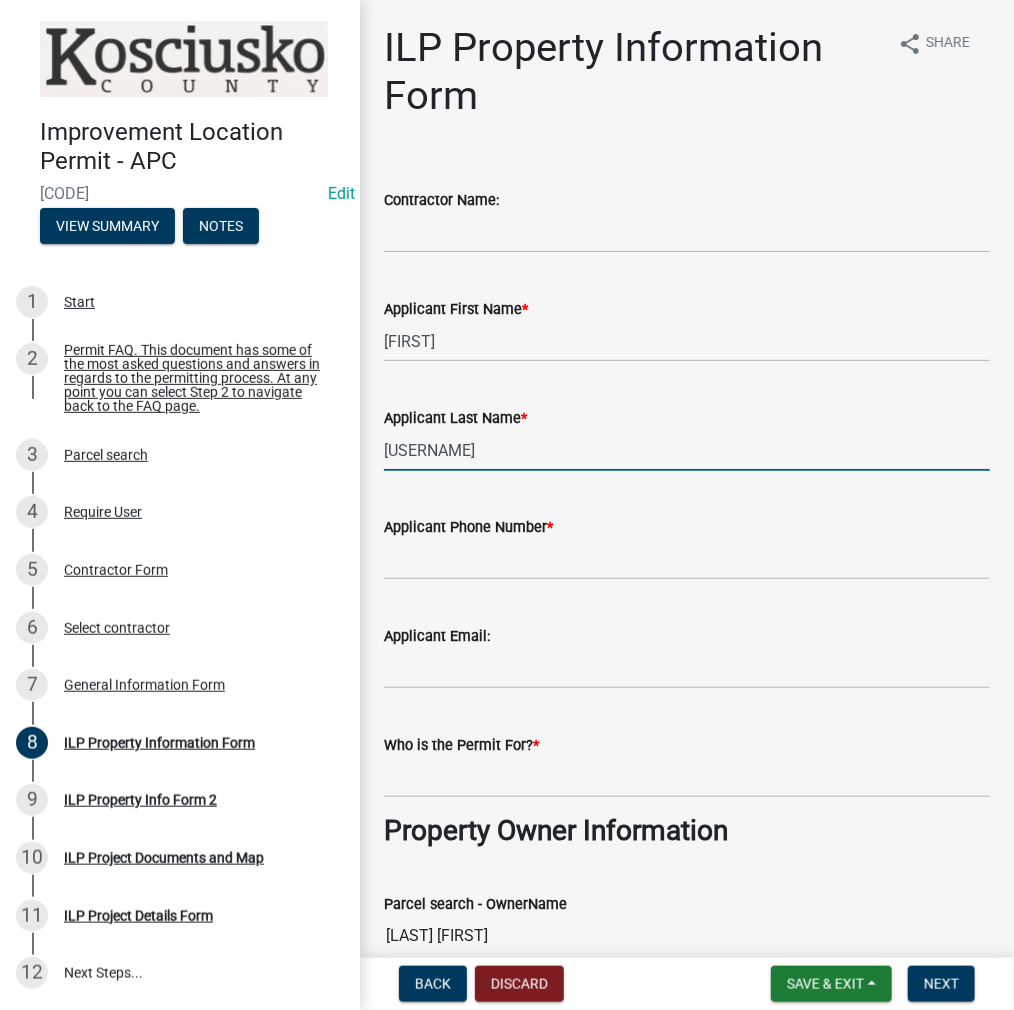 type on "[USERNAME]" 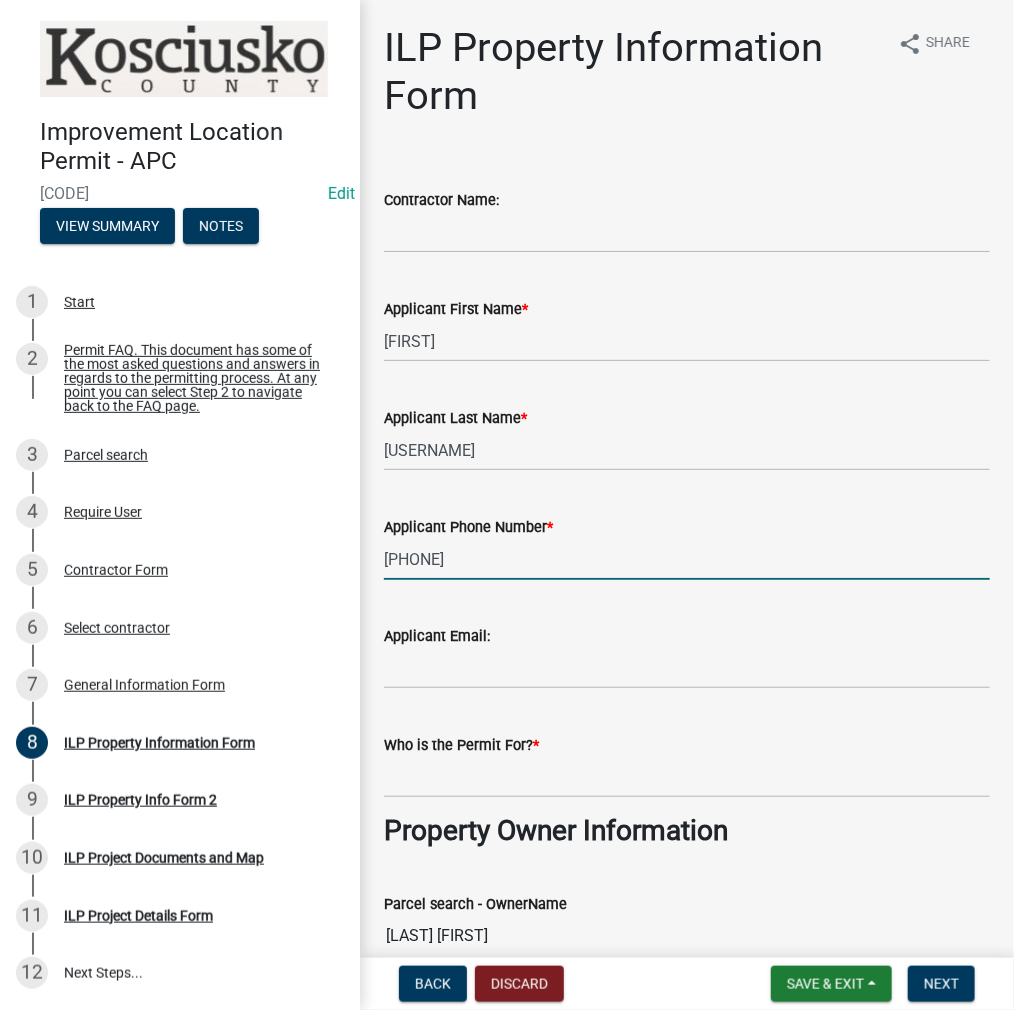 type on "[PHONE]" 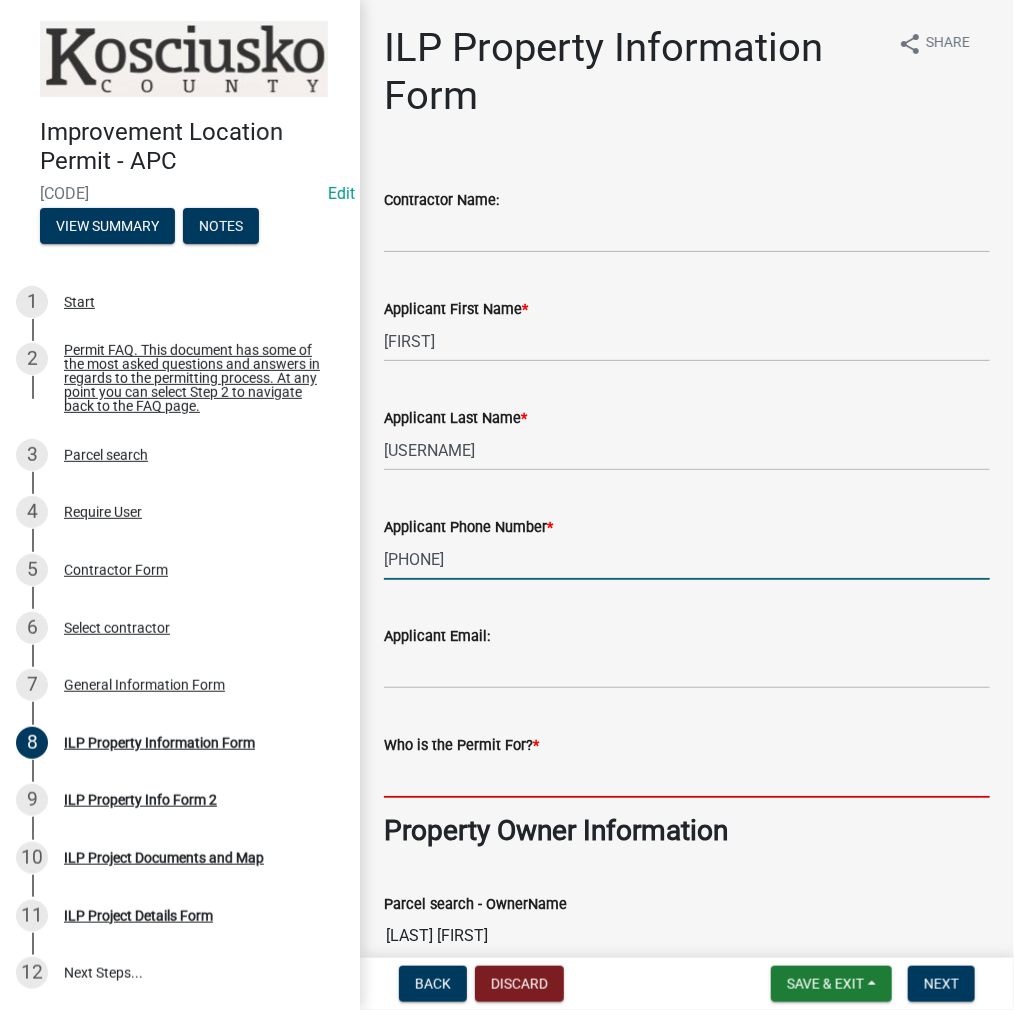 click on "Who is the Permit For?  *" at bounding box center [687, 777] 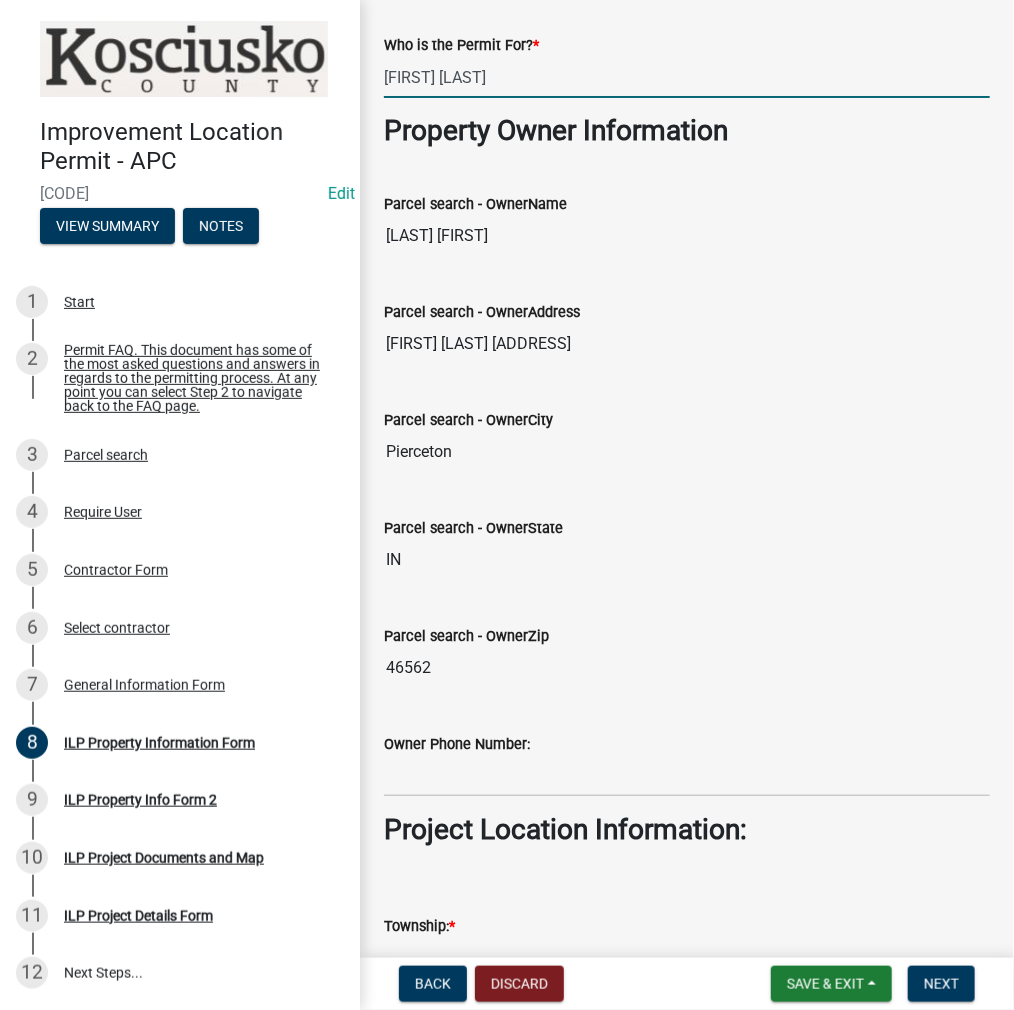 scroll, scrollTop: 1100, scrollLeft: 0, axis: vertical 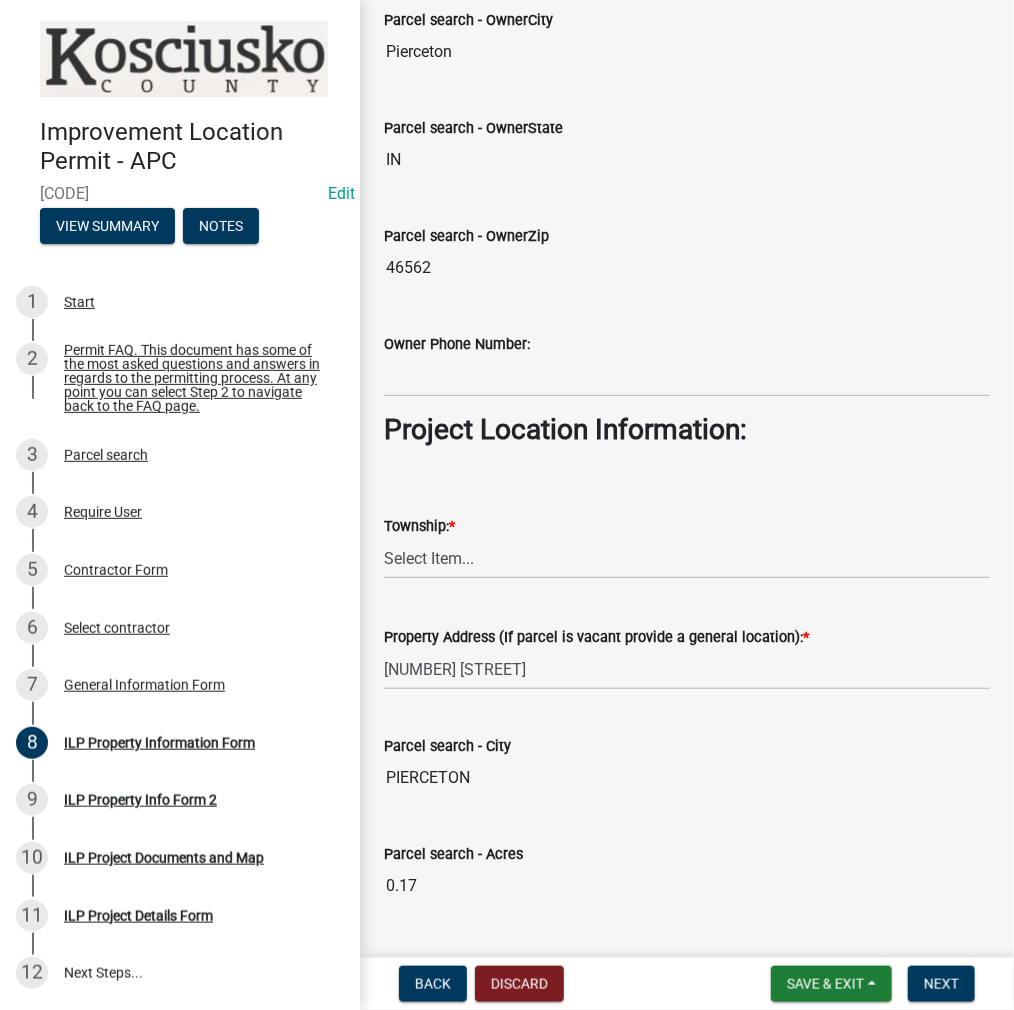 type on "[FIRST] [LAST]" 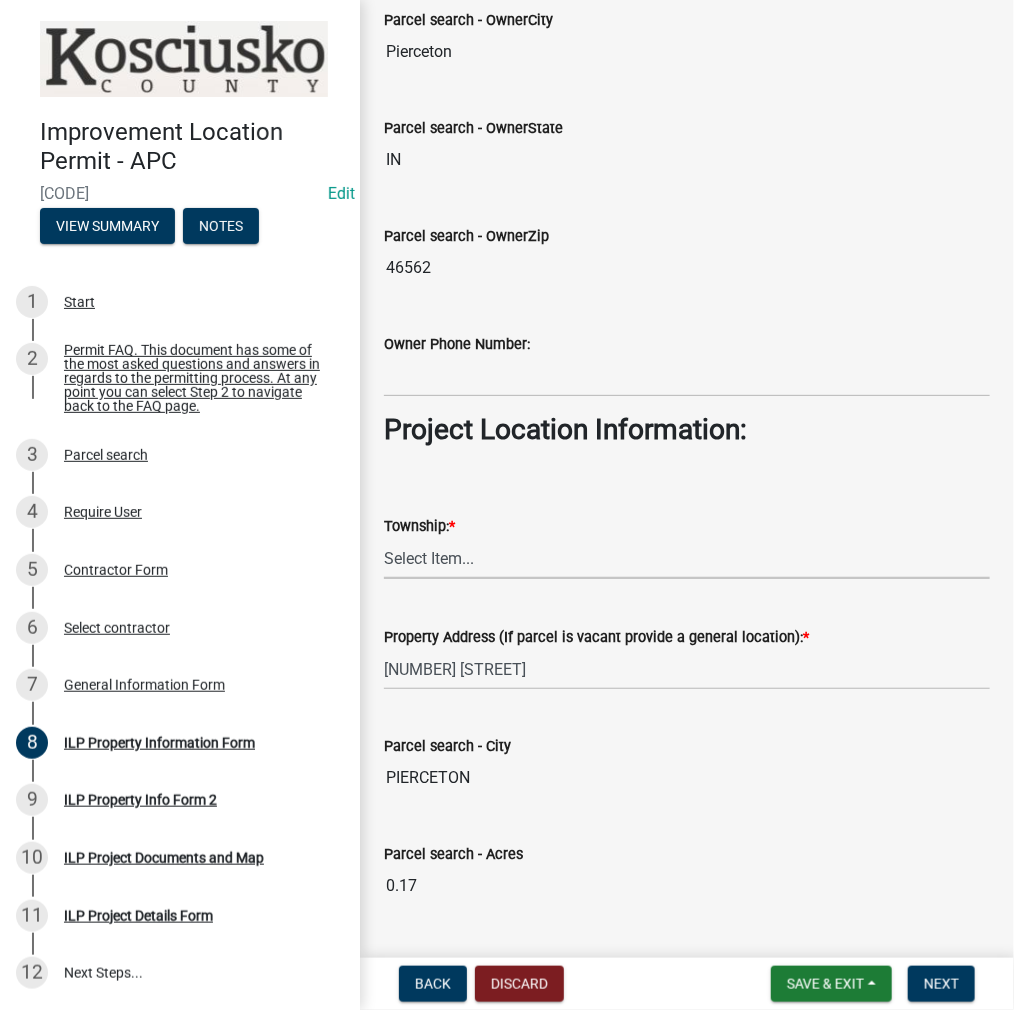 click on "Select Item...   Benton - Elkhart Co   Clay   Etna   Franklin   Harrison   Jackson   Jefferson   Lake   Monroe   Plain   Prairie   Scott   Seward   Tippecanoe   Turkey Creek   Van Buren   Washington   Wayne" at bounding box center [687, 558] 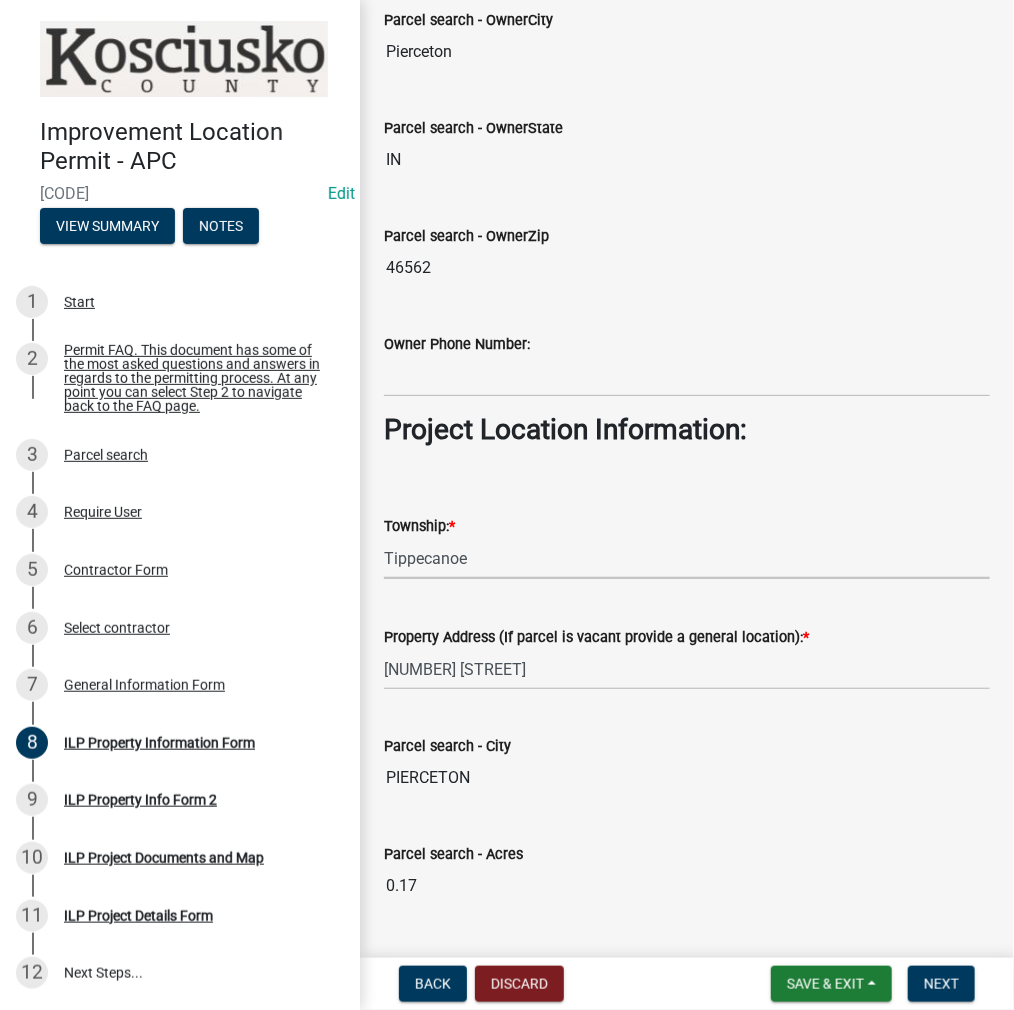 click on "Select Item...   Benton - Elkhart Co   Clay   Etna   Franklin   Harrison   Jackson   Jefferson   Lake   Monroe   Plain   Prairie   Scott   Seward   Tippecanoe   Turkey Creek   Van Buren   Washington   Wayne" at bounding box center (687, 558) 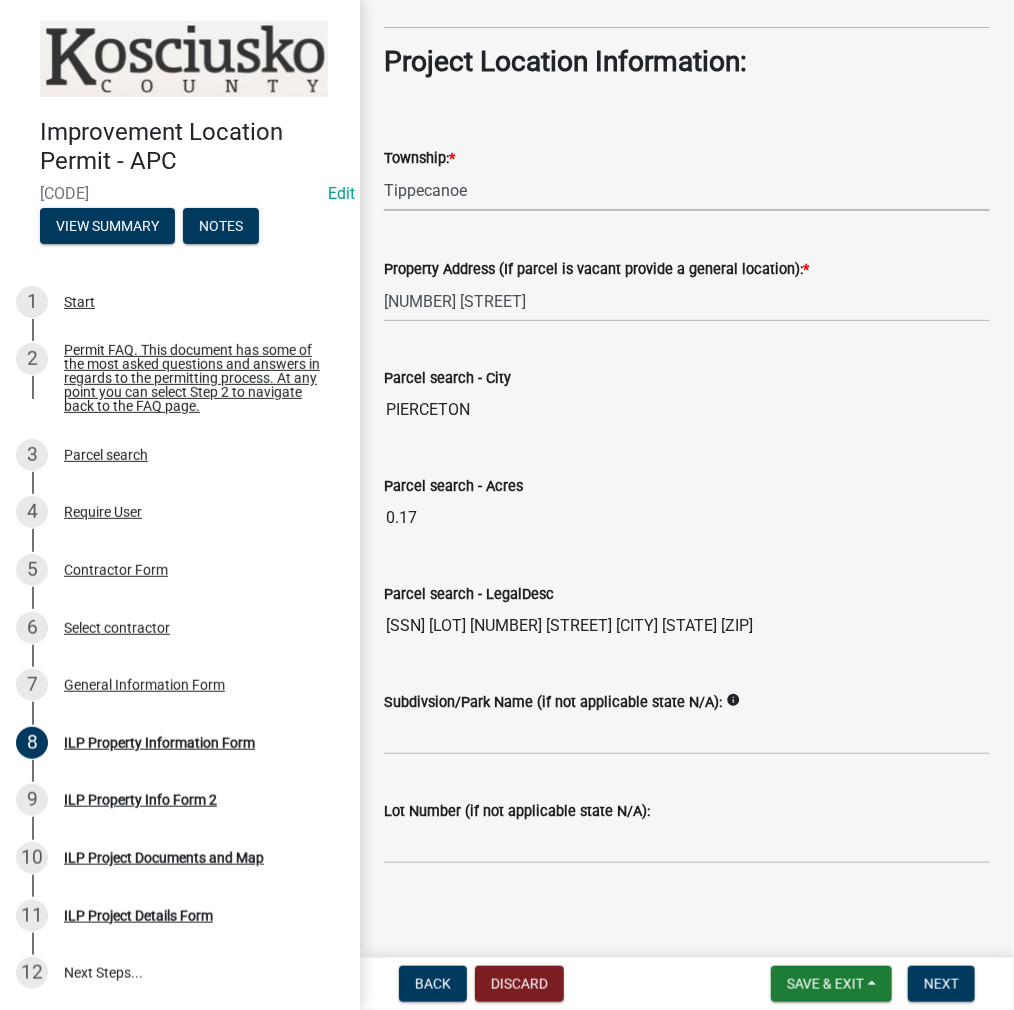 scroll, scrollTop: 1472, scrollLeft: 0, axis: vertical 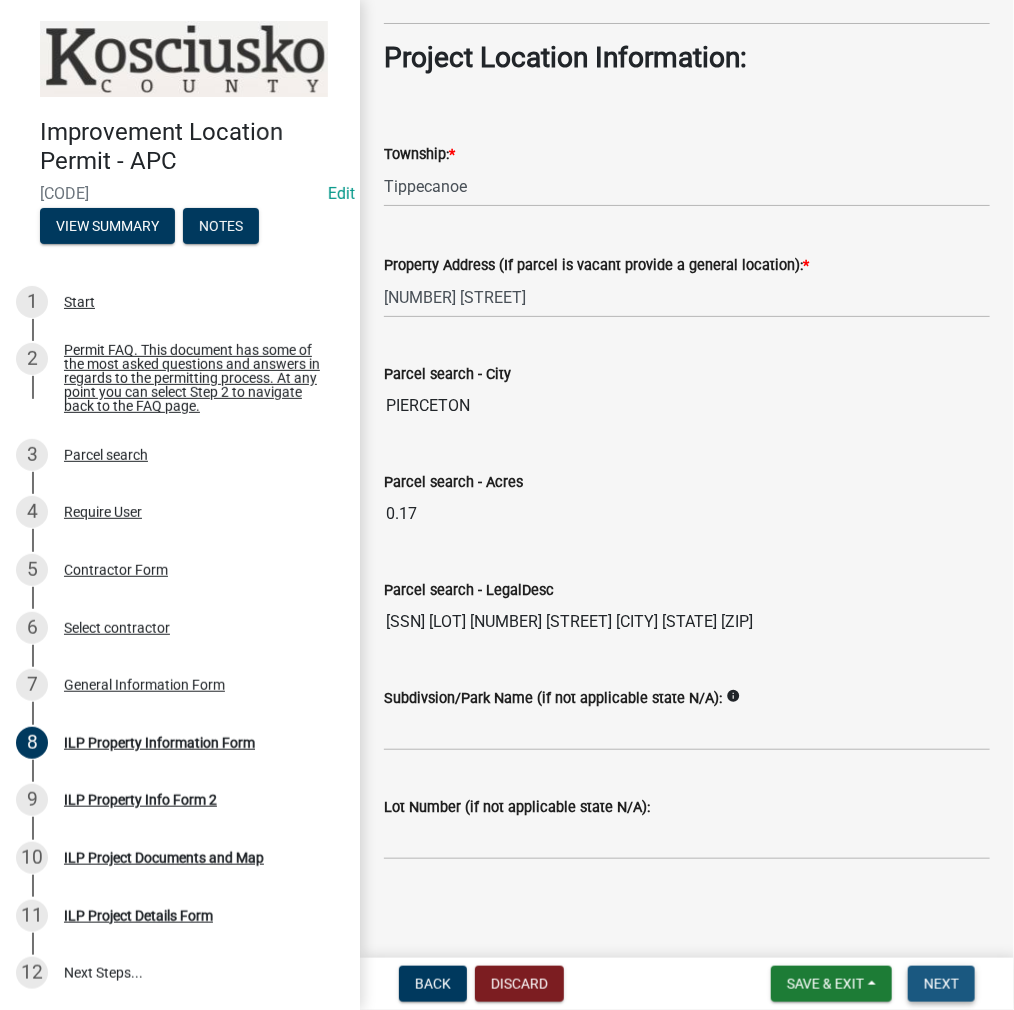click on "Next" at bounding box center (941, 984) 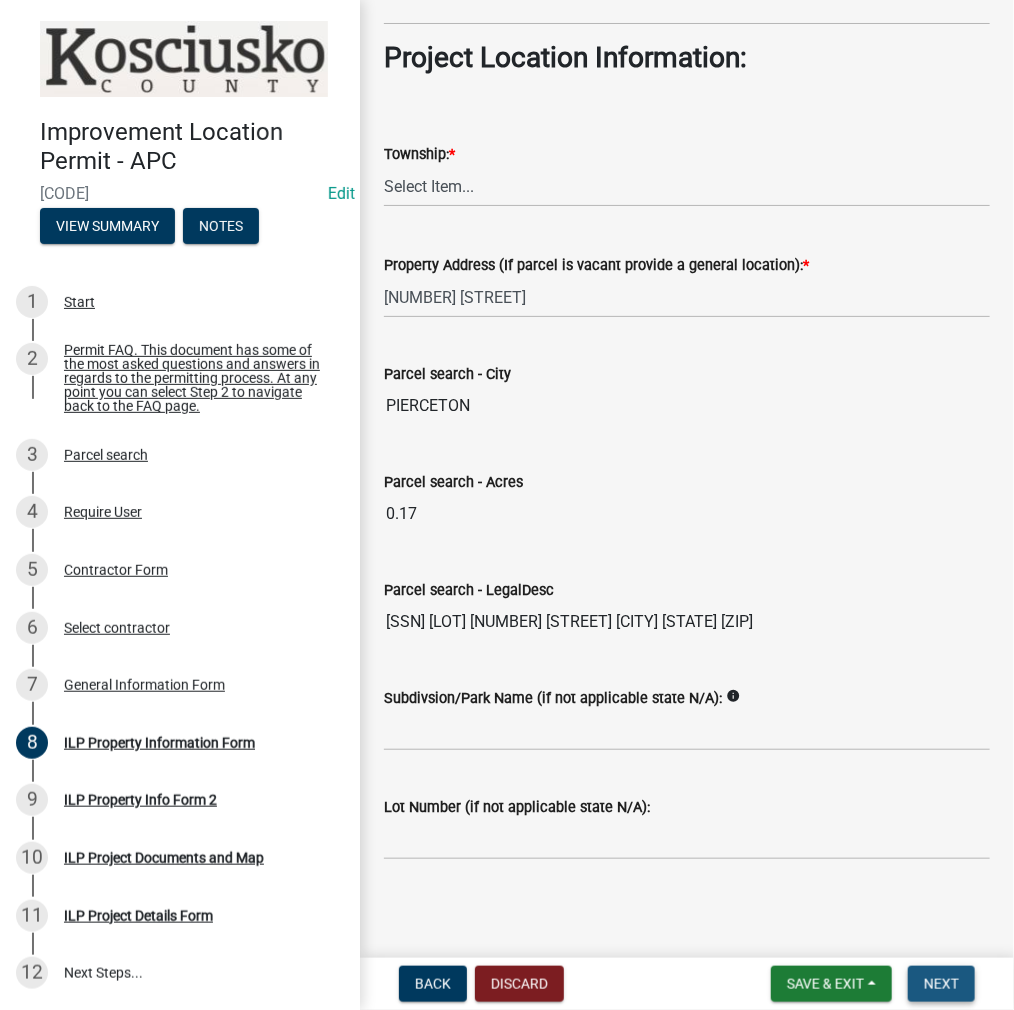 scroll, scrollTop: 0, scrollLeft: 0, axis: both 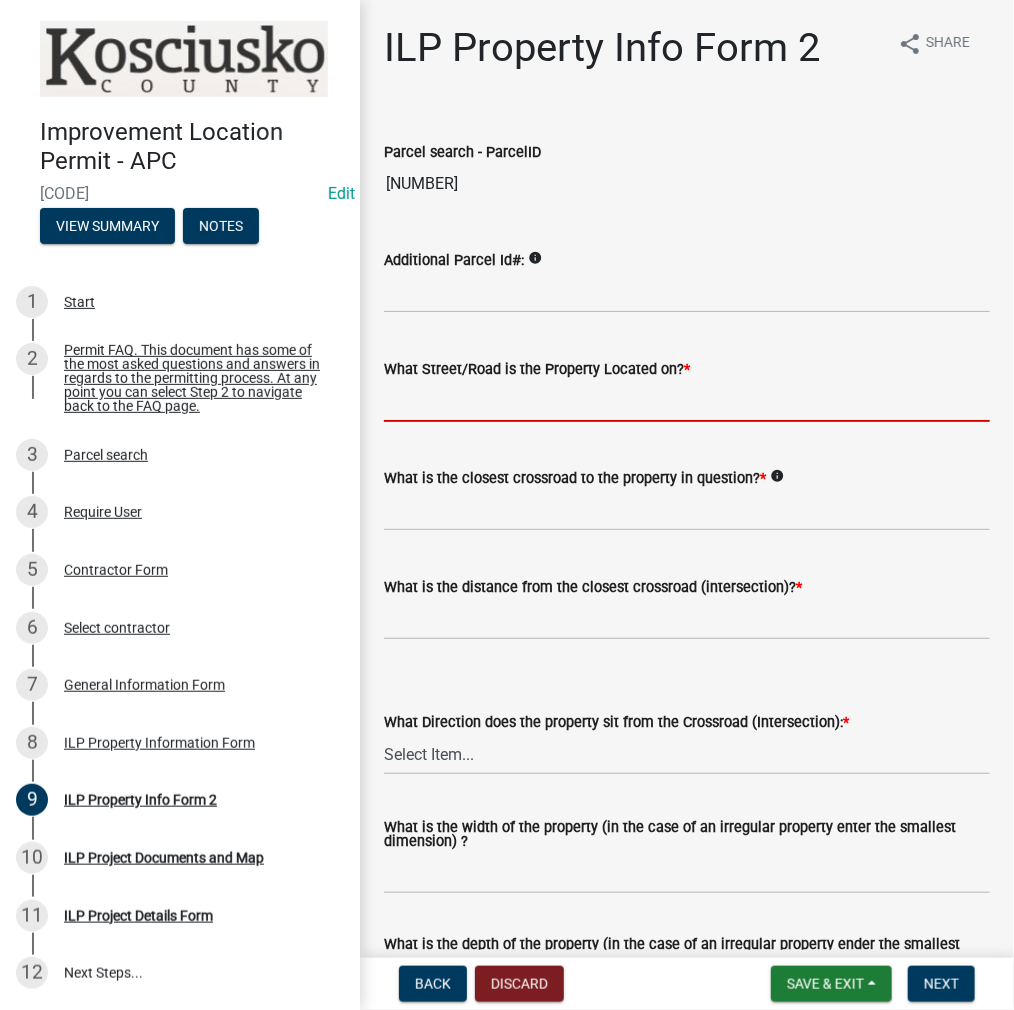click on "What Street/Road is the Property Located on?  *" at bounding box center [687, 401] 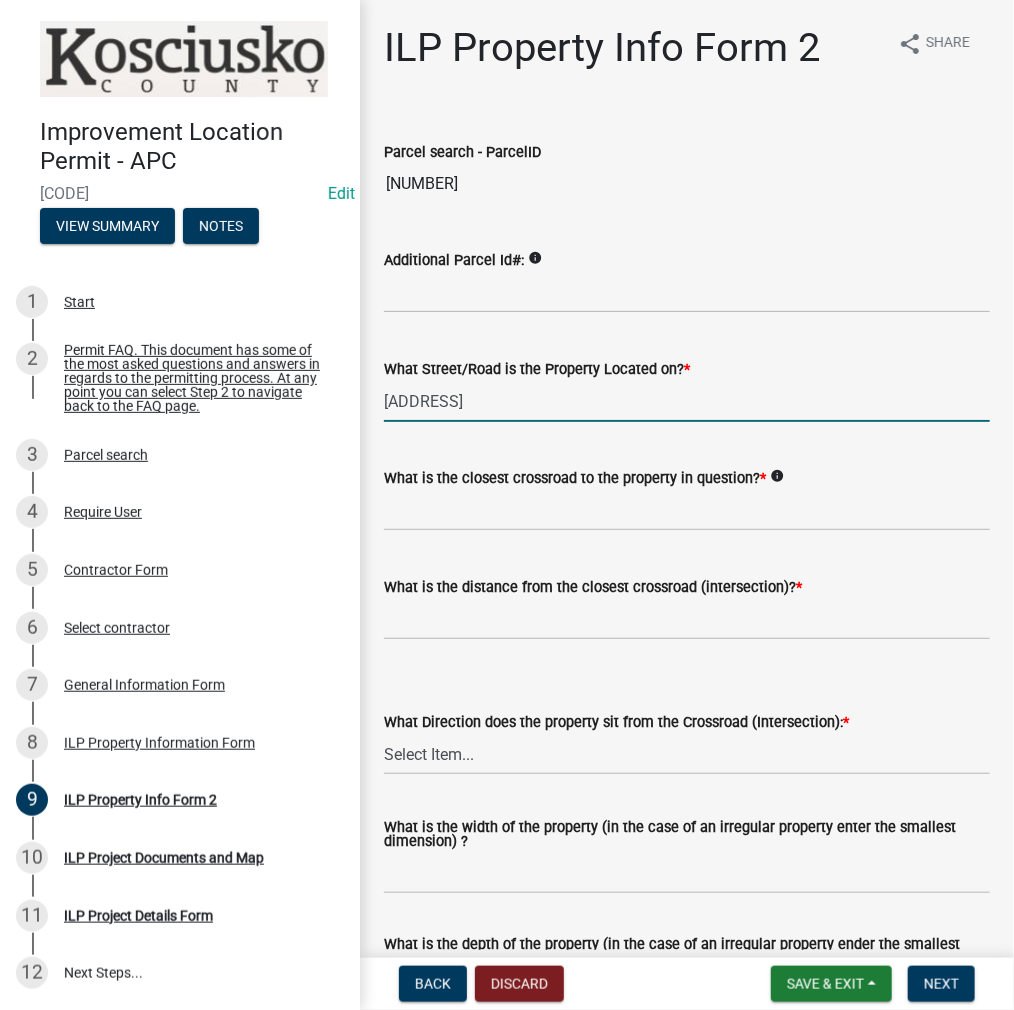 type on "[ADDRESS]" 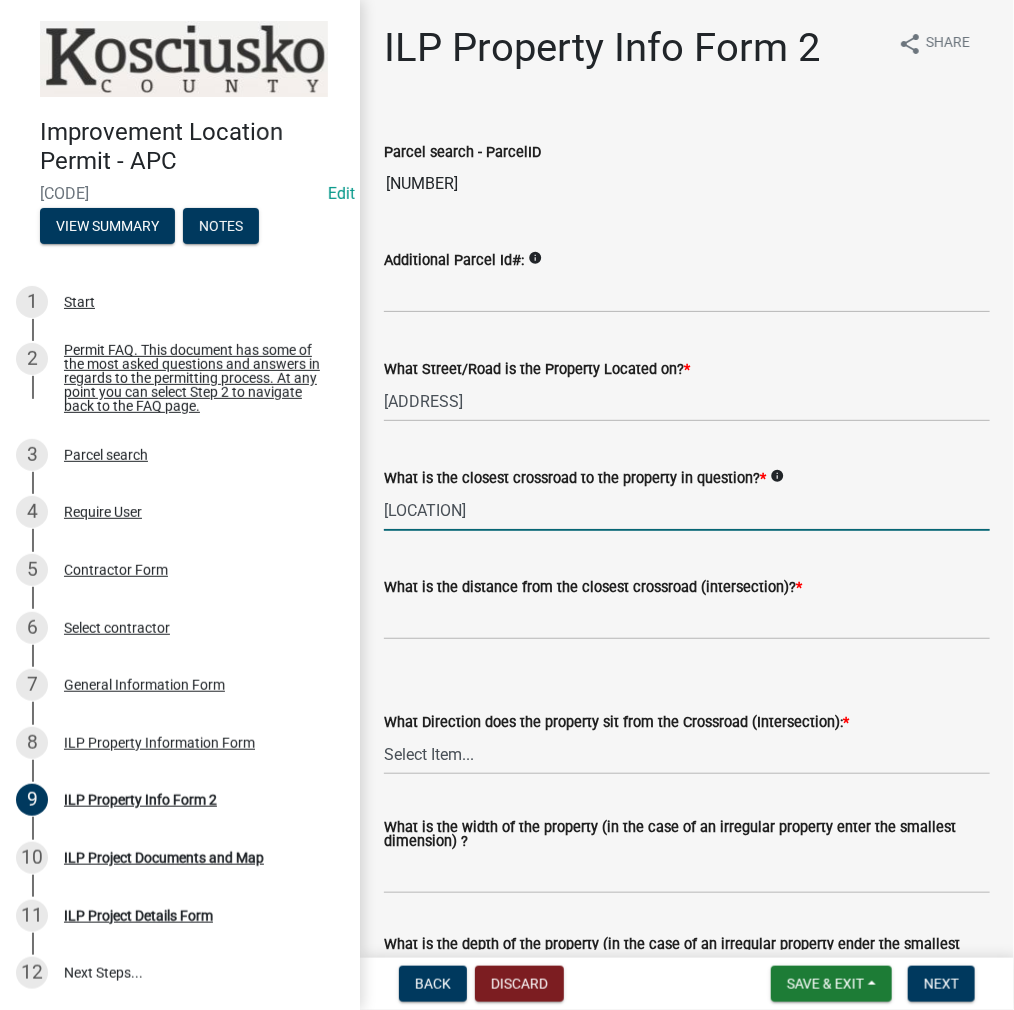 type on "[LOCATION]" 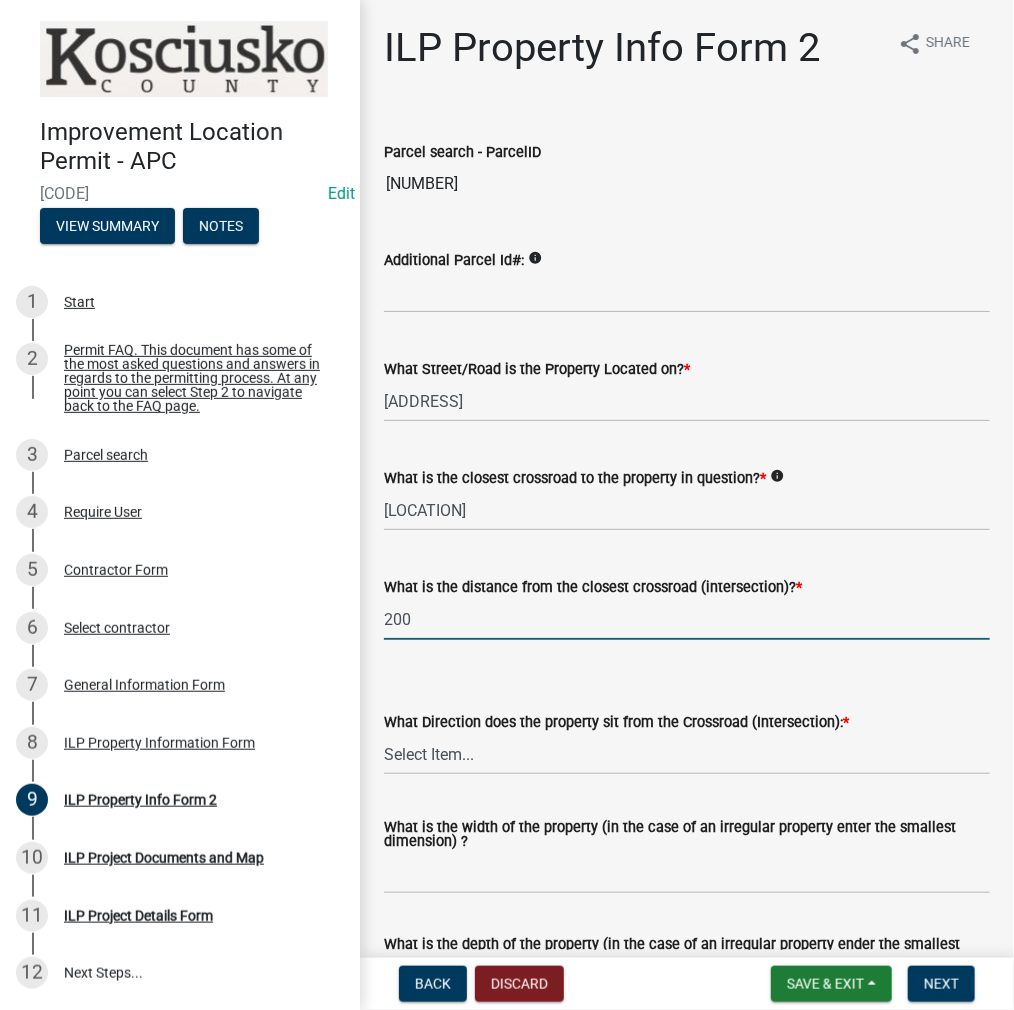 type on "200" 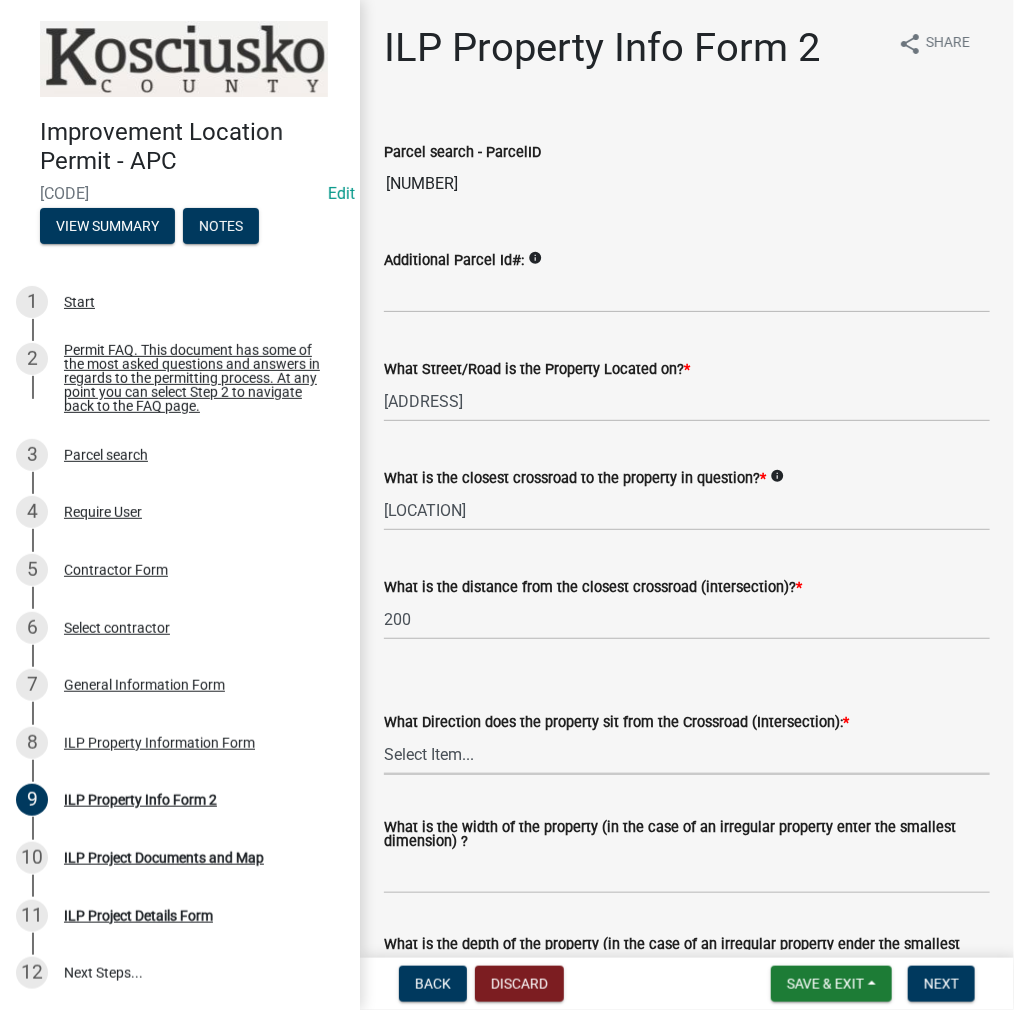 click on "Select Item...   N   NE   NW   S   SE   SW   E   W" at bounding box center (687, 754) 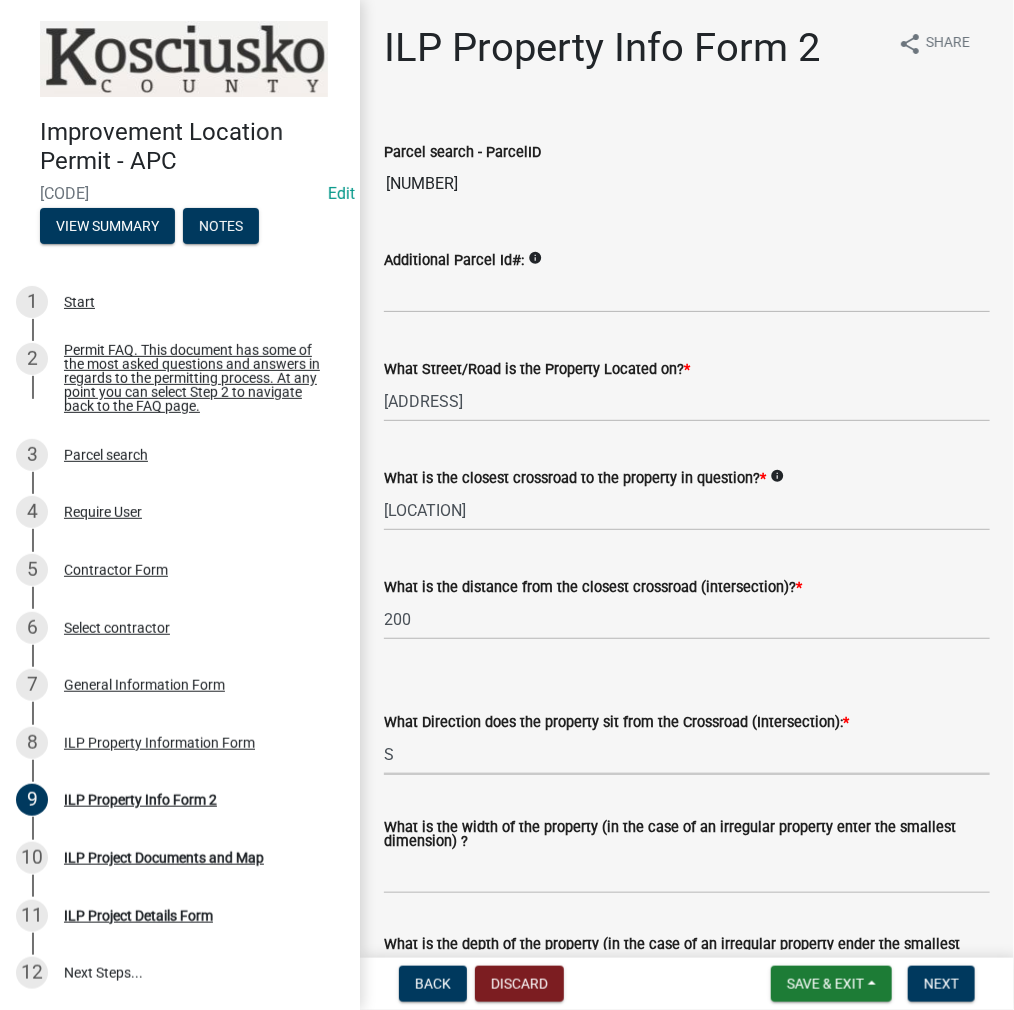 click on "Select Item...   N   NE   NW   S   SE   SW   E   W" at bounding box center [687, 754] 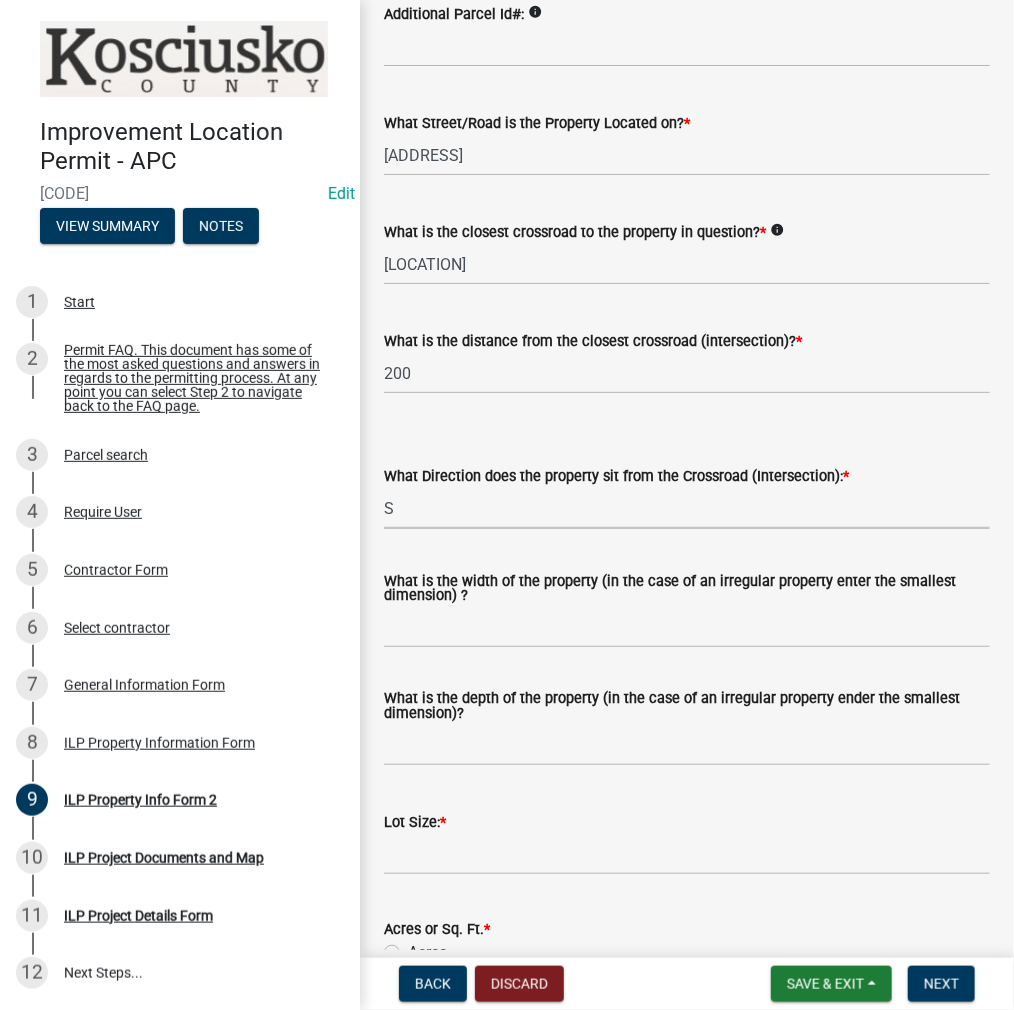 scroll, scrollTop: 300, scrollLeft: 0, axis: vertical 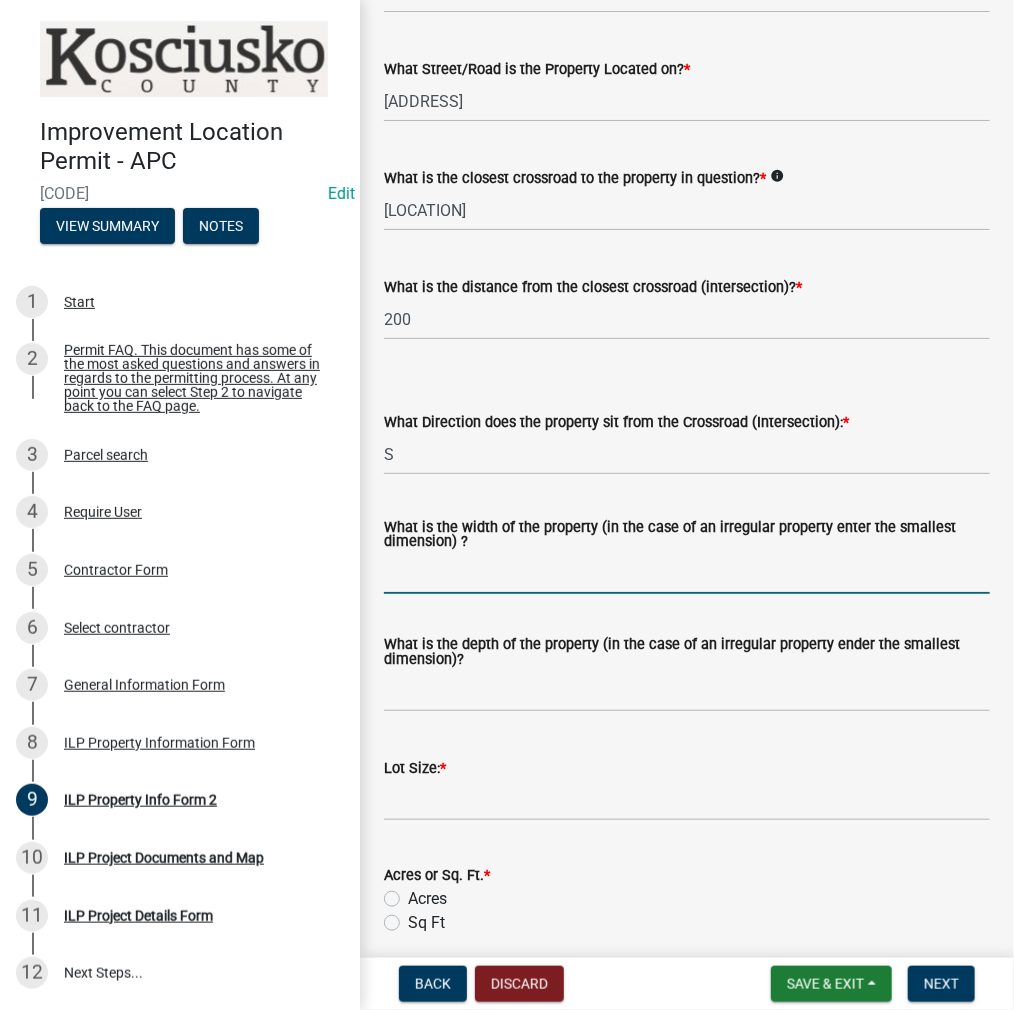 click on "What is the width of the property (in the case of an irregular property enter the smallest dimension) ?" at bounding box center [687, 573] 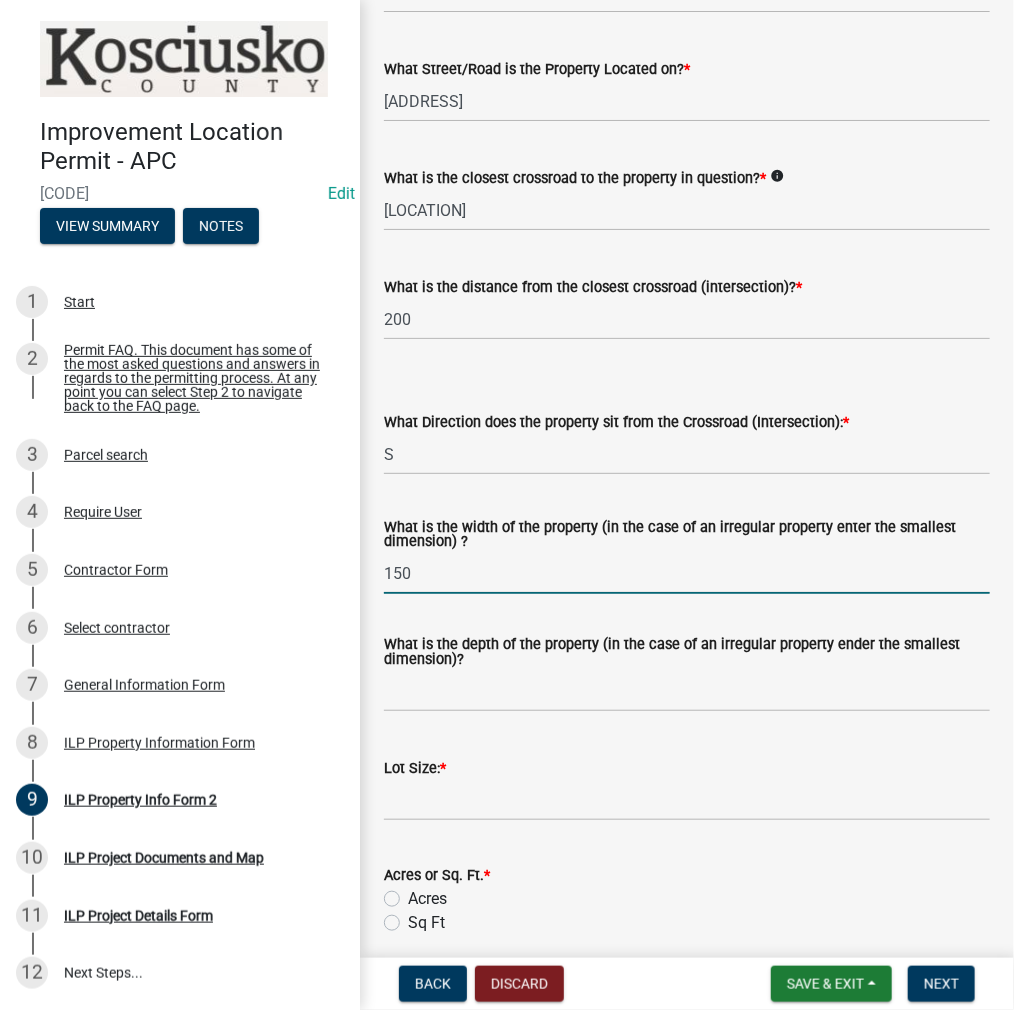 type on "150" 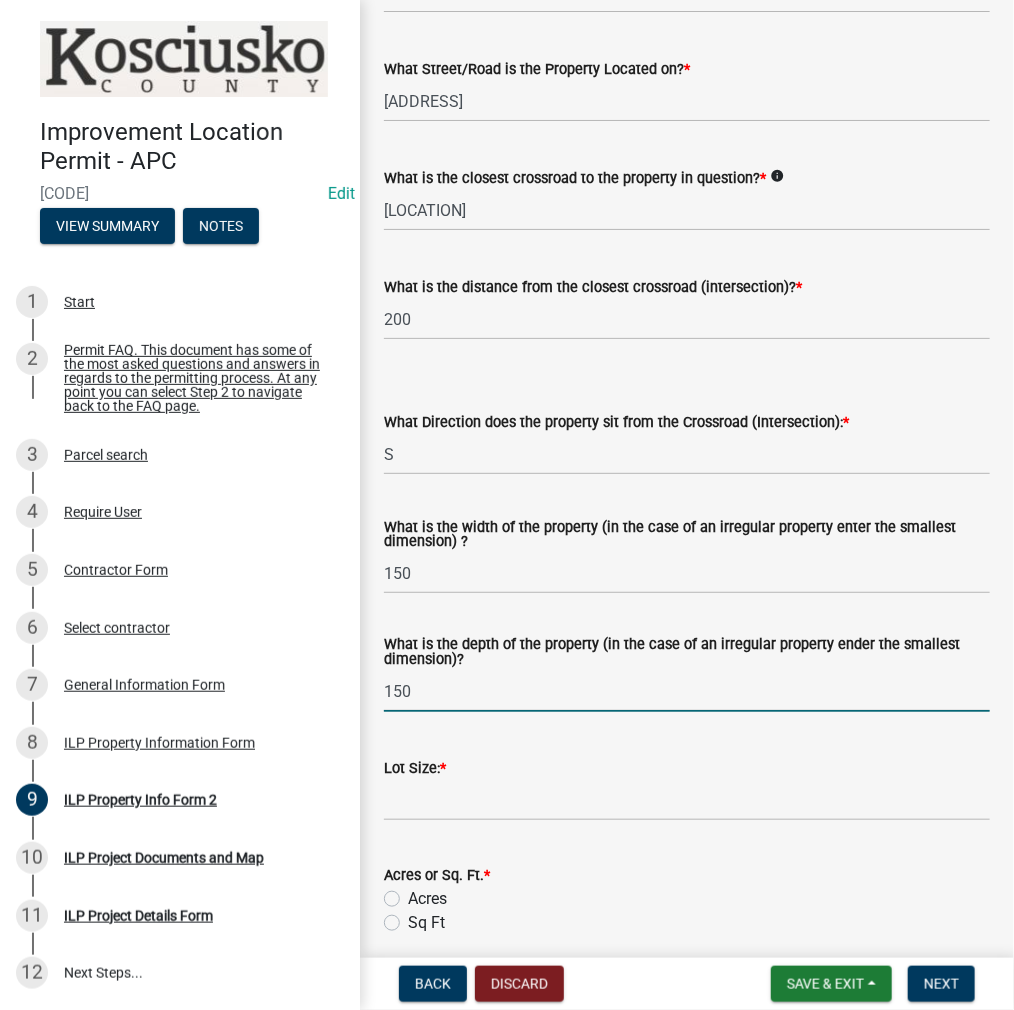 type on "150" 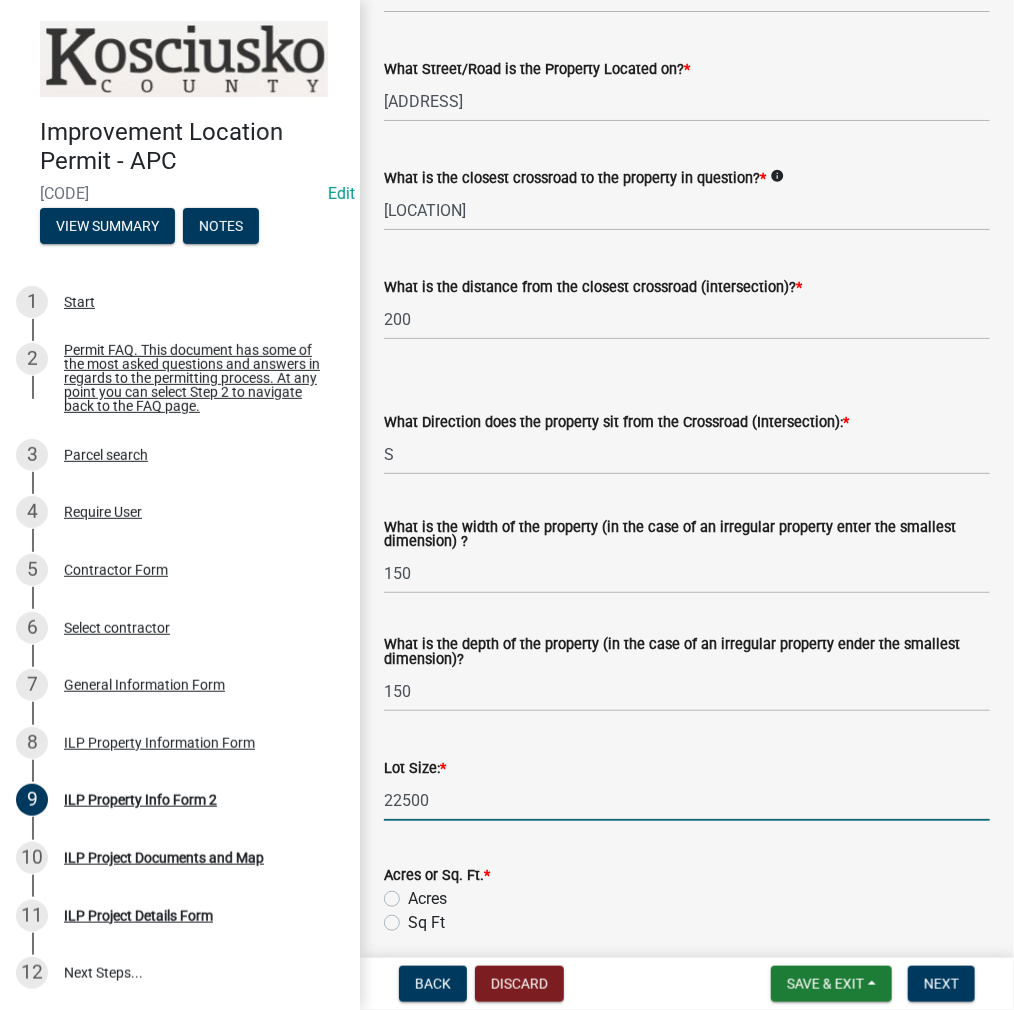 type on "22500" 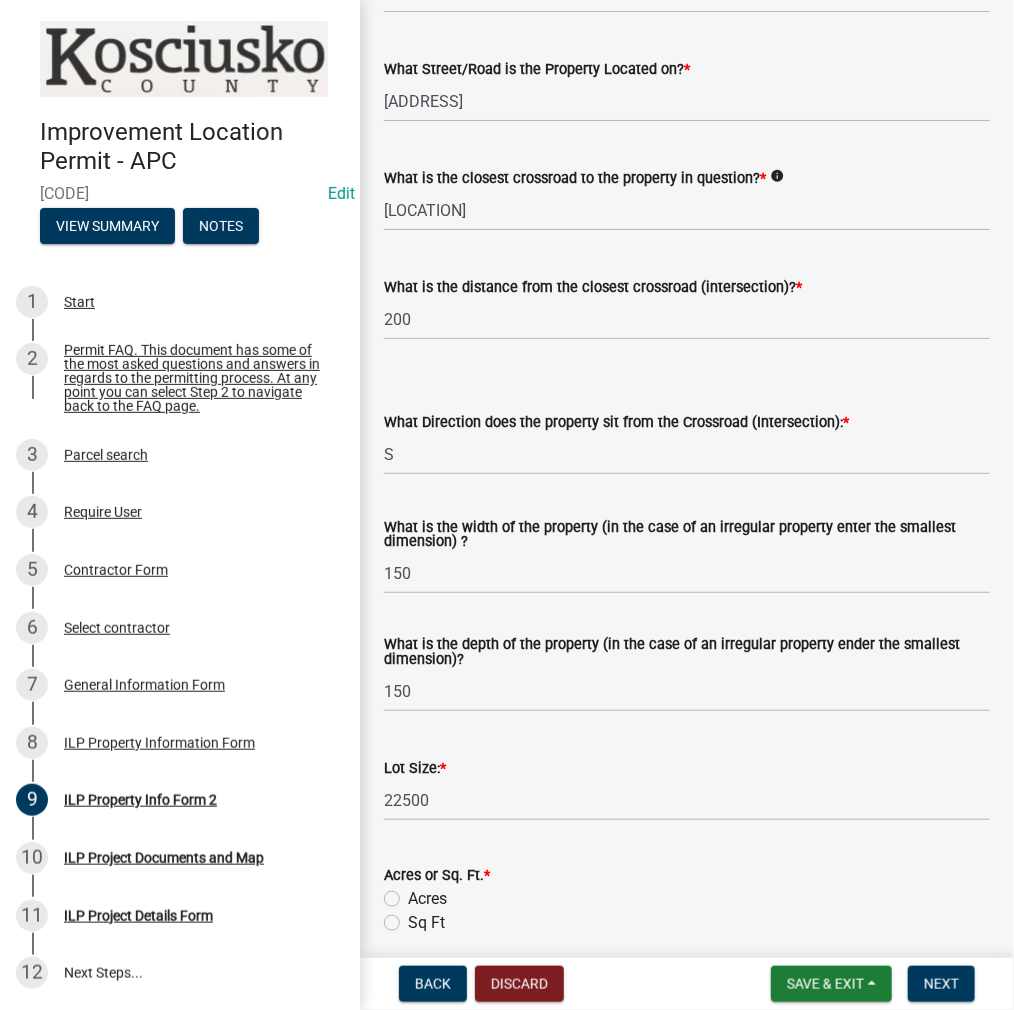 click on "Sq Ft" 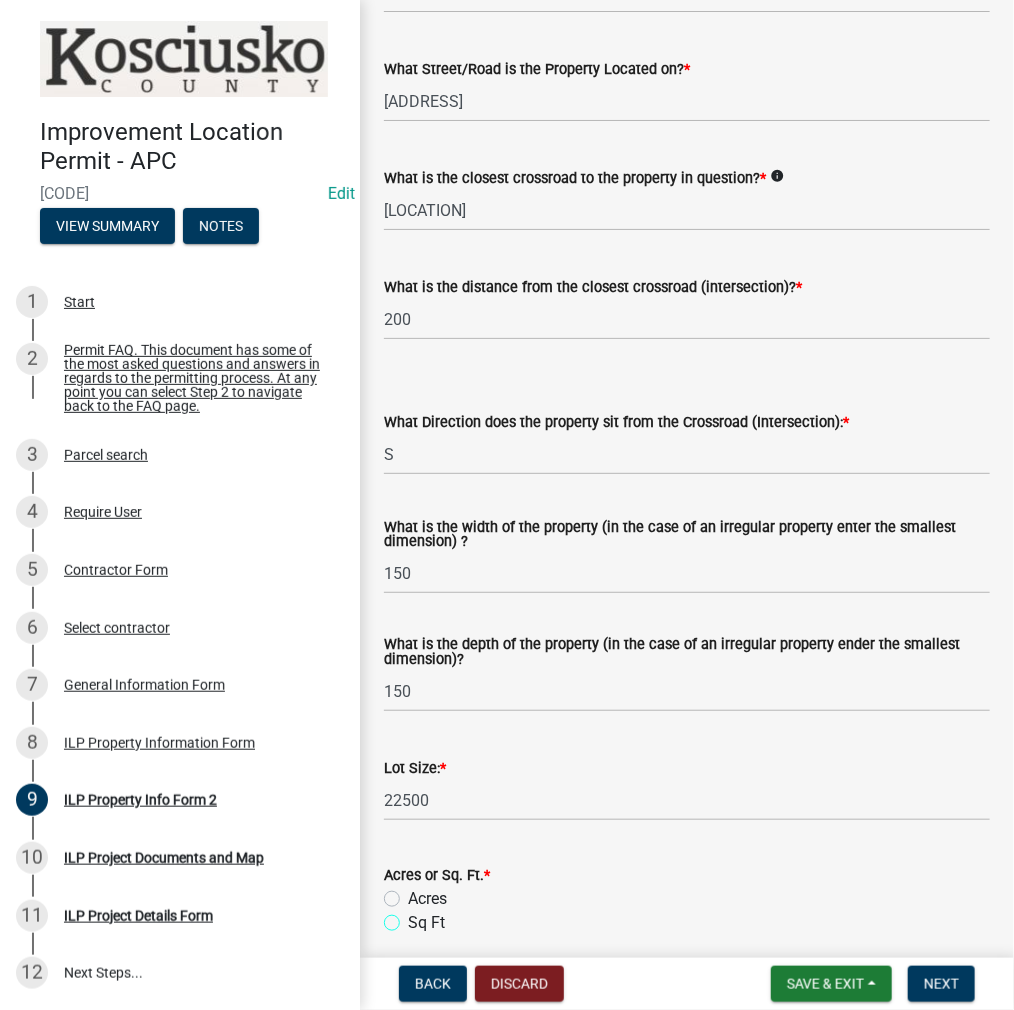 click on "Sq Ft" at bounding box center [414, 917] 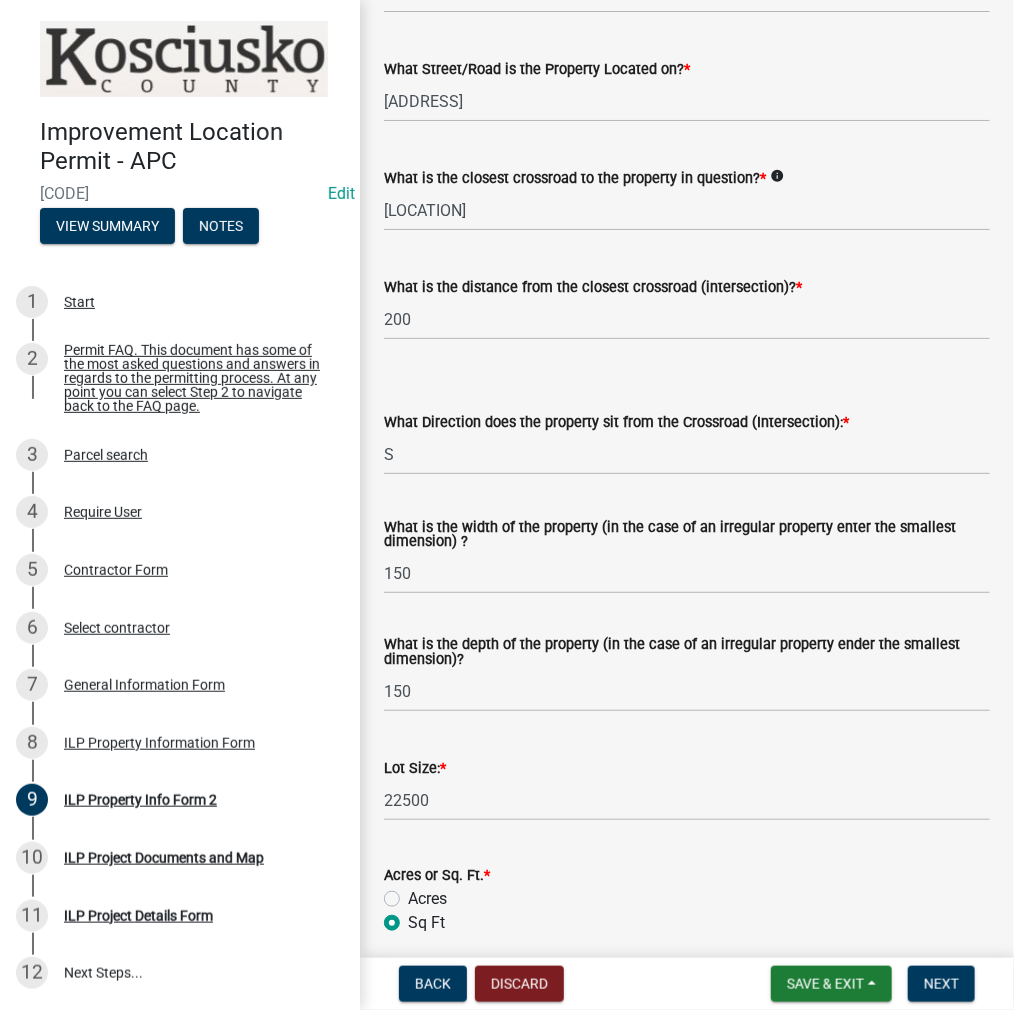 radio on "true" 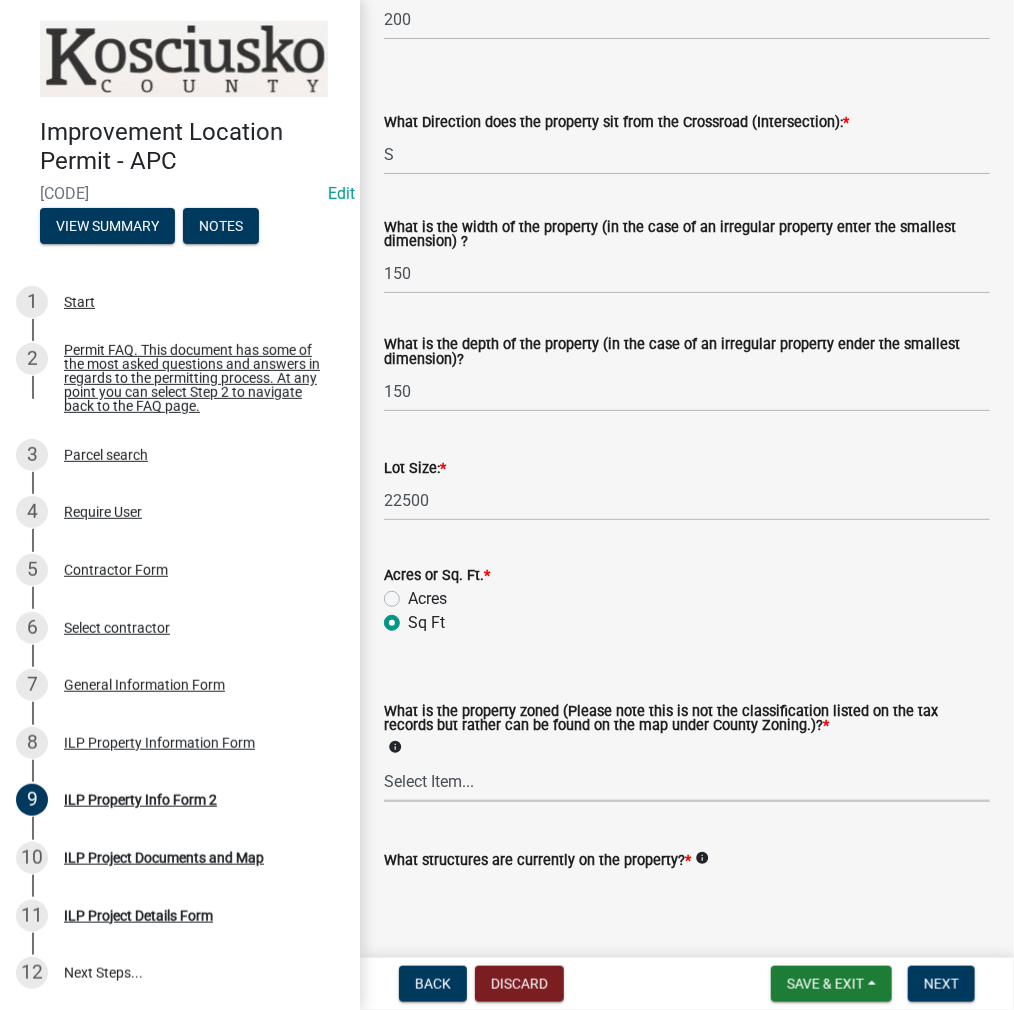 click on "Select Item...   Agricultural   Agricultural 2   Commercial   Environmental   Industrial 1   Industrial 2   Industrial 3   Public Use   Residential" at bounding box center (687, 781) 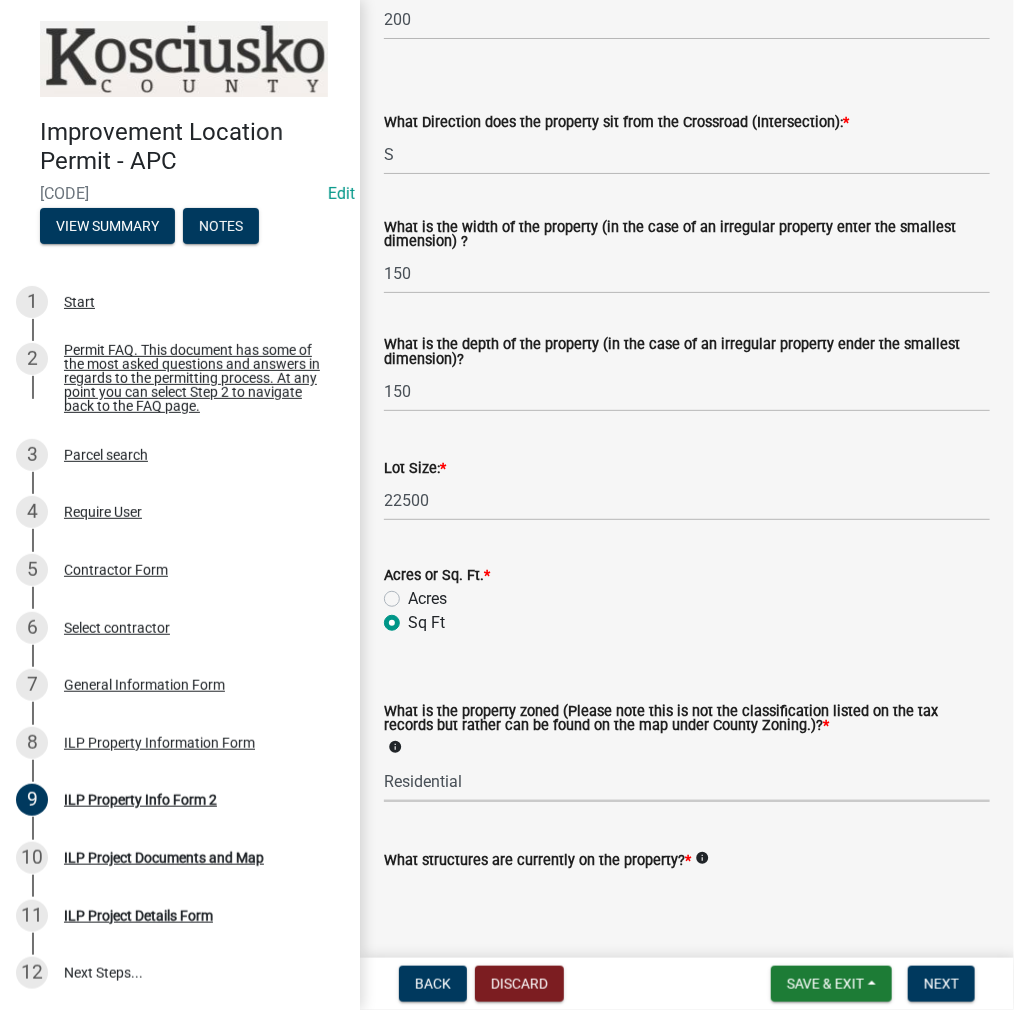 click on "Select Item...   Agricultural   Agricultural 2   Commercial   Environmental   Industrial 1   Industrial 2   Industrial 3   Public Use   Residential" at bounding box center [687, 781] 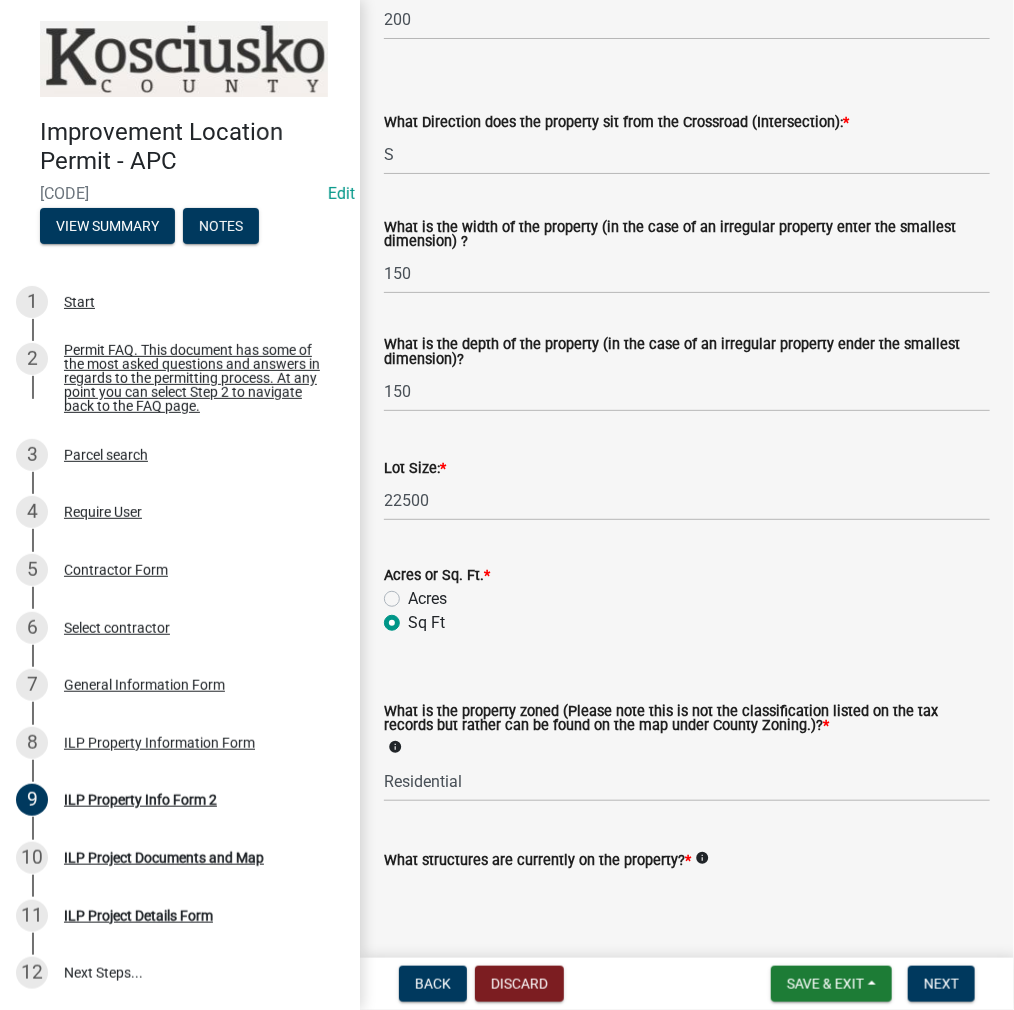 click on "What structures are currently on the property?  *" at bounding box center (687, 919) 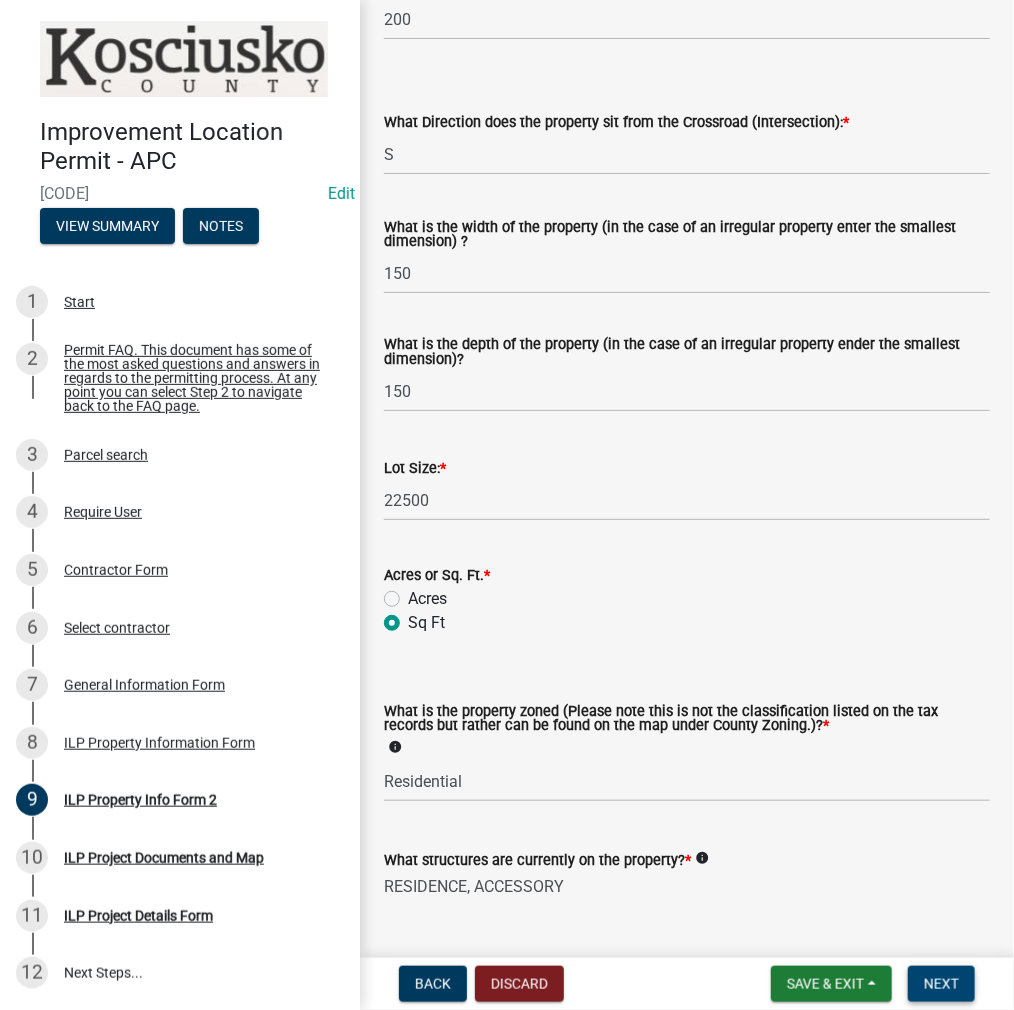 type on "RESIDENCE, ACCESSORY" 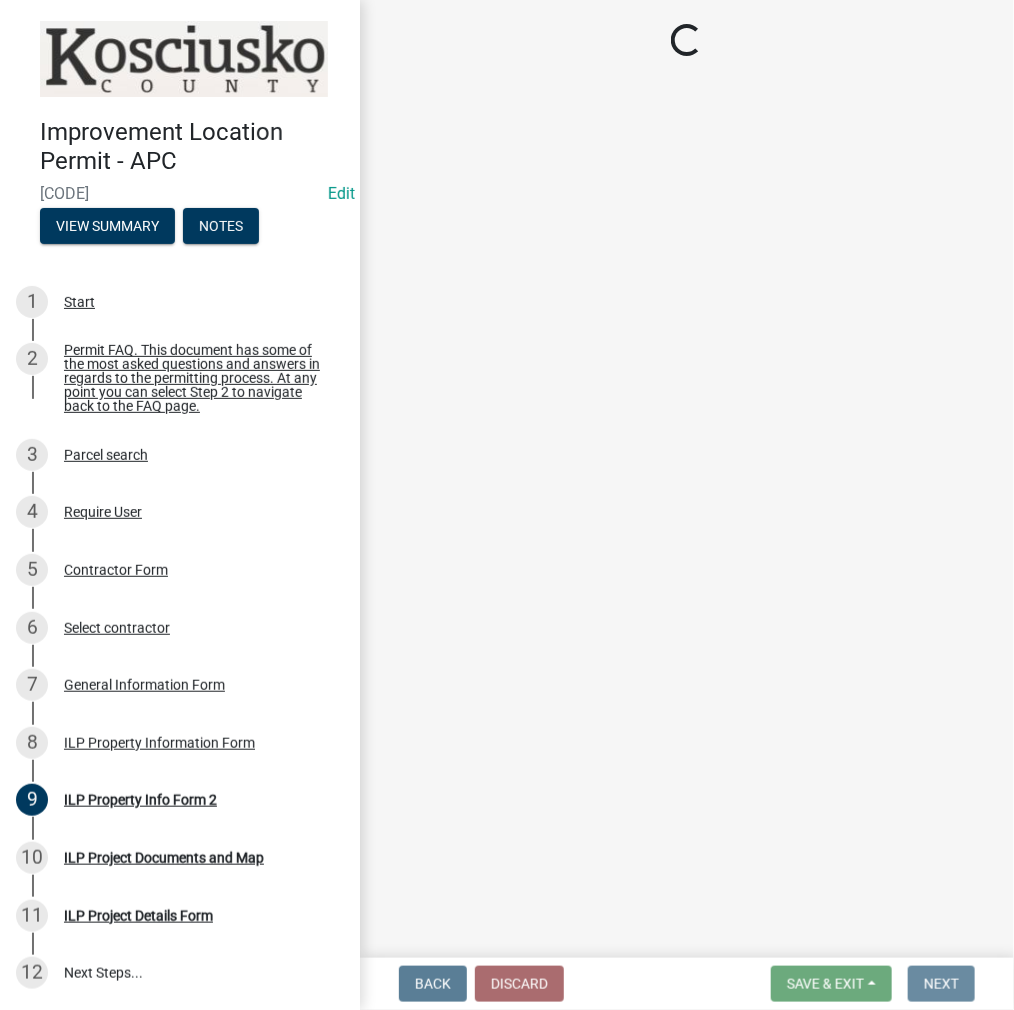 scroll, scrollTop: 0, scrollLeft: 0, axis: both 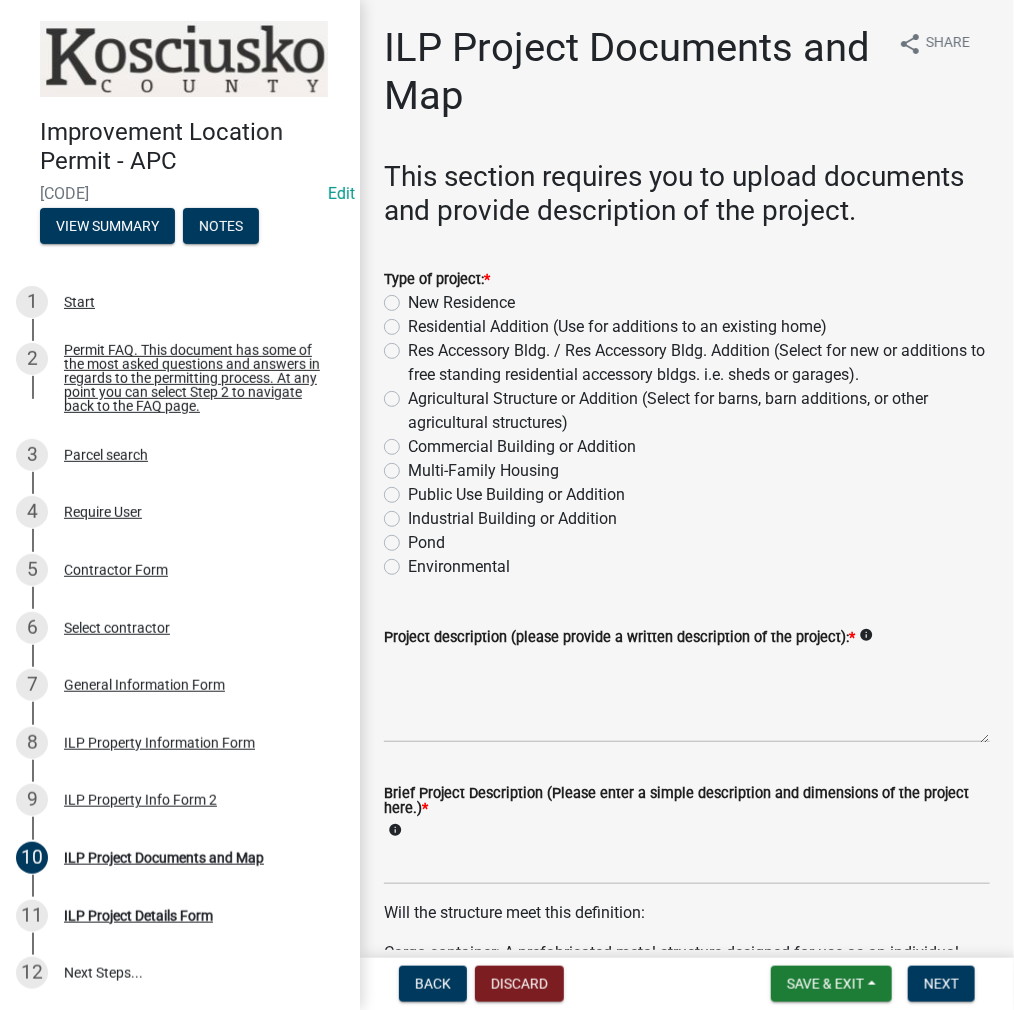 click on "Res Accessory Bldg. / Res Accessory  Bldg. Addition (Select for new or additions to free standing residential accessory bldgs. i.e. sheds or garages)." 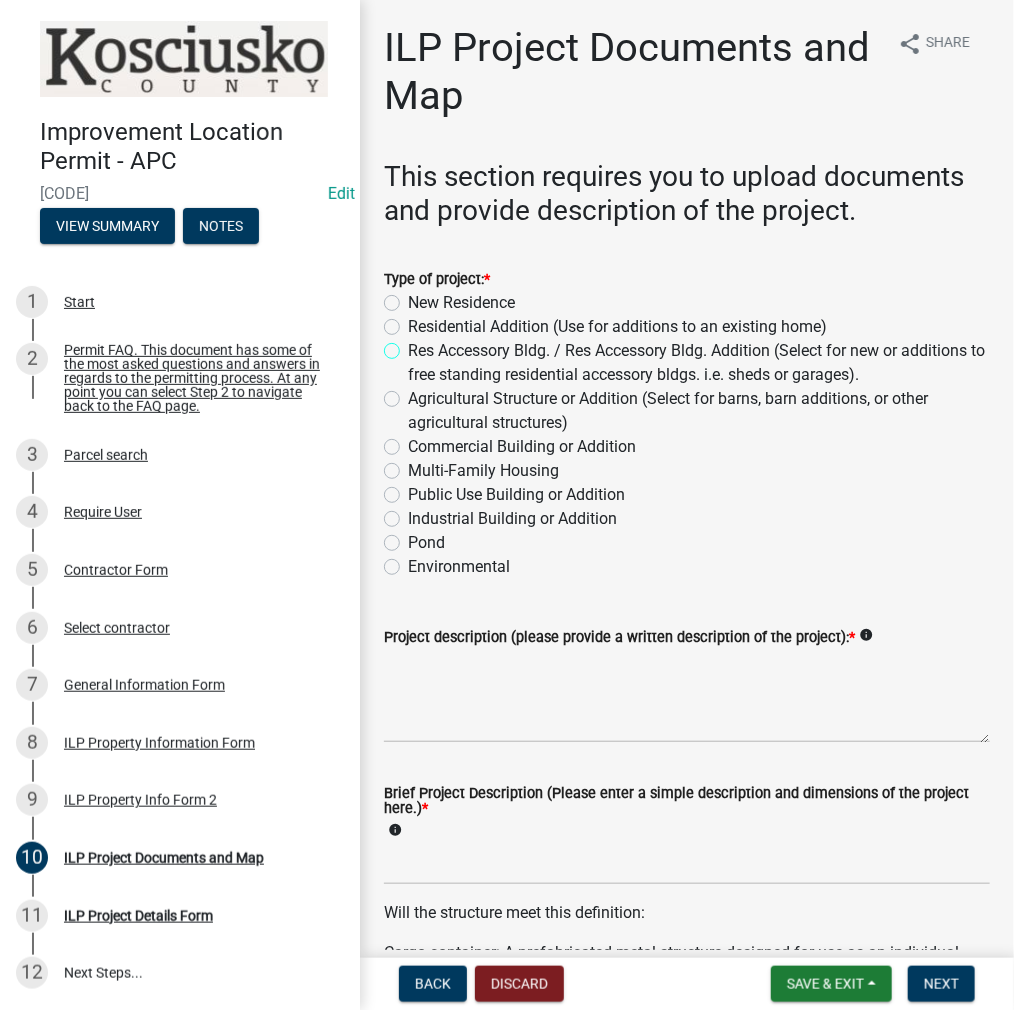 click on "Res Accessory Bldg. / Res Accessory  Bldg. Addition (Select for new or additions to free standing residential accessory bldgs. i.e. sheds or garages)." at bounding box center [414, 345] 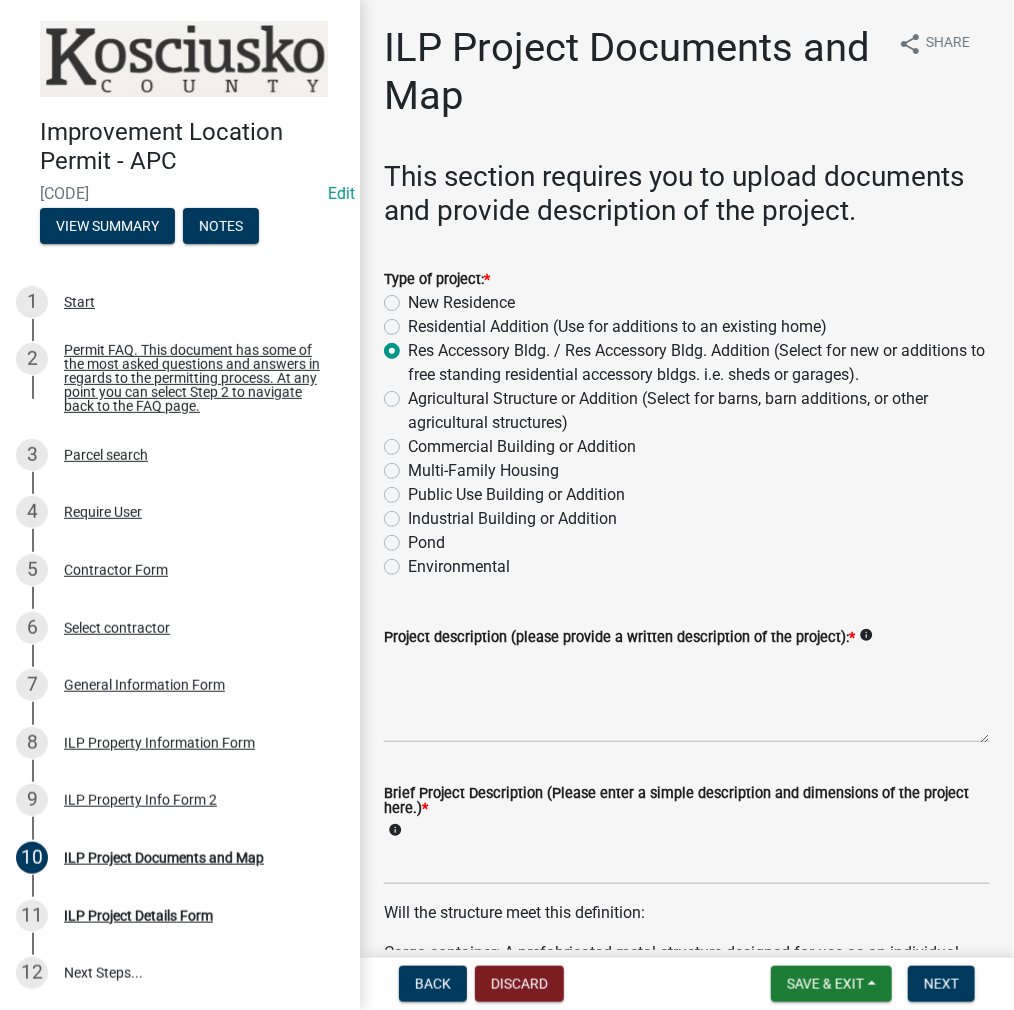 radio on "true" 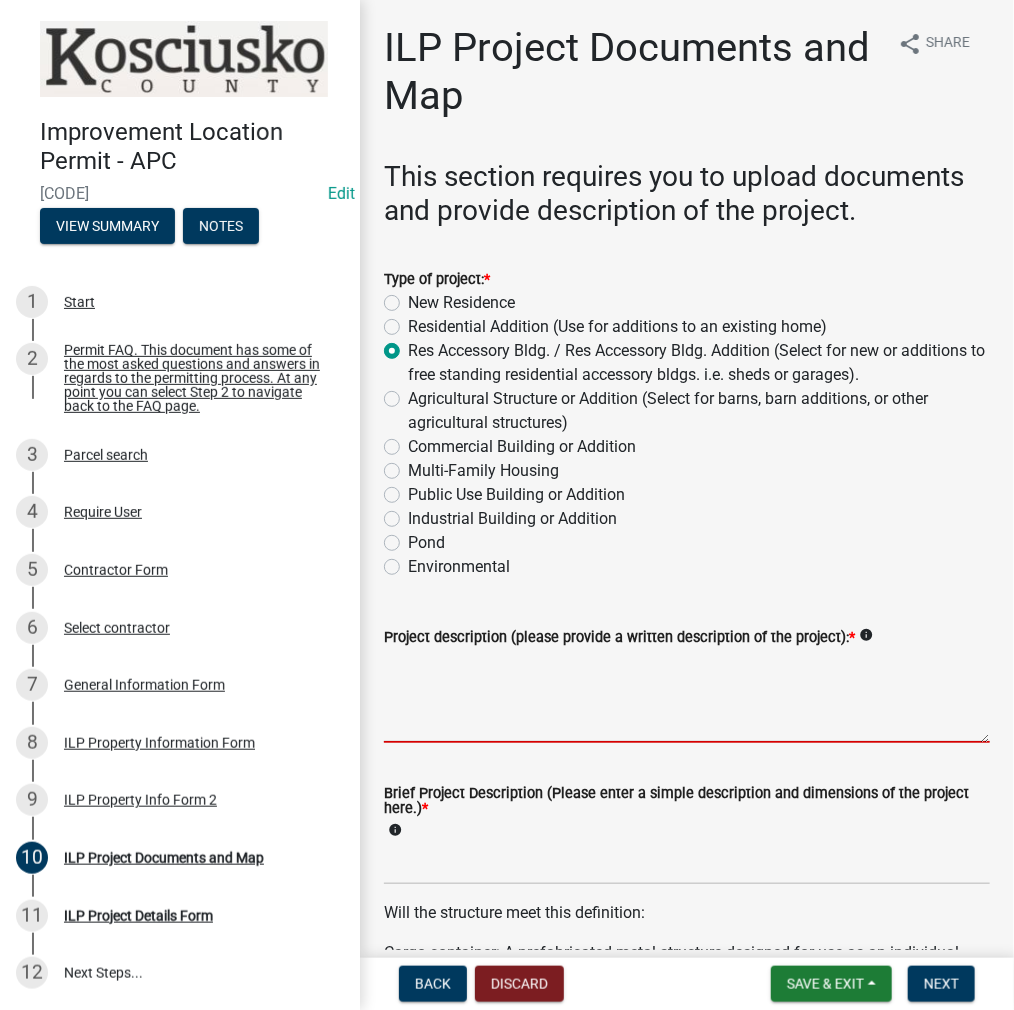 click on "Project description (please provide a written description of the project):  *" at bounding box center (687, 696) 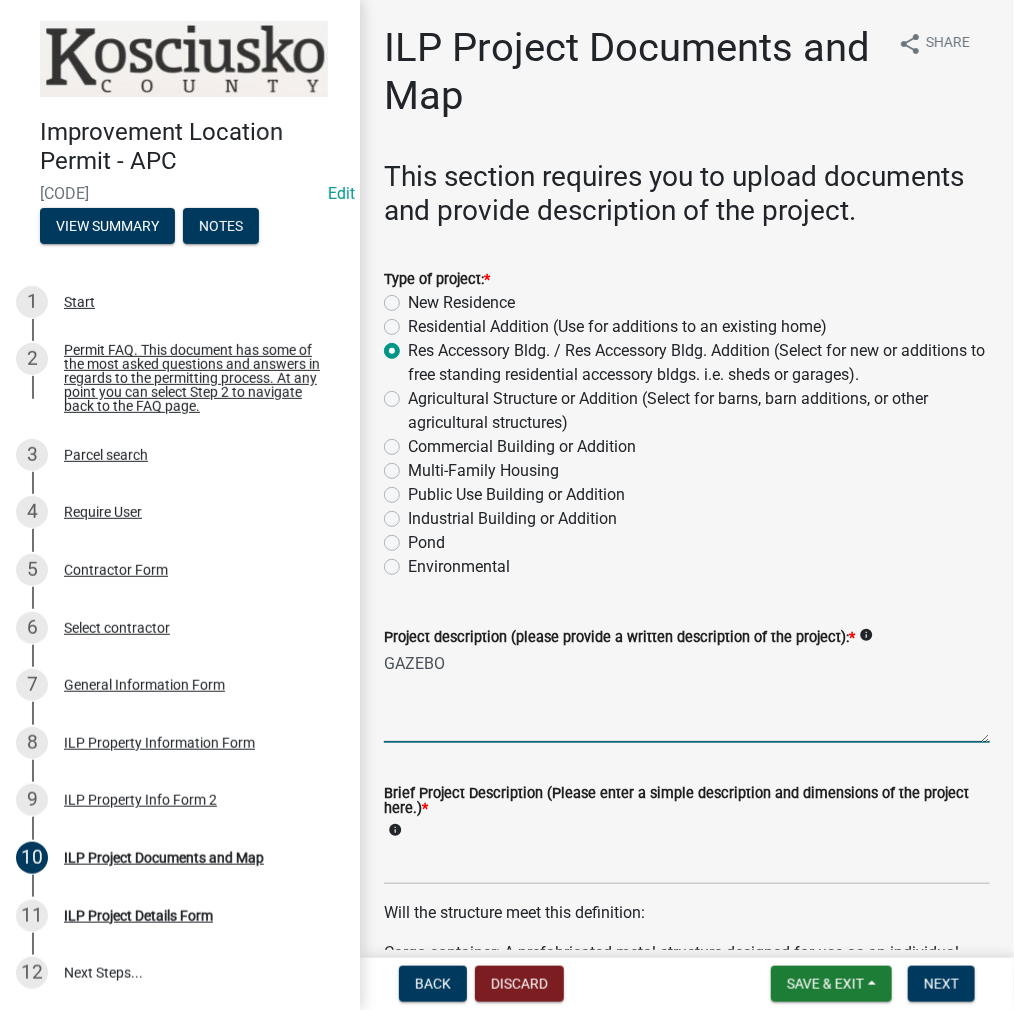type on "GAZEBO" 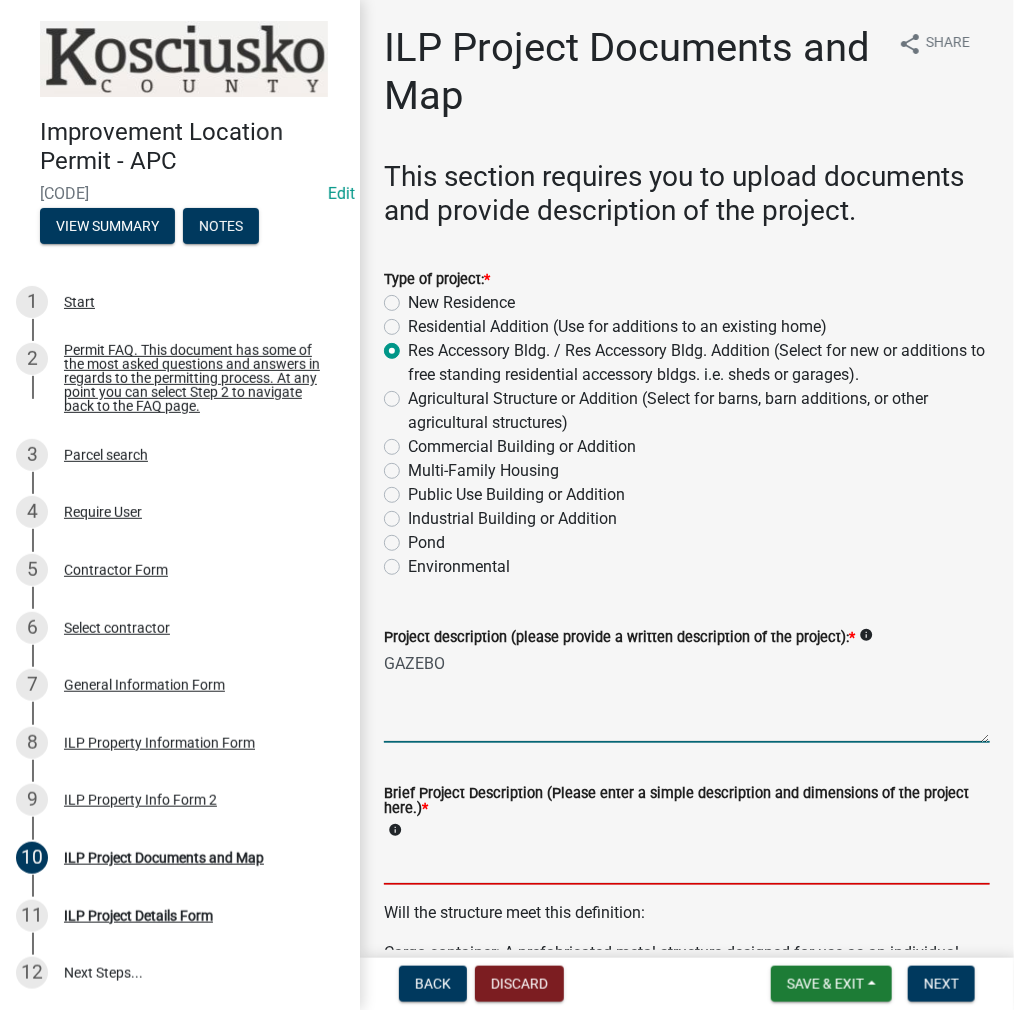 click on "Brief Project Description (Please enter a simple description and dimensions of the project here.)  *" at bounding box center [687, 864] 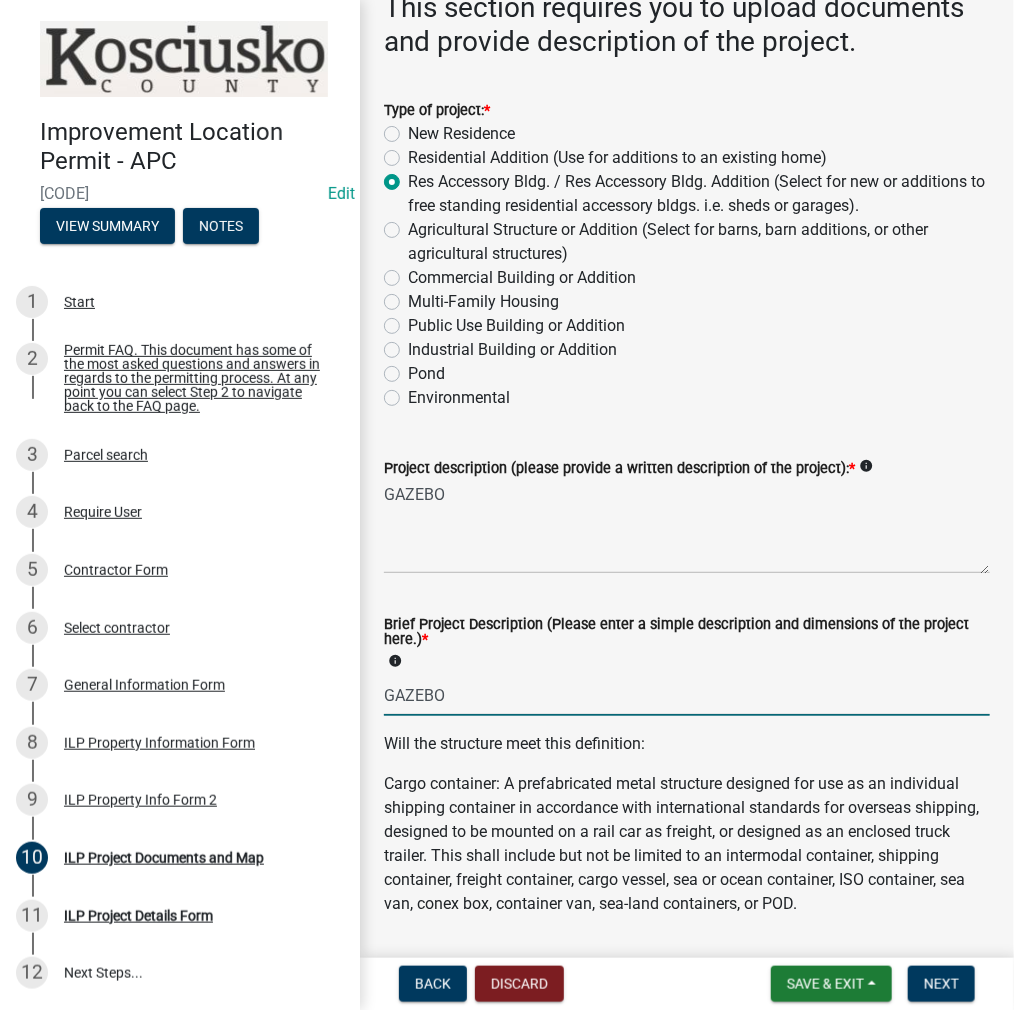 scroll, scrollTop: 400, scrollLeft: 0, axis: vertical 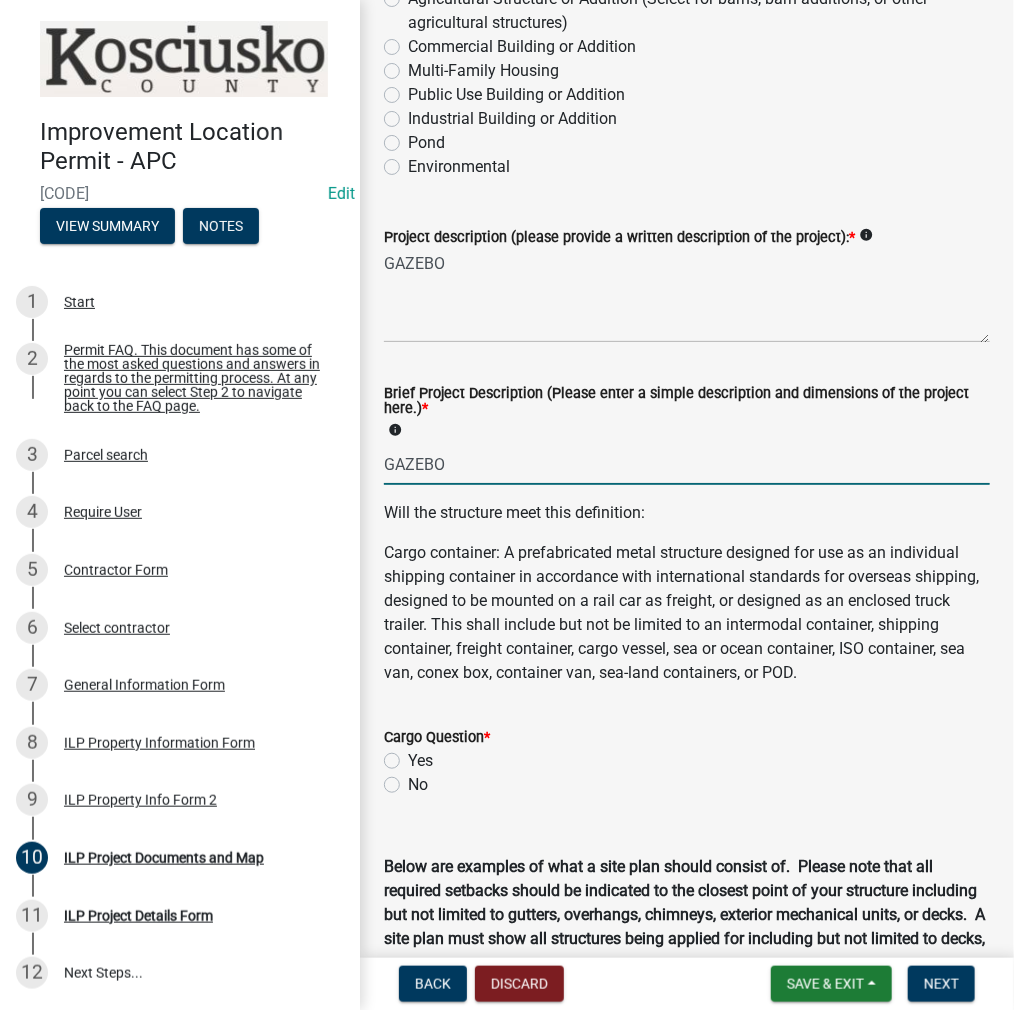 type on "GAZEBO" 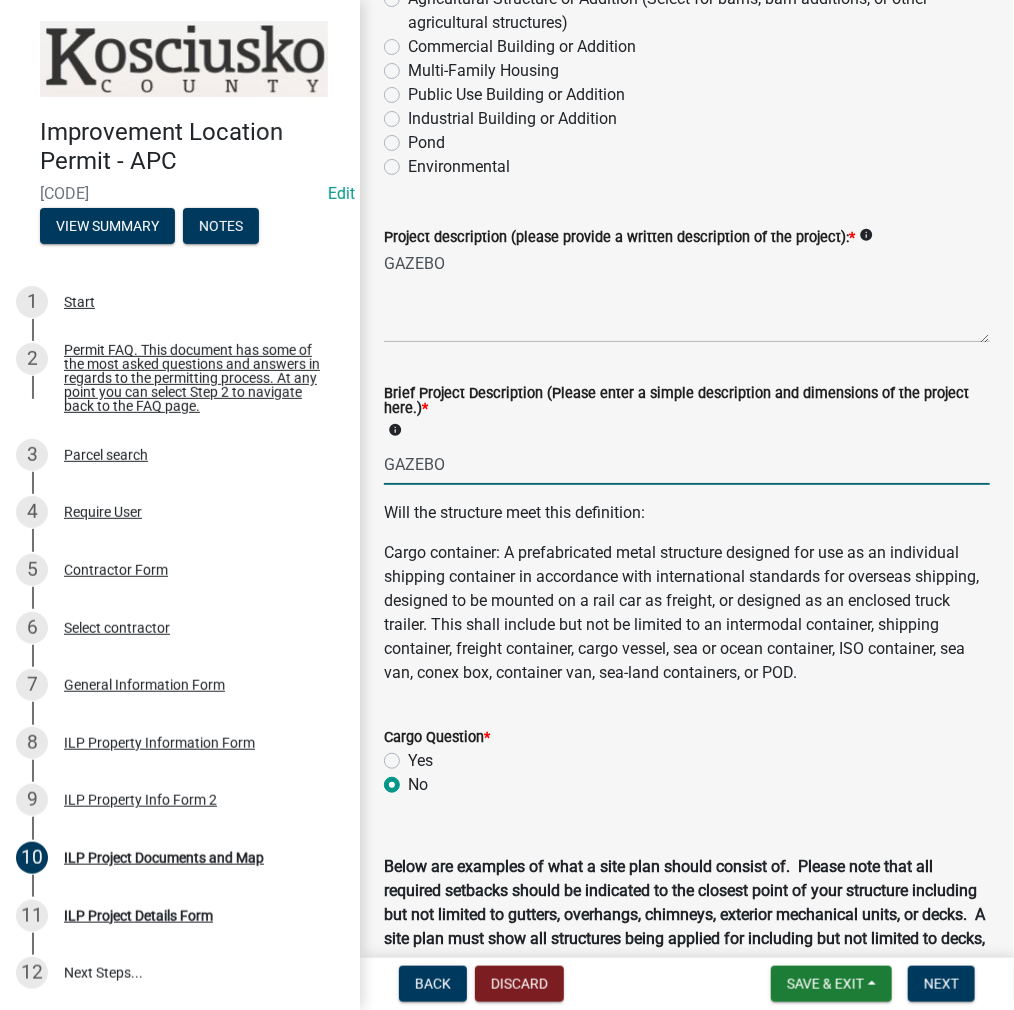 radio on "true" 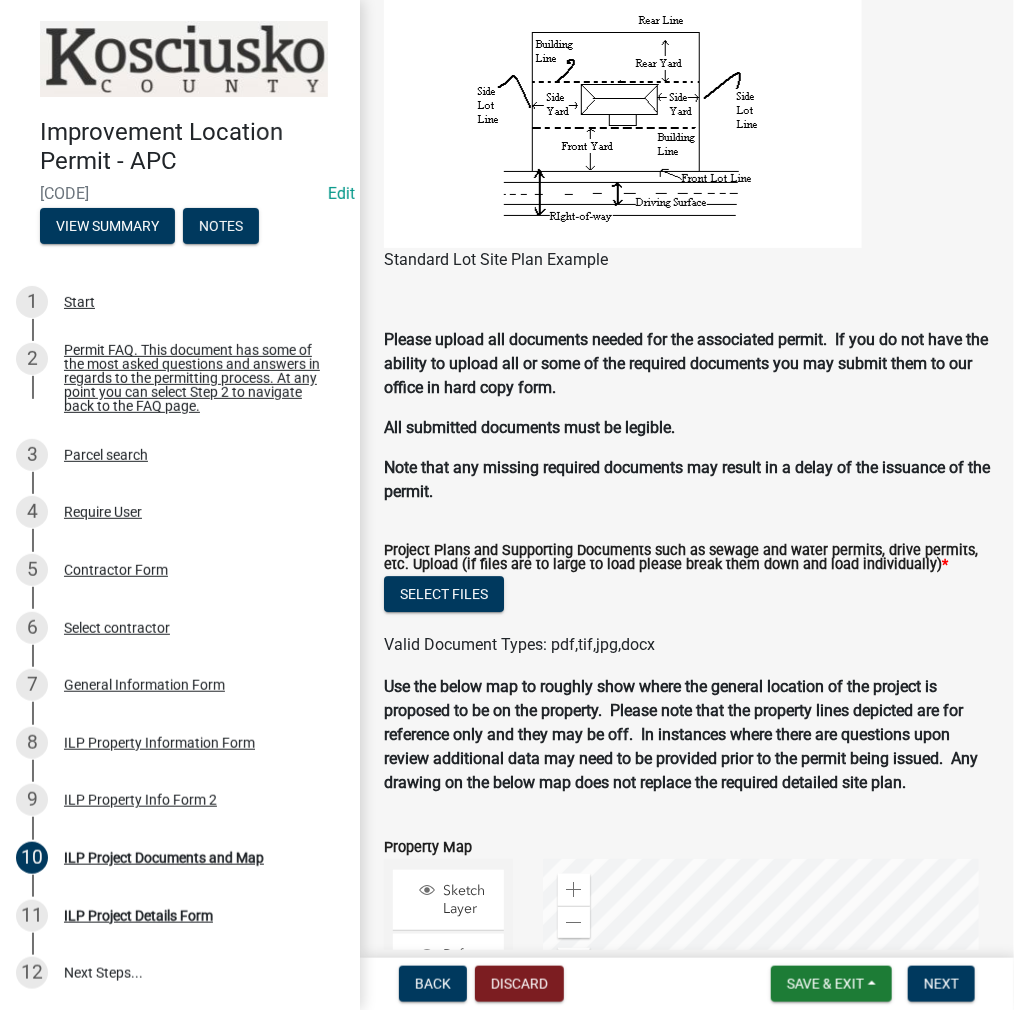 scroll, scrollTop: 1765, scrollLeft: 0, axis: vertical 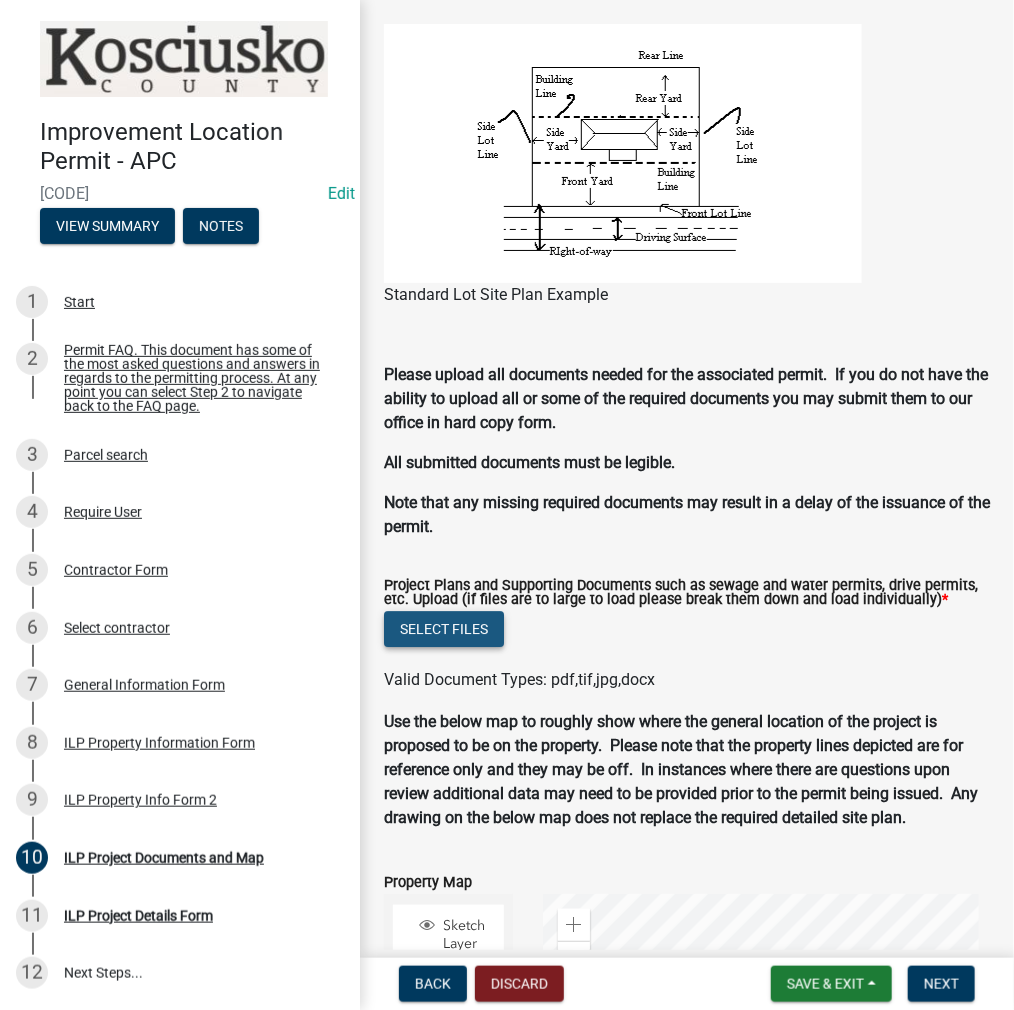 click on "Select files" 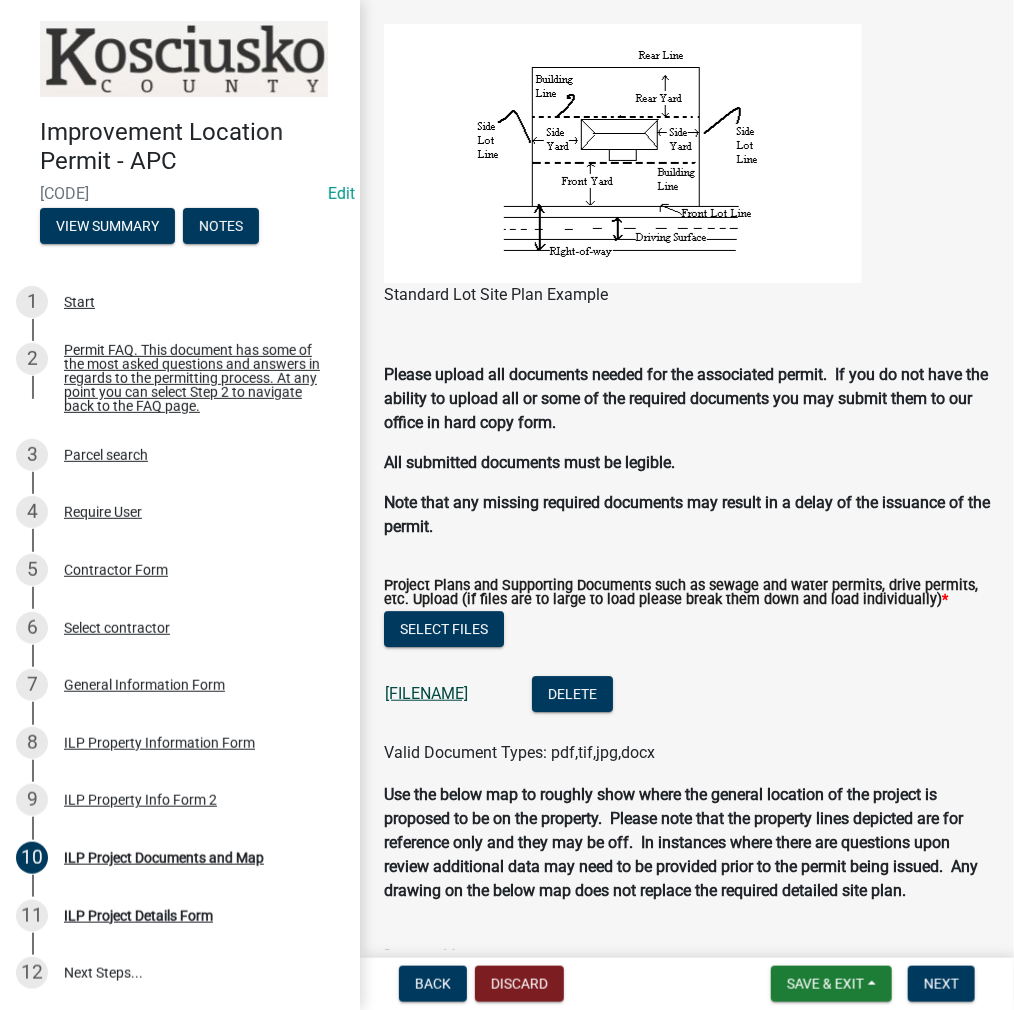 click on "[FILENAME]" 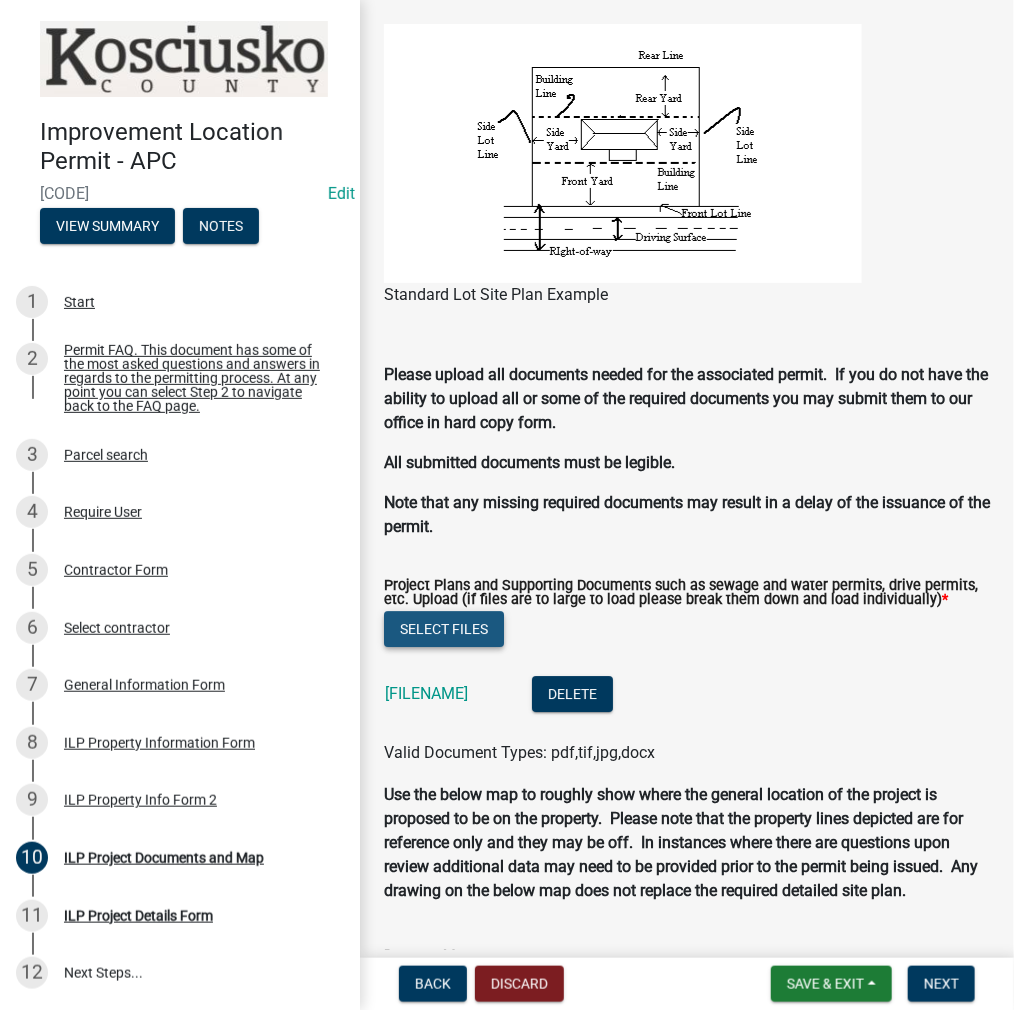 click on "Select files" 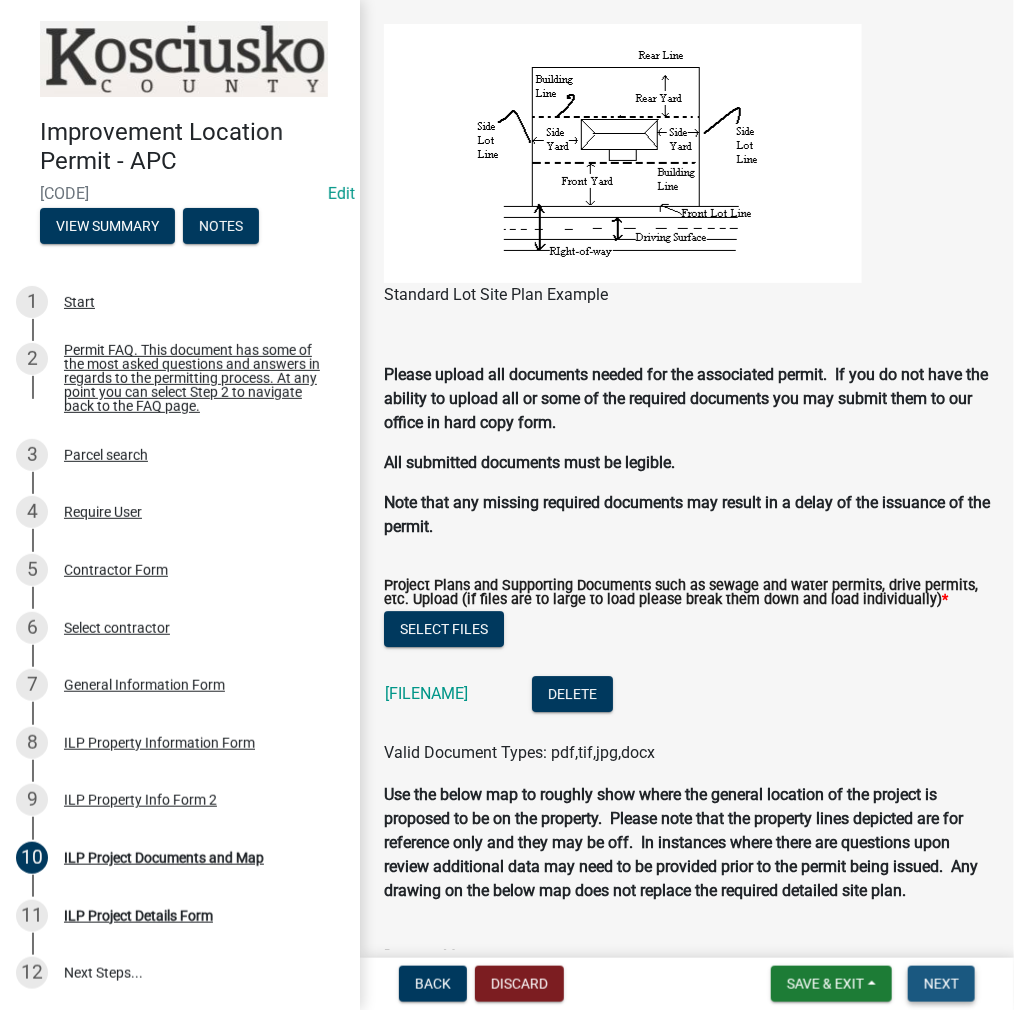 click on "Next" at bounding box center [941, 984] 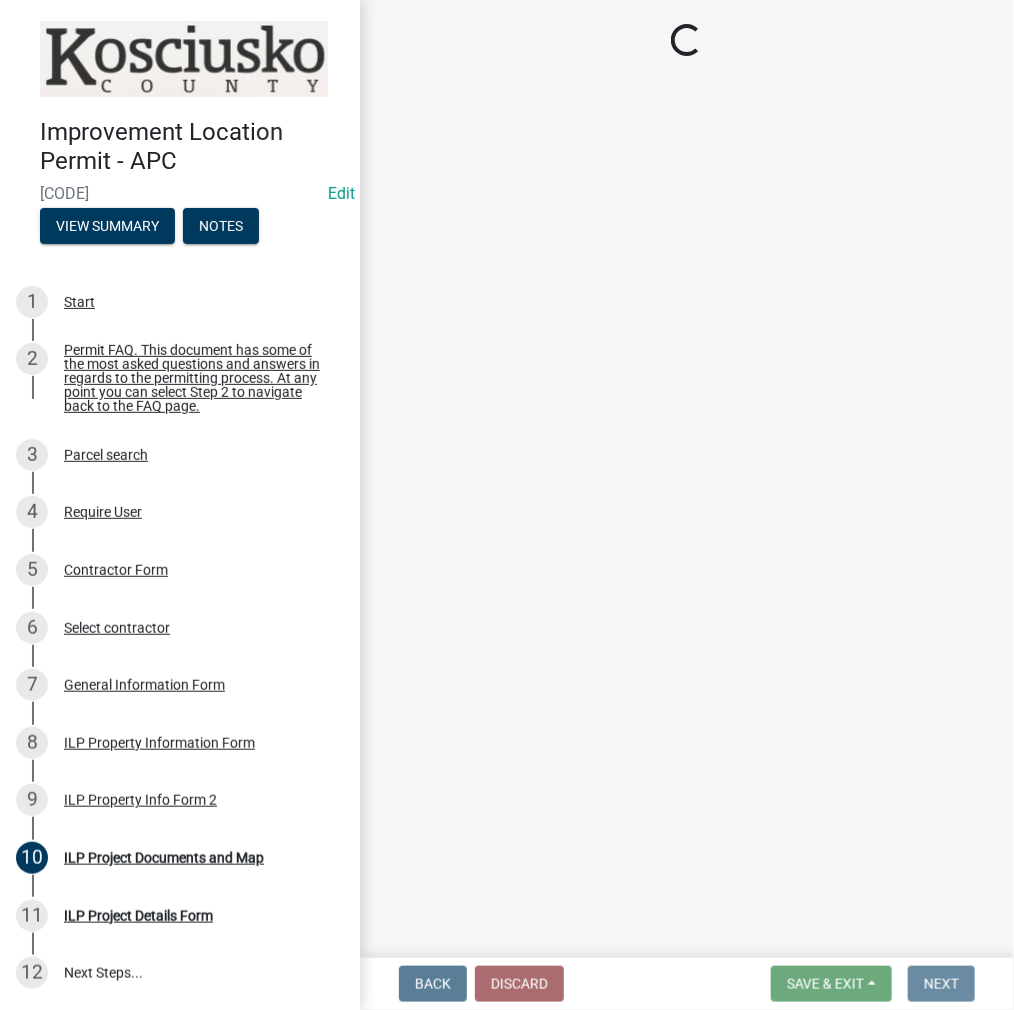 scroll, scrollTop: 0, scrollLeft: 0, axis: both 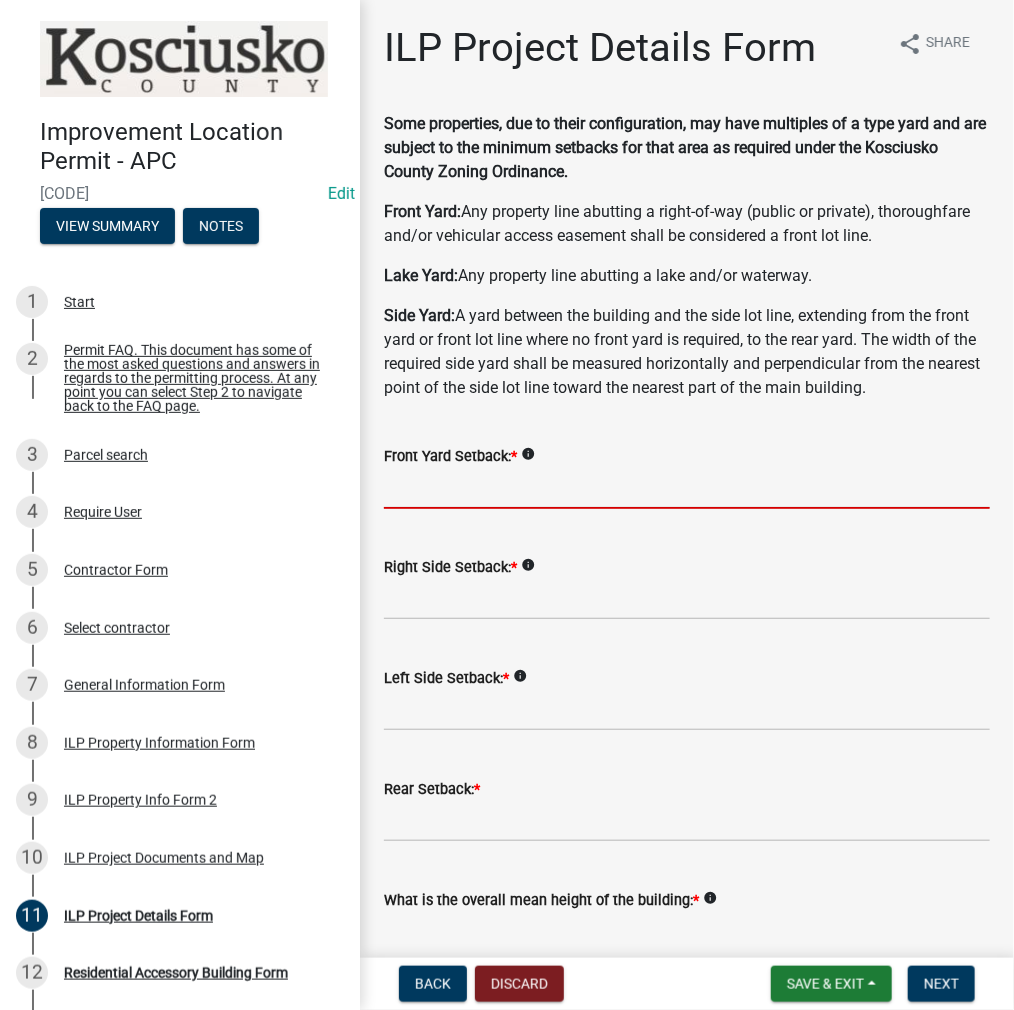 click 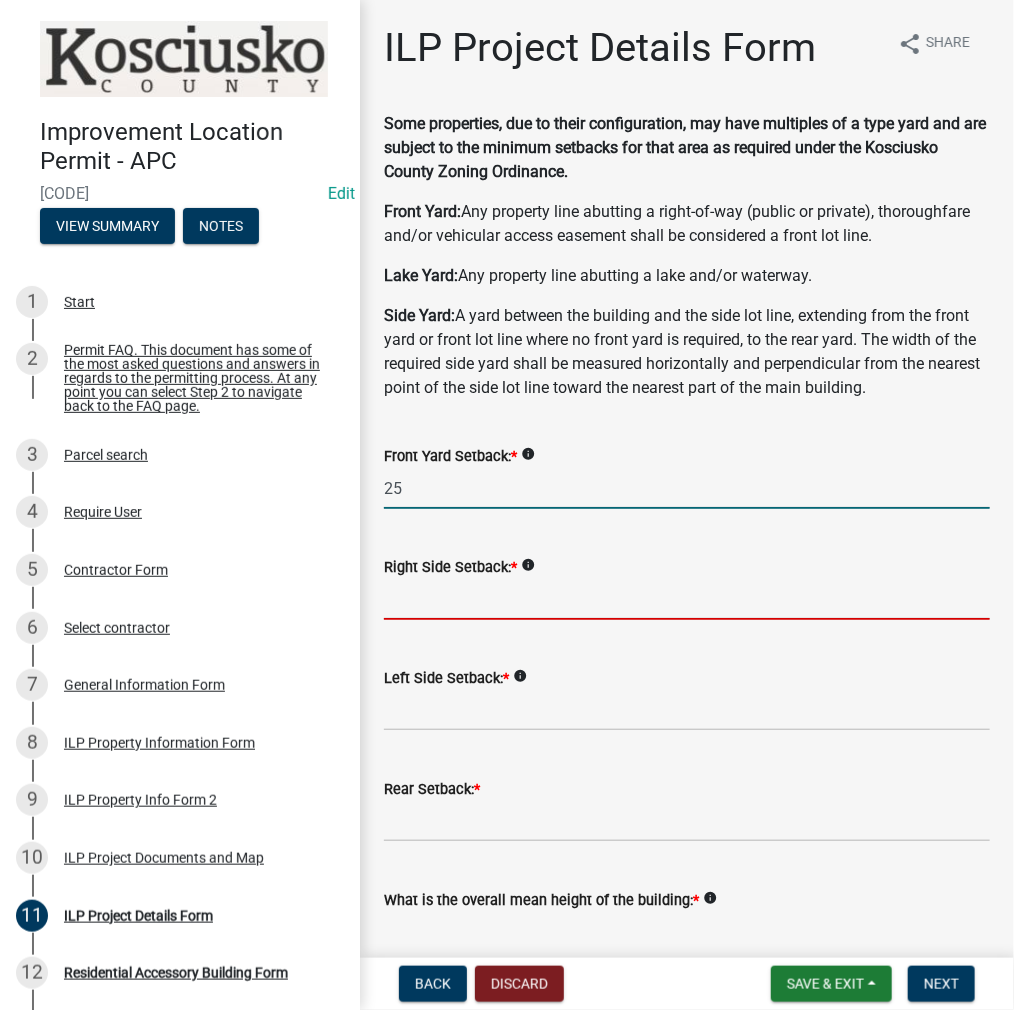 type on "25.0" 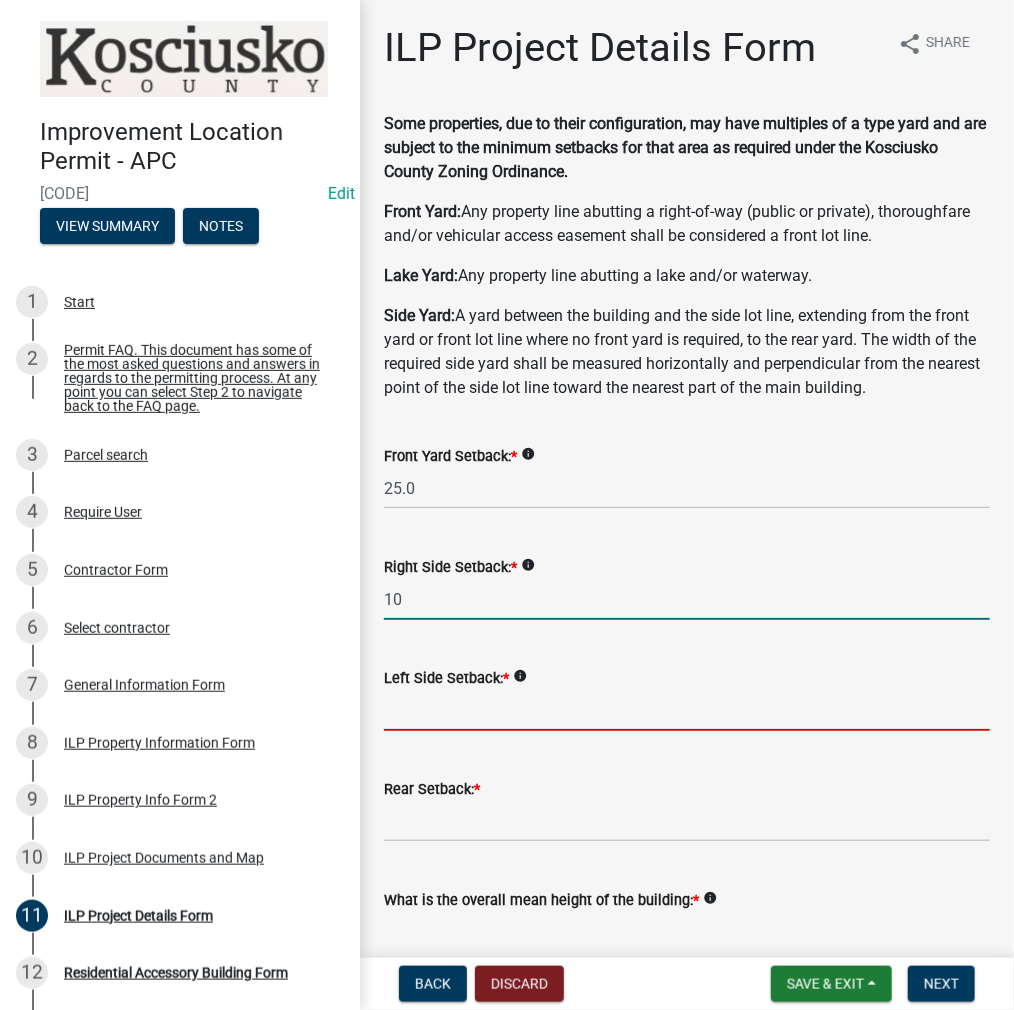 type on "10.0" 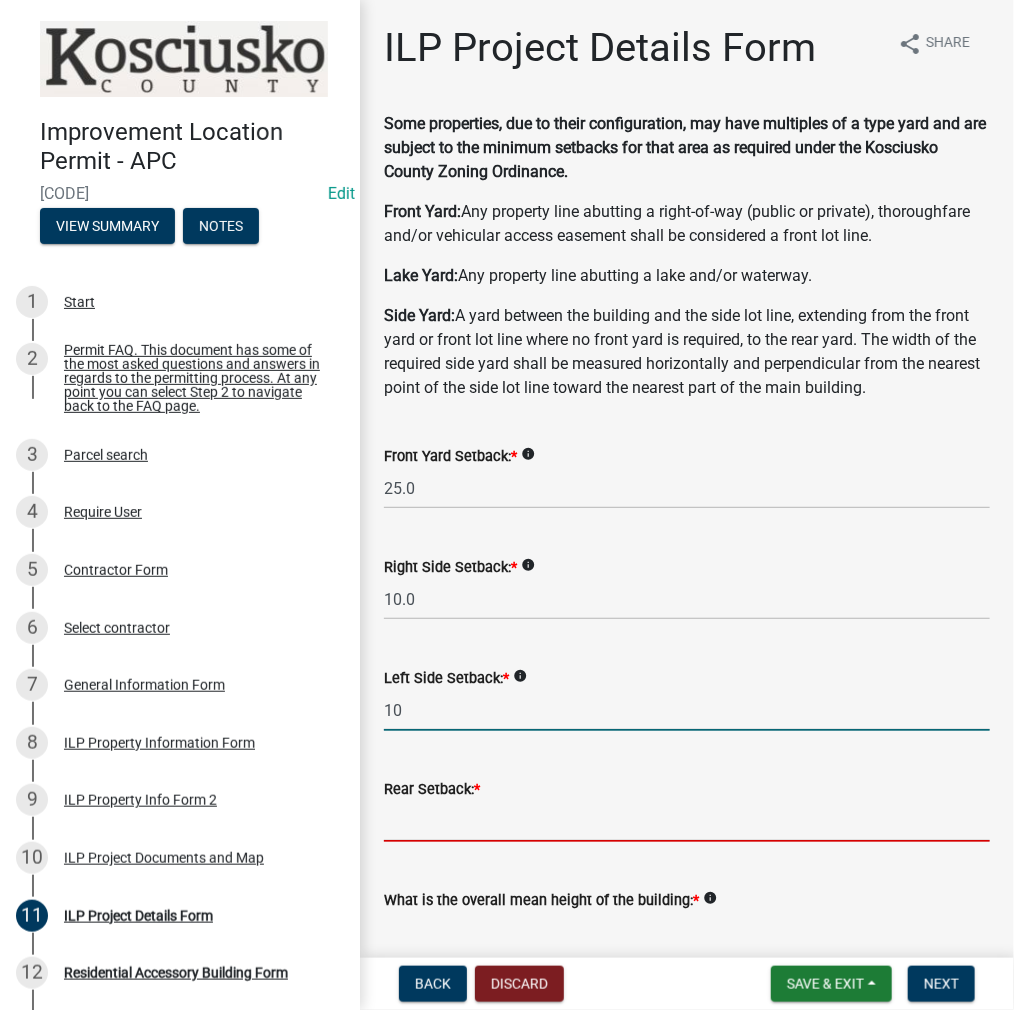 type on "10.0" 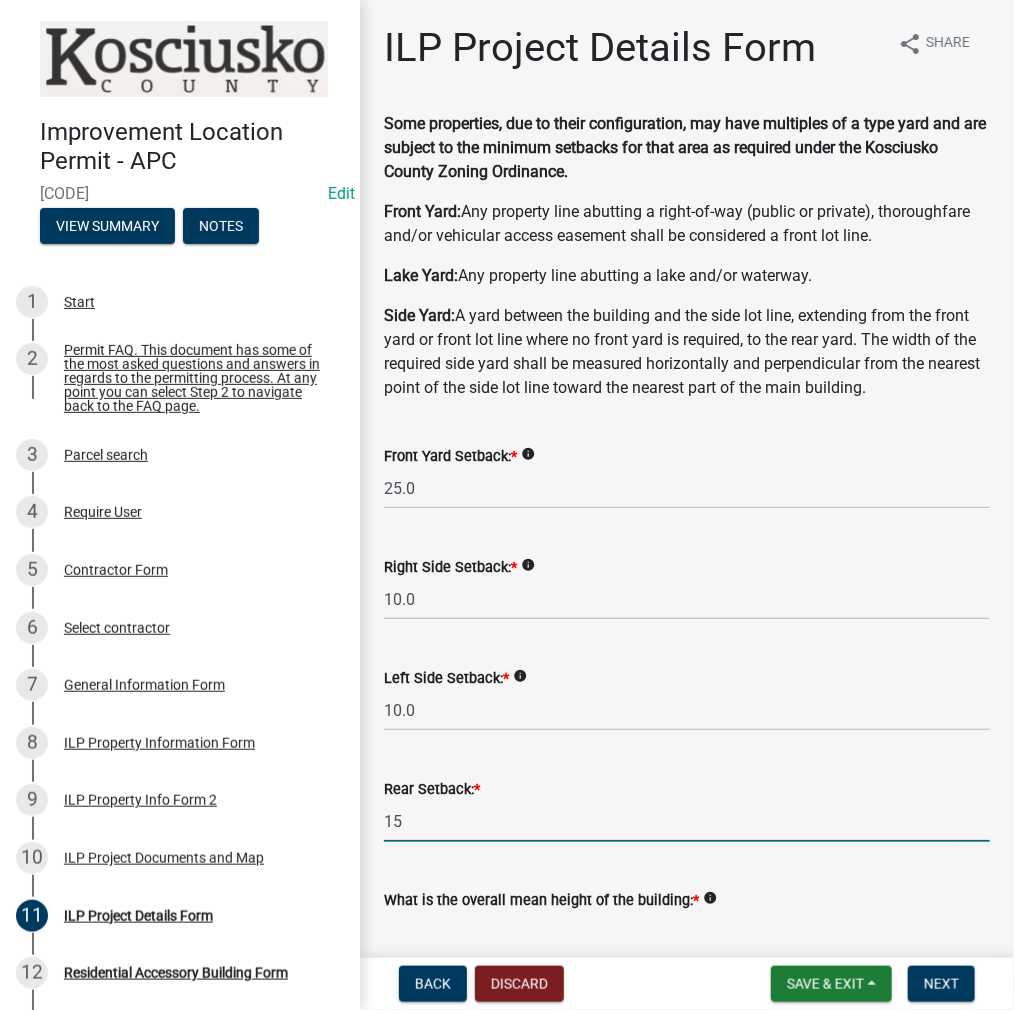 type on "15.0" 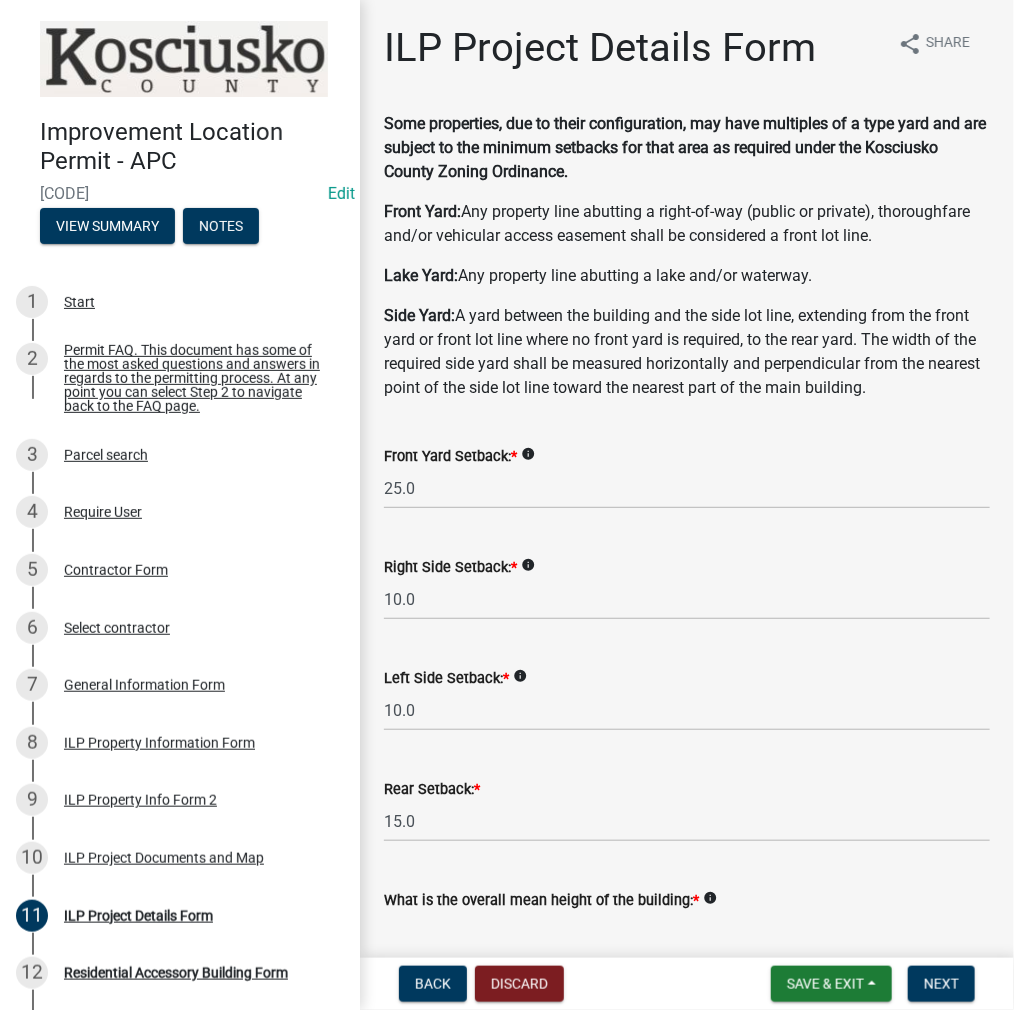 scroll, scrollTop: 2, scrollLeft: 0, axis: vertical 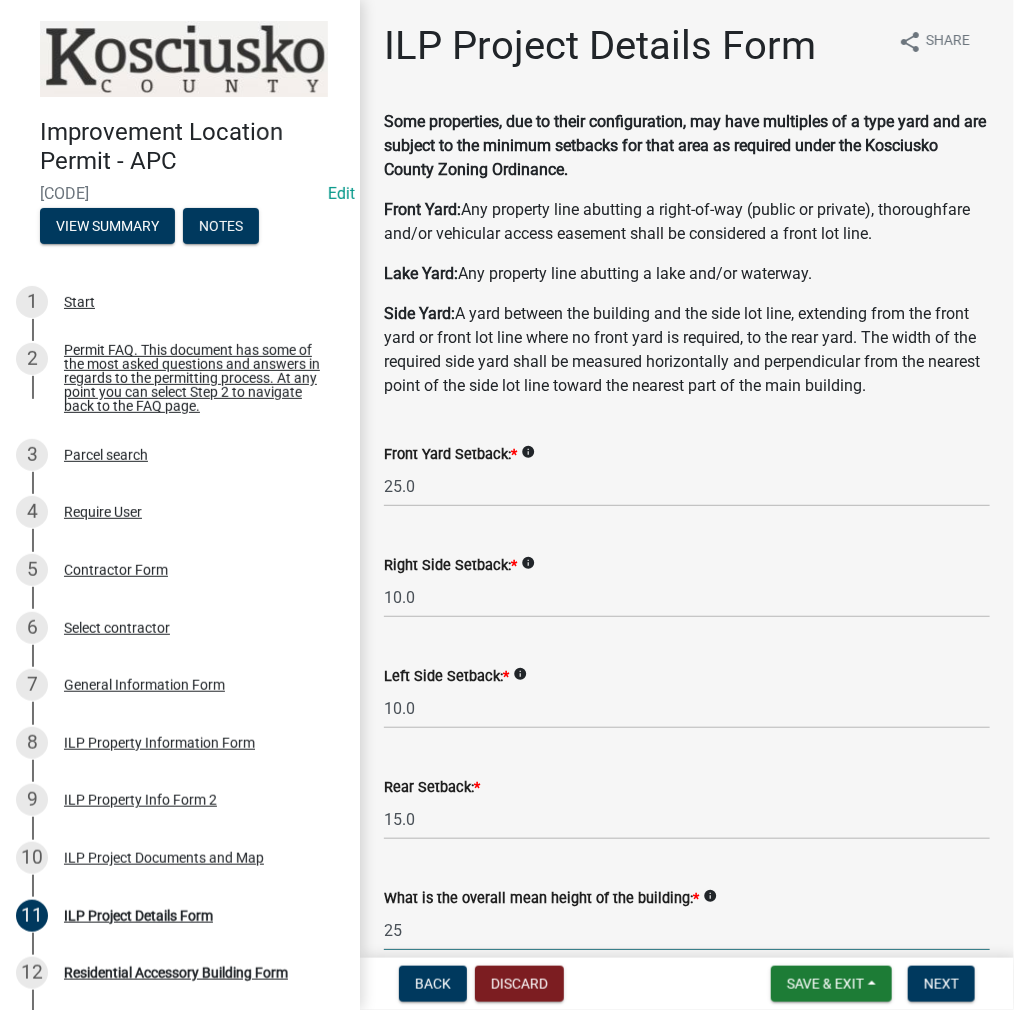 type on "25.0" 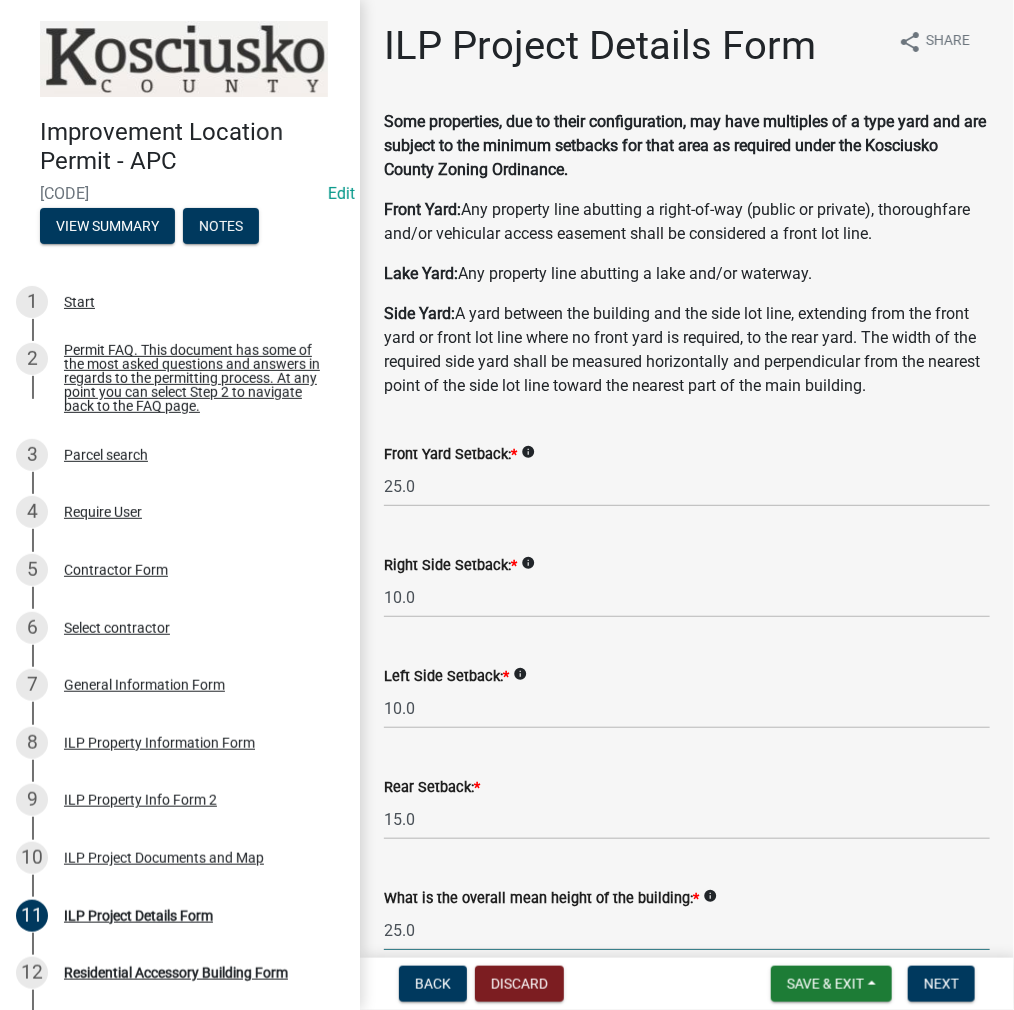 scroll, scrollTop: 568, scrollLeft: 0, axis: vertical 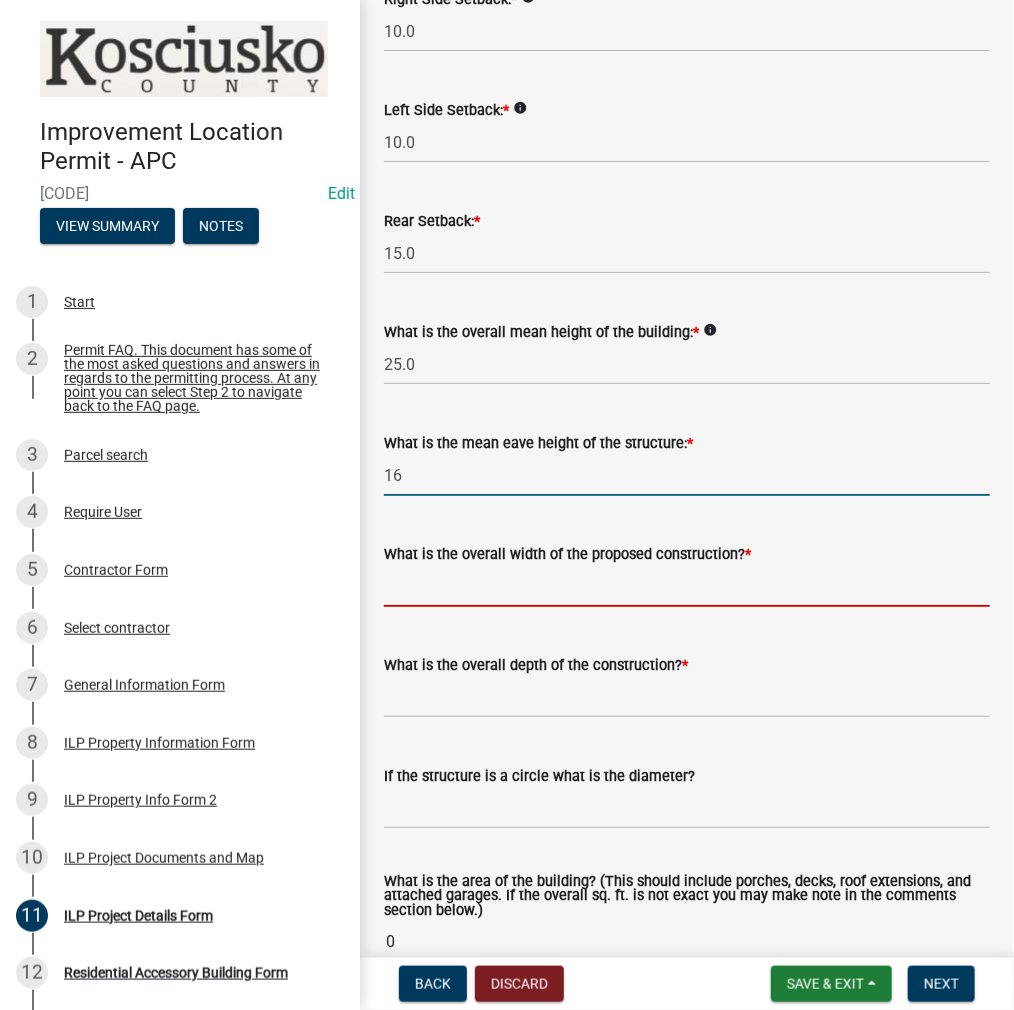 type on "16.0" 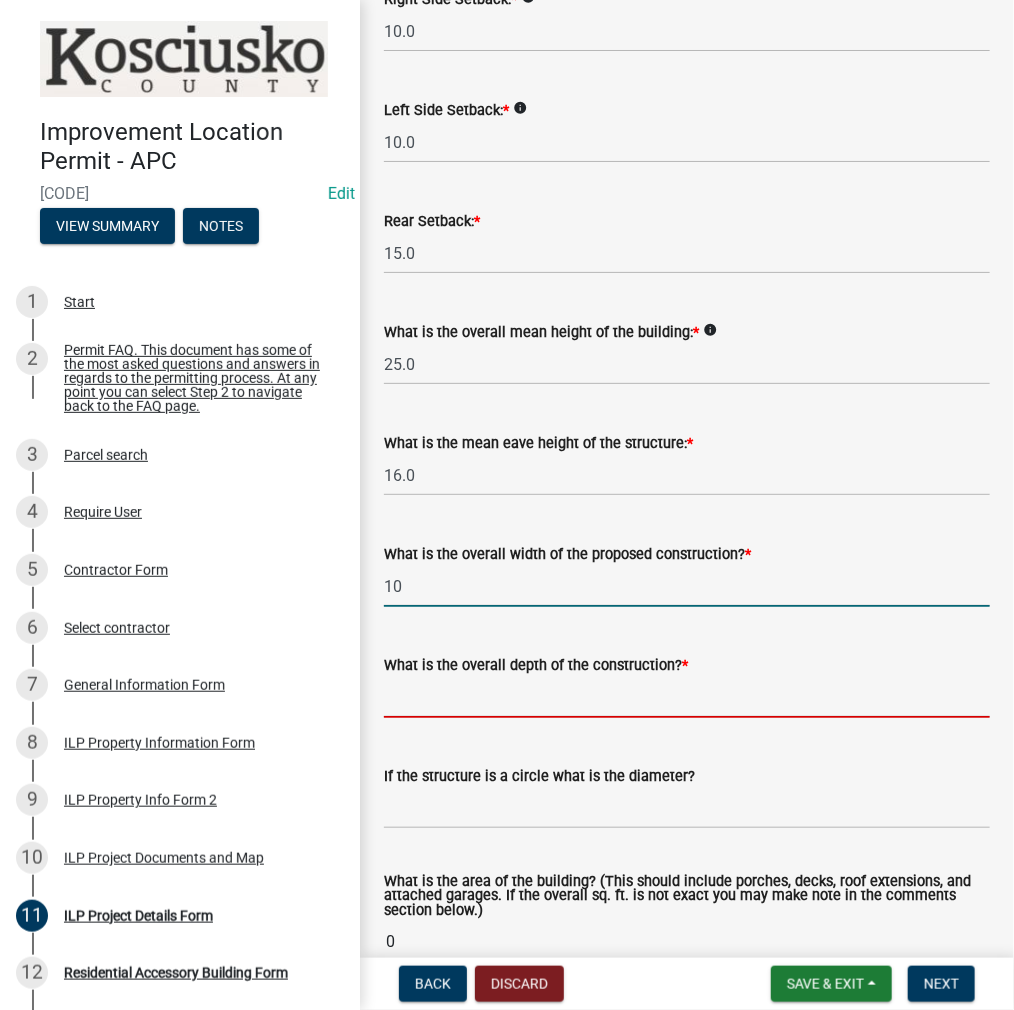 type on "10.00" 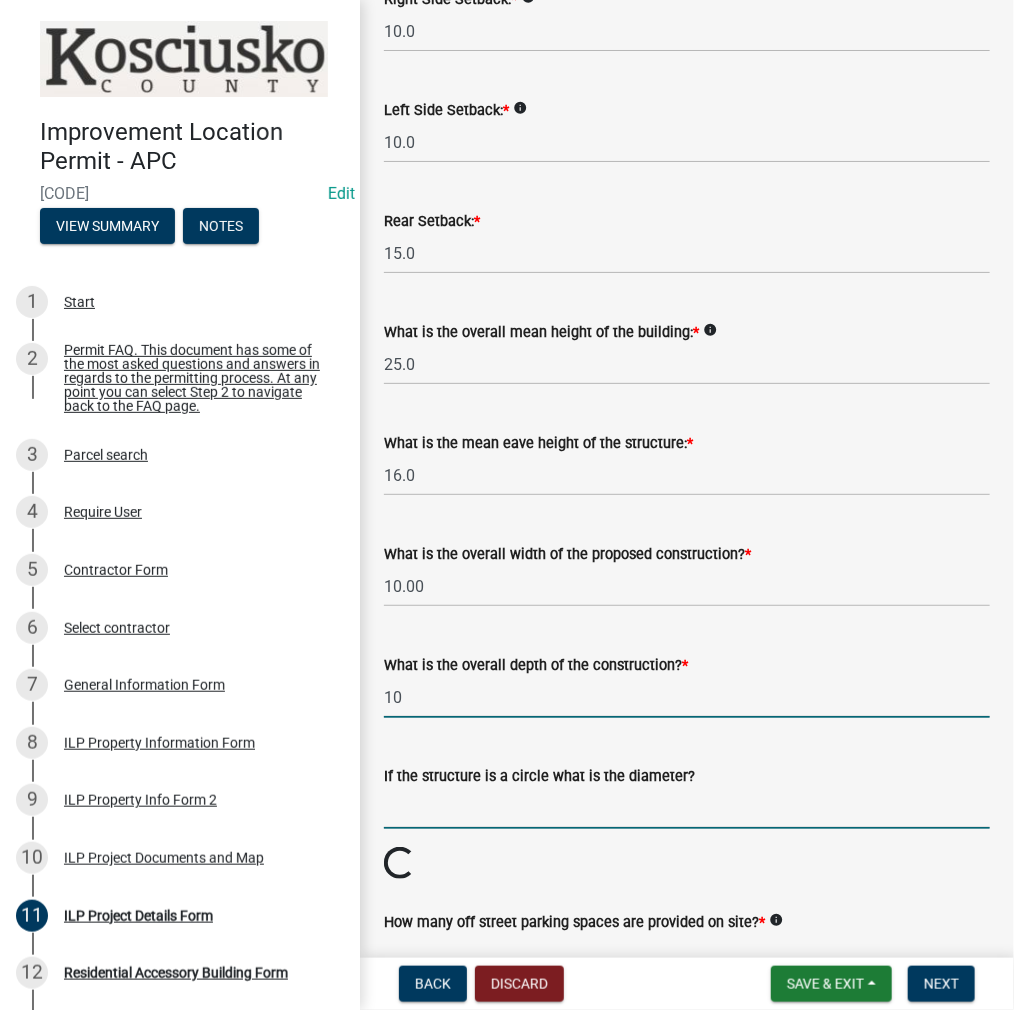 type on "10.00" 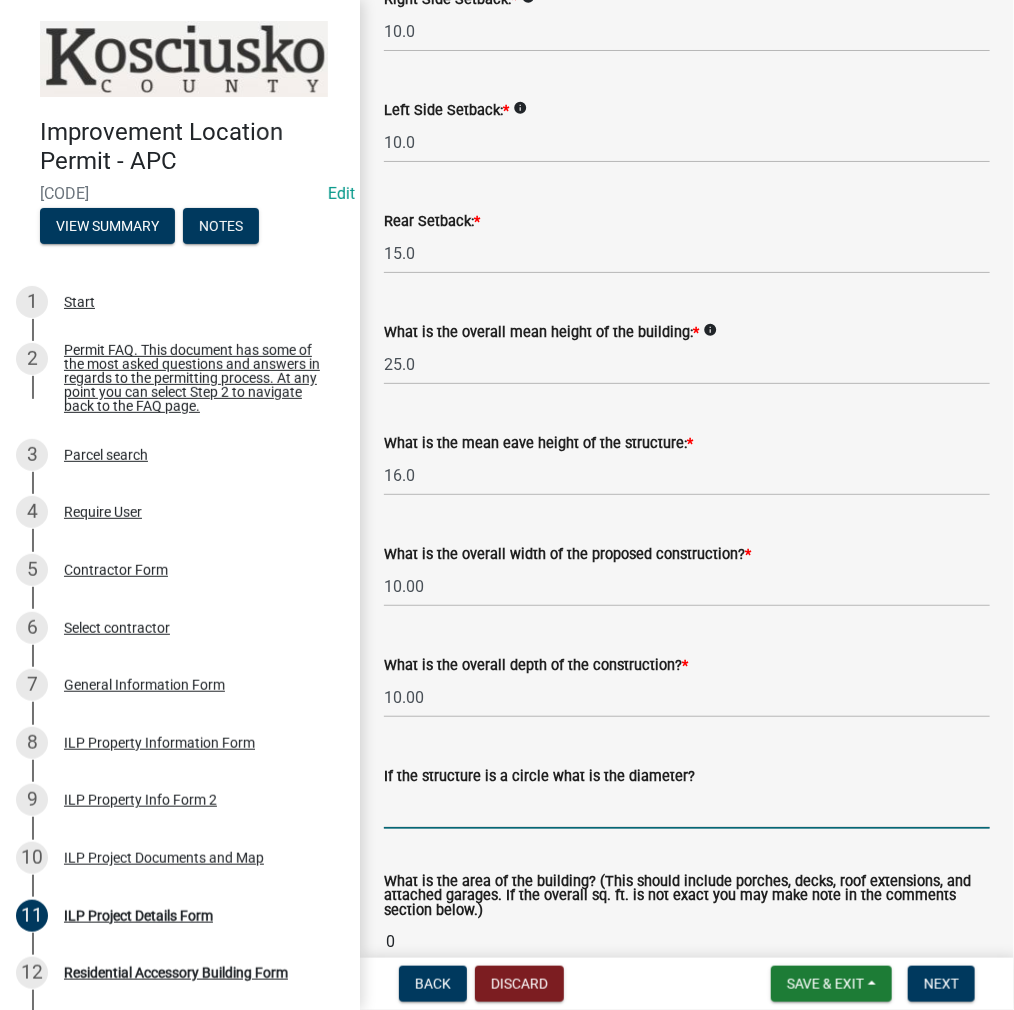 type on "100" 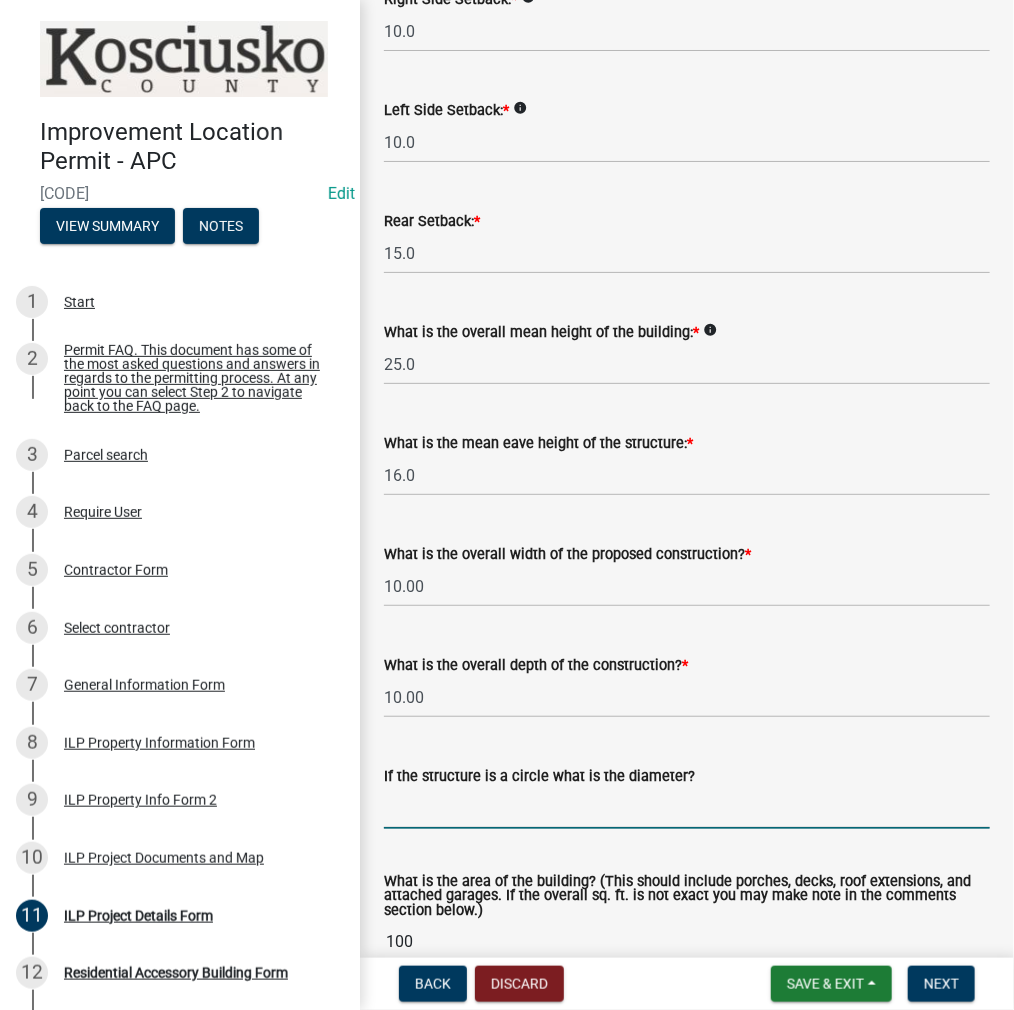 scroll, scrollTop: 868, scrollLeft: 0, axis: vertical 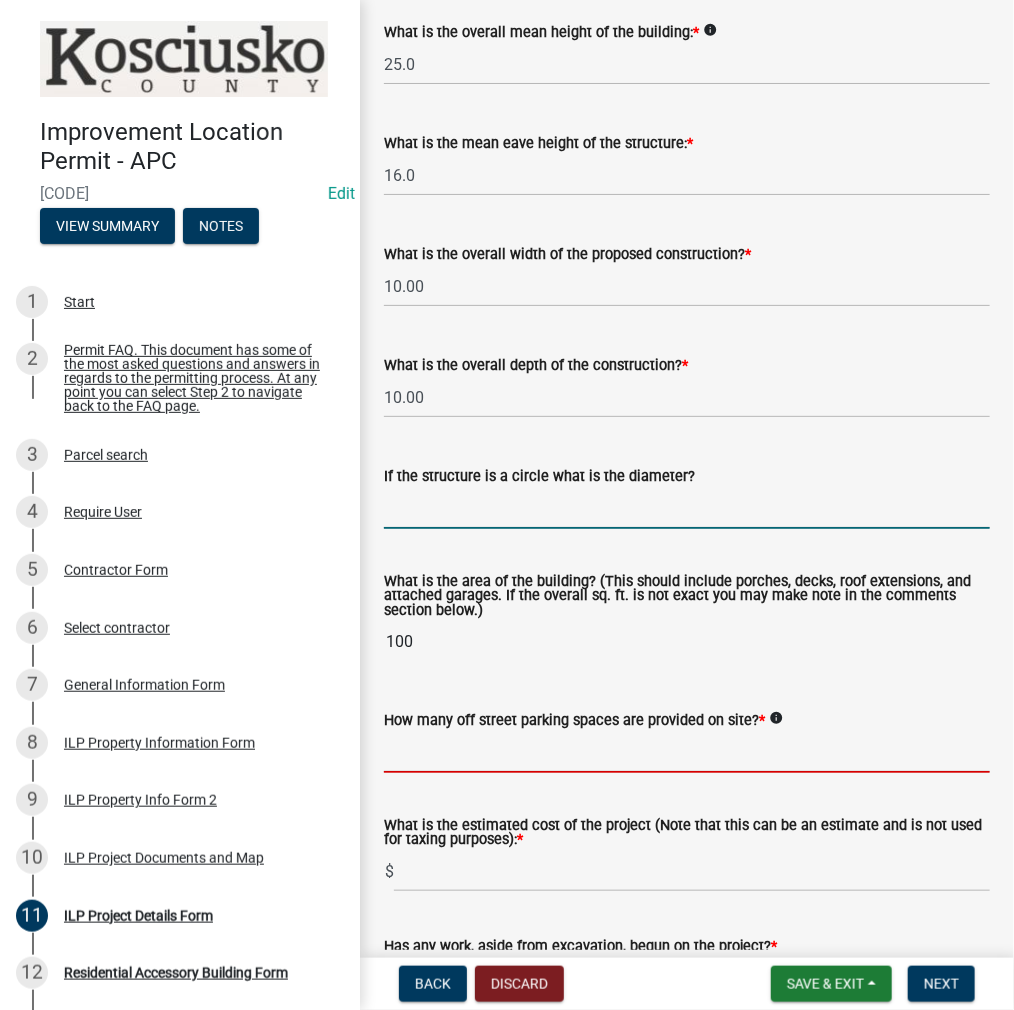 click 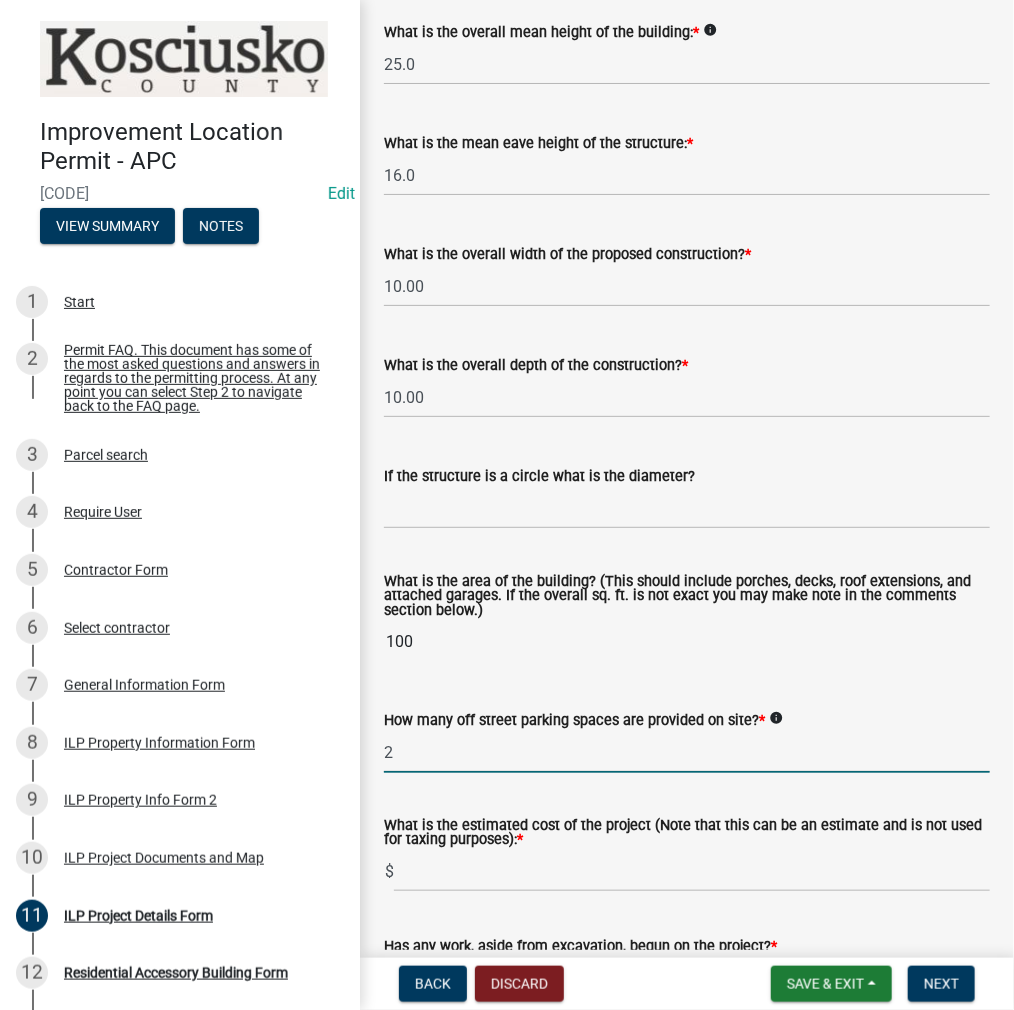 type on "2" 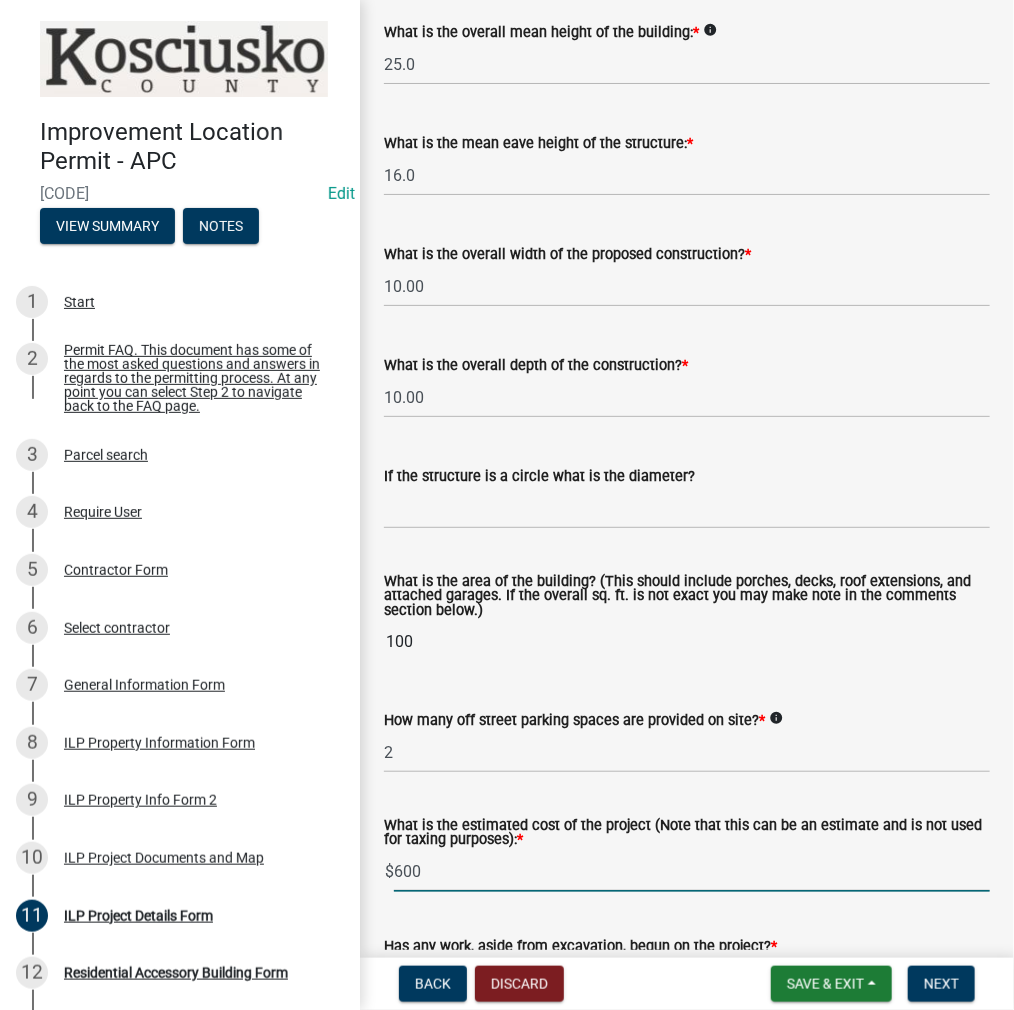 type on "600" 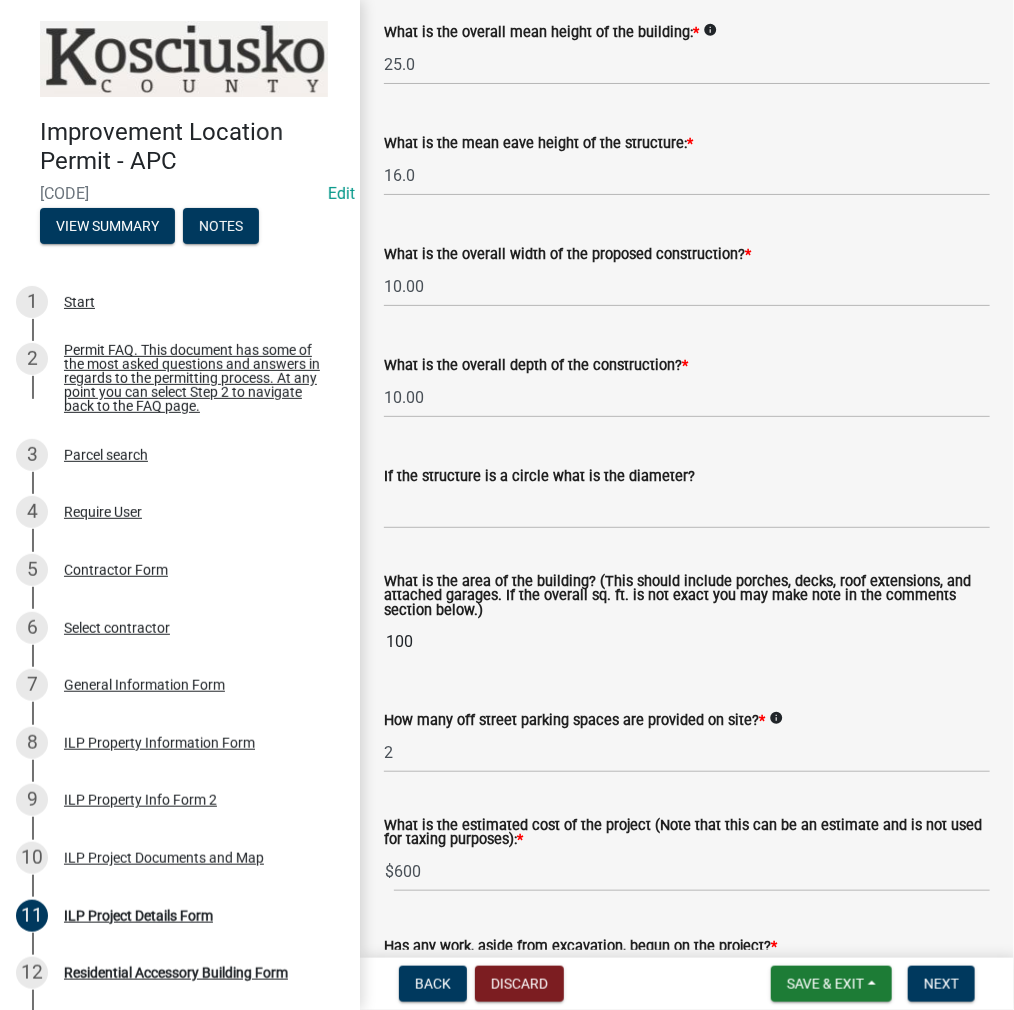 scroll, scrollTop: 1357, scrollLeft: 0, axis: vertical 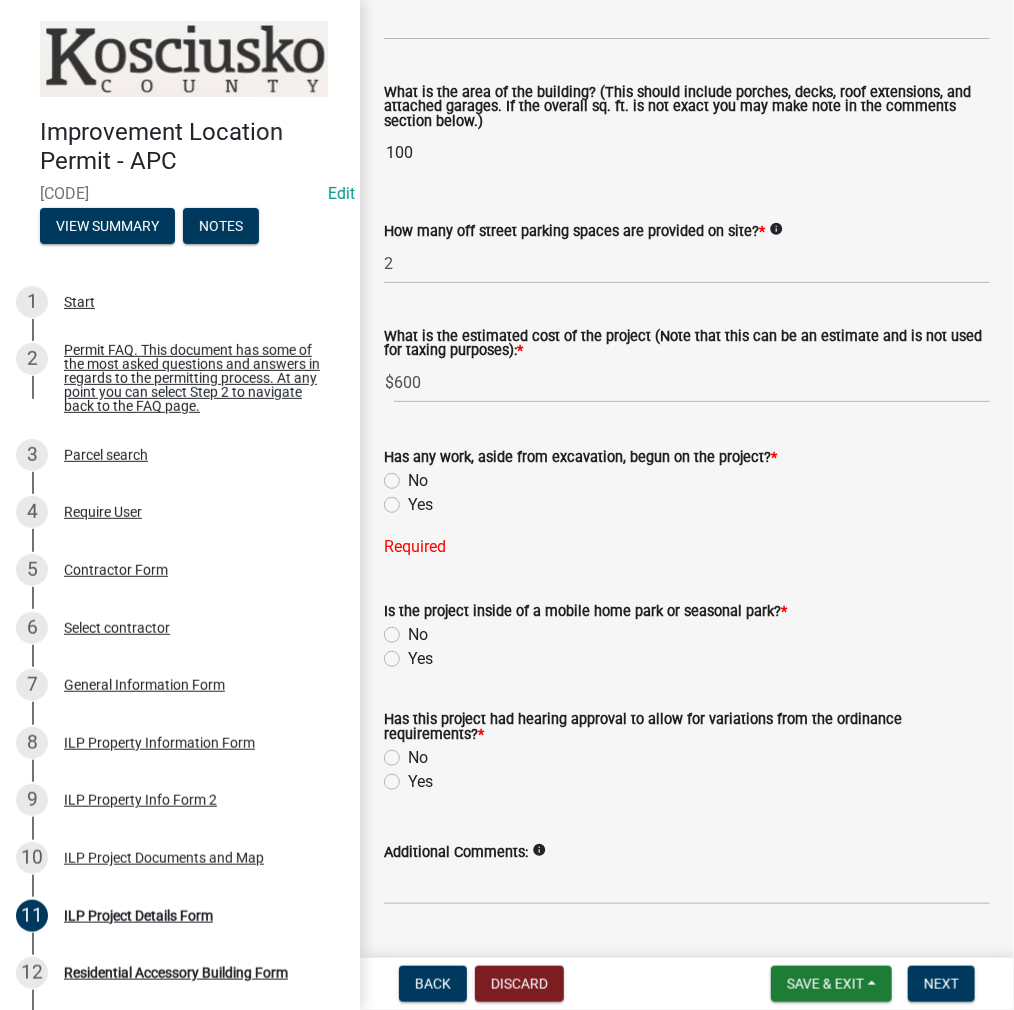 click on "No" 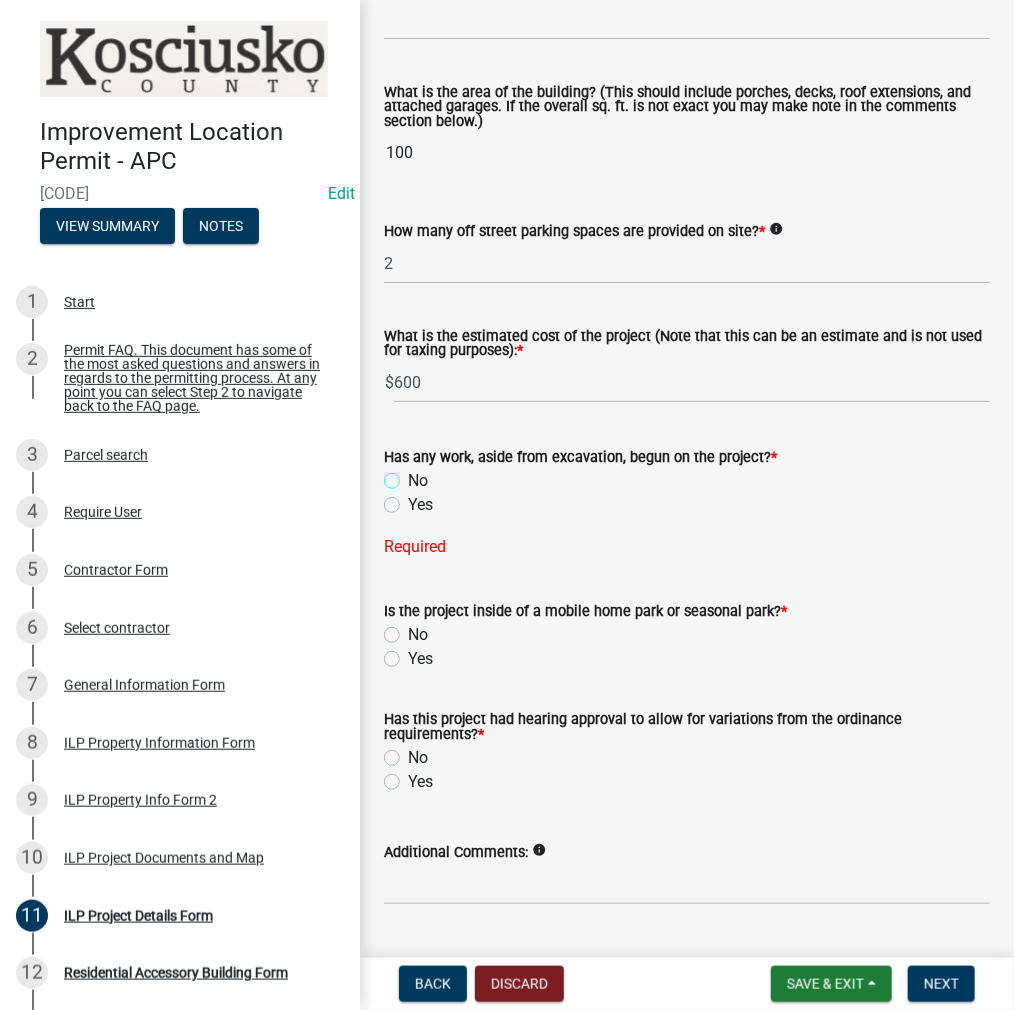 click on "No" at bounding box center (414, 475) 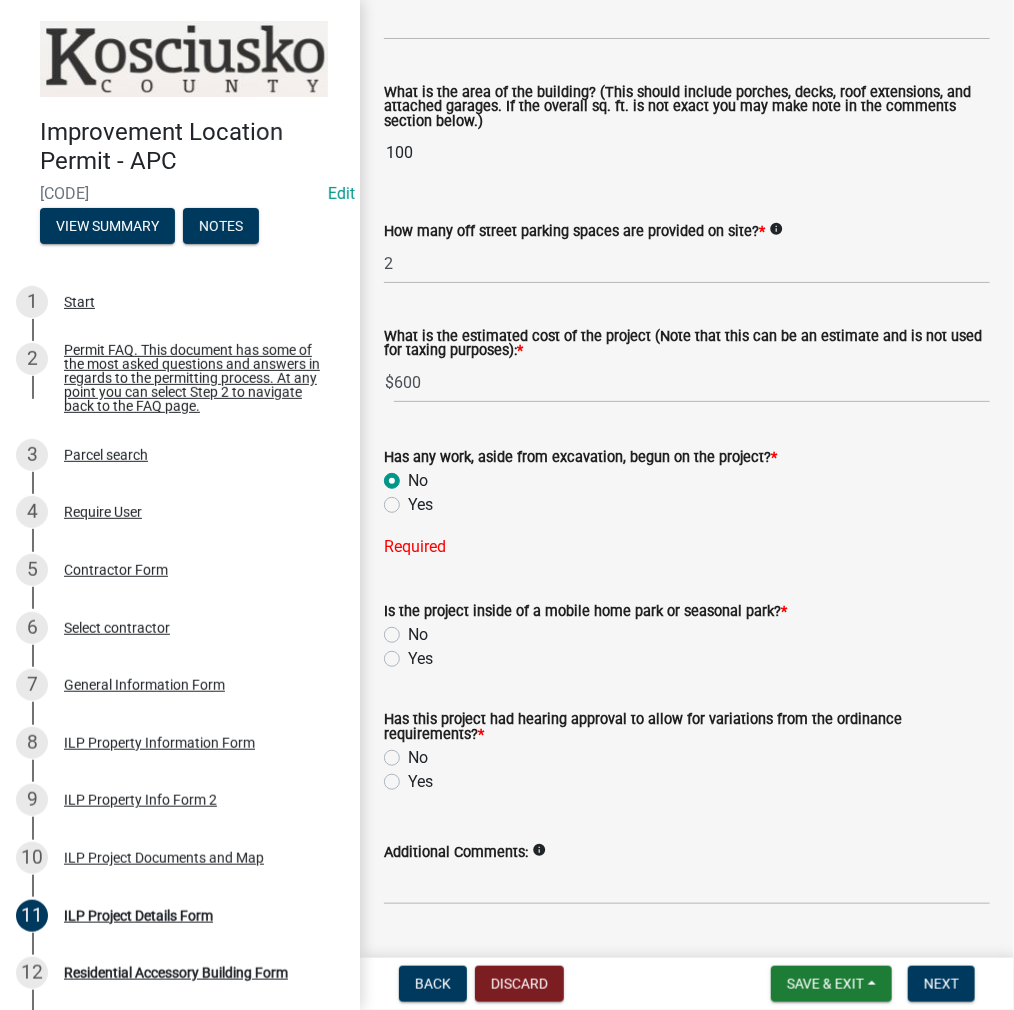 radio on "true" 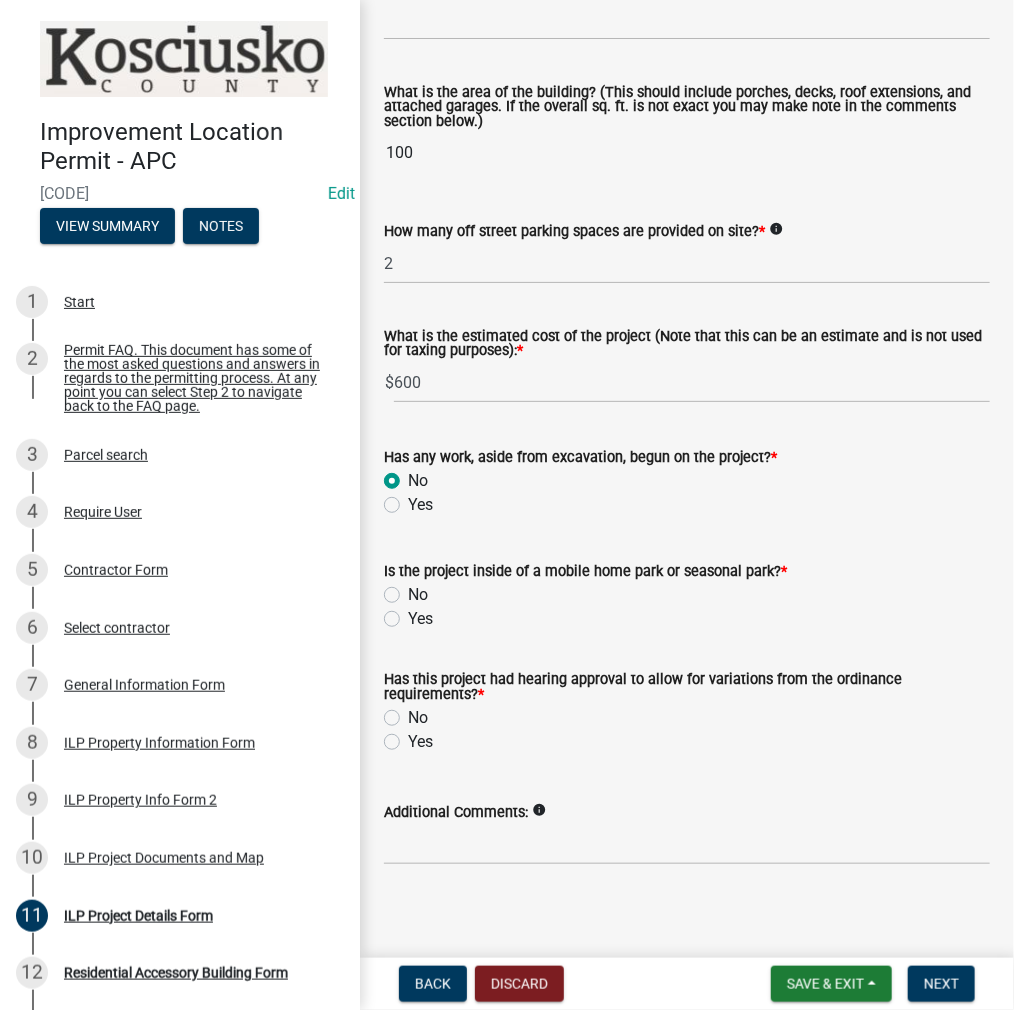 click on "No" 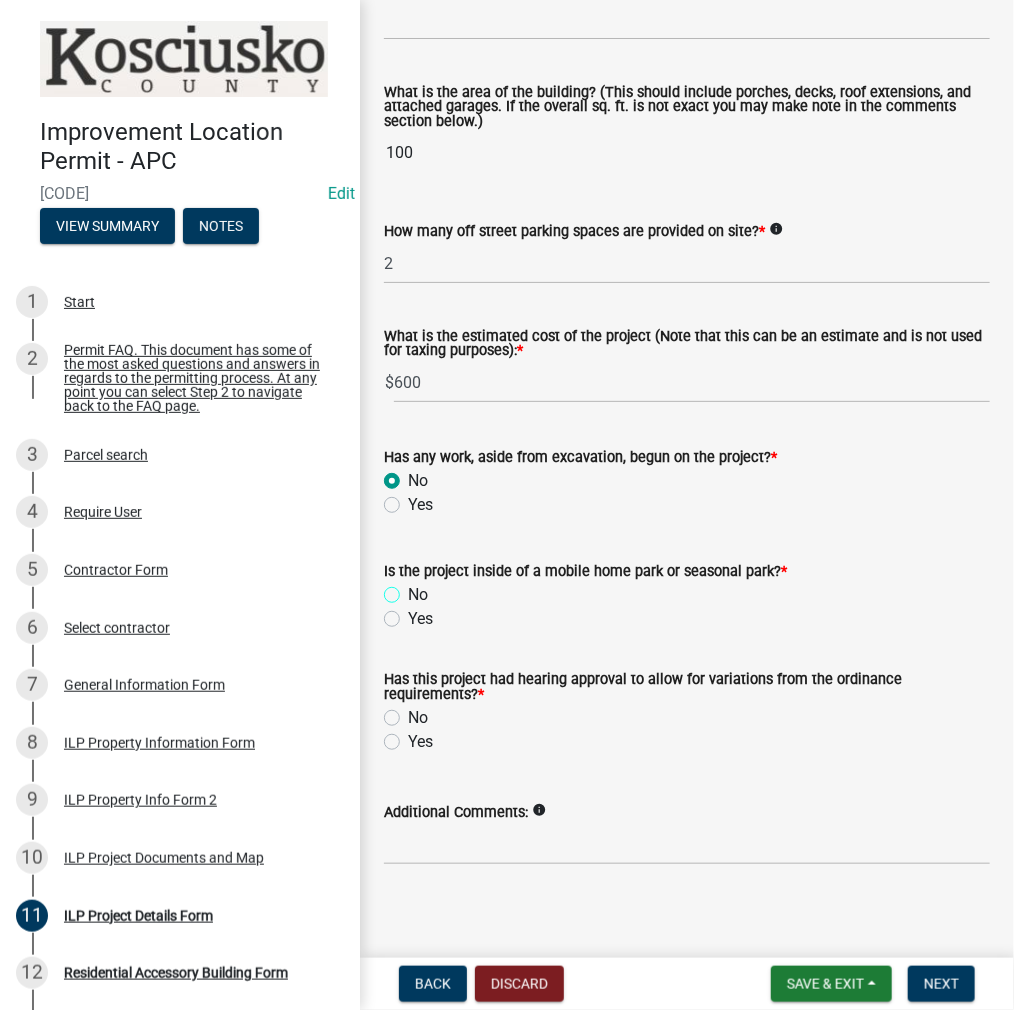 click on "No" at bounding box center [414, 589] 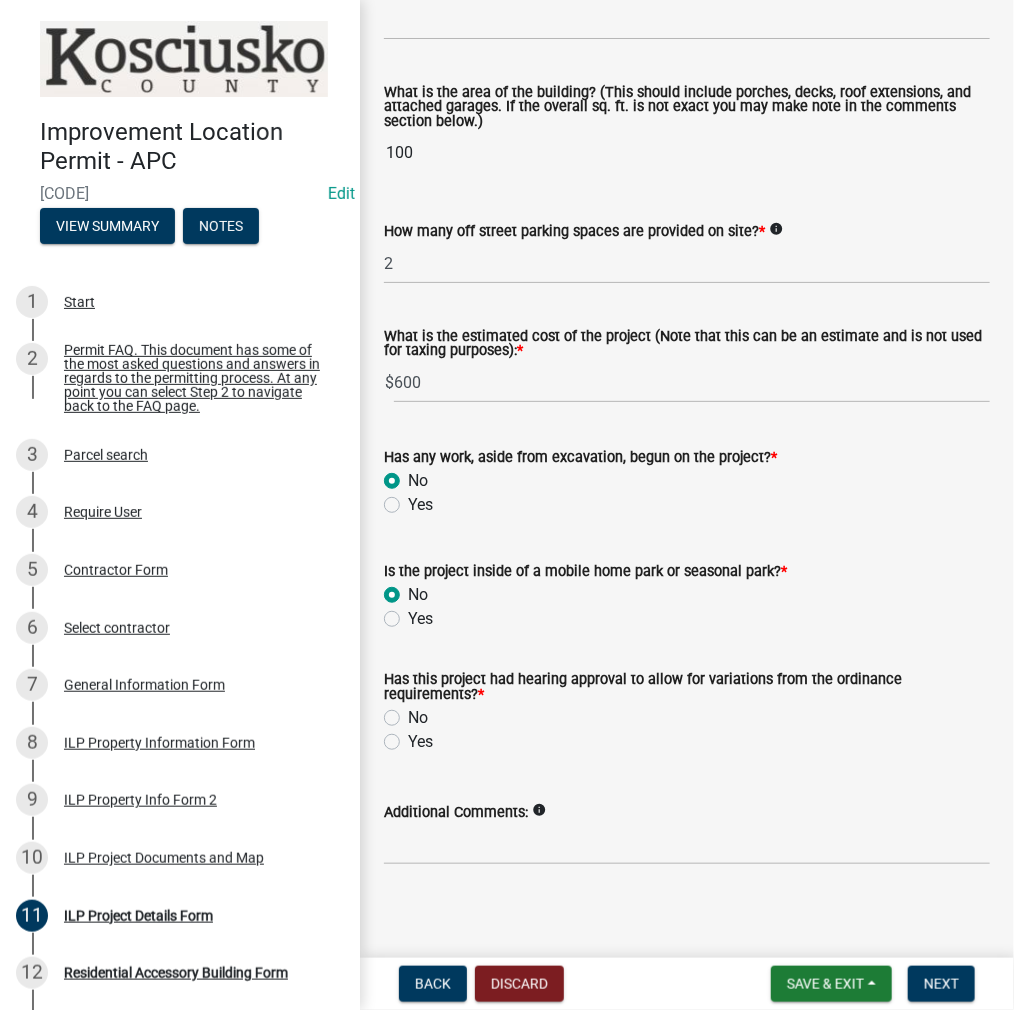 radio on "true" 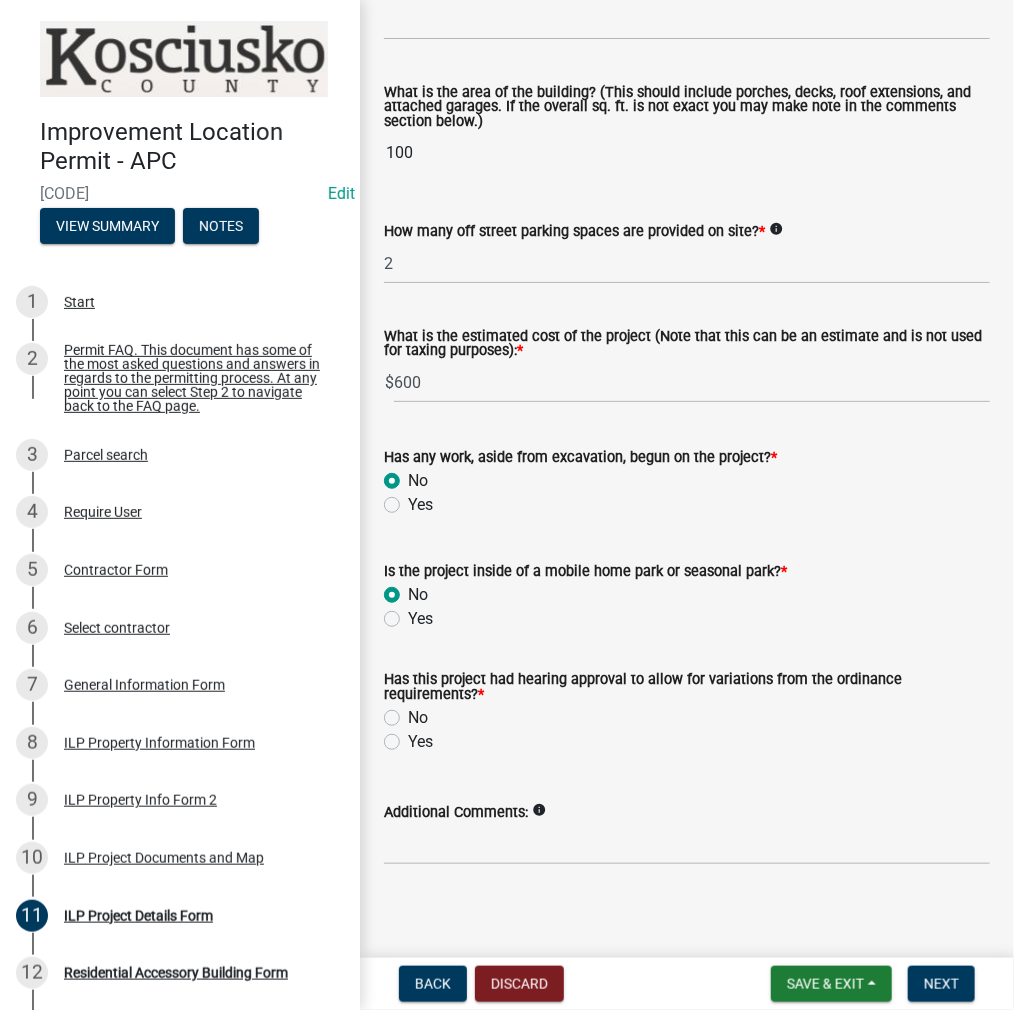 click on "No" 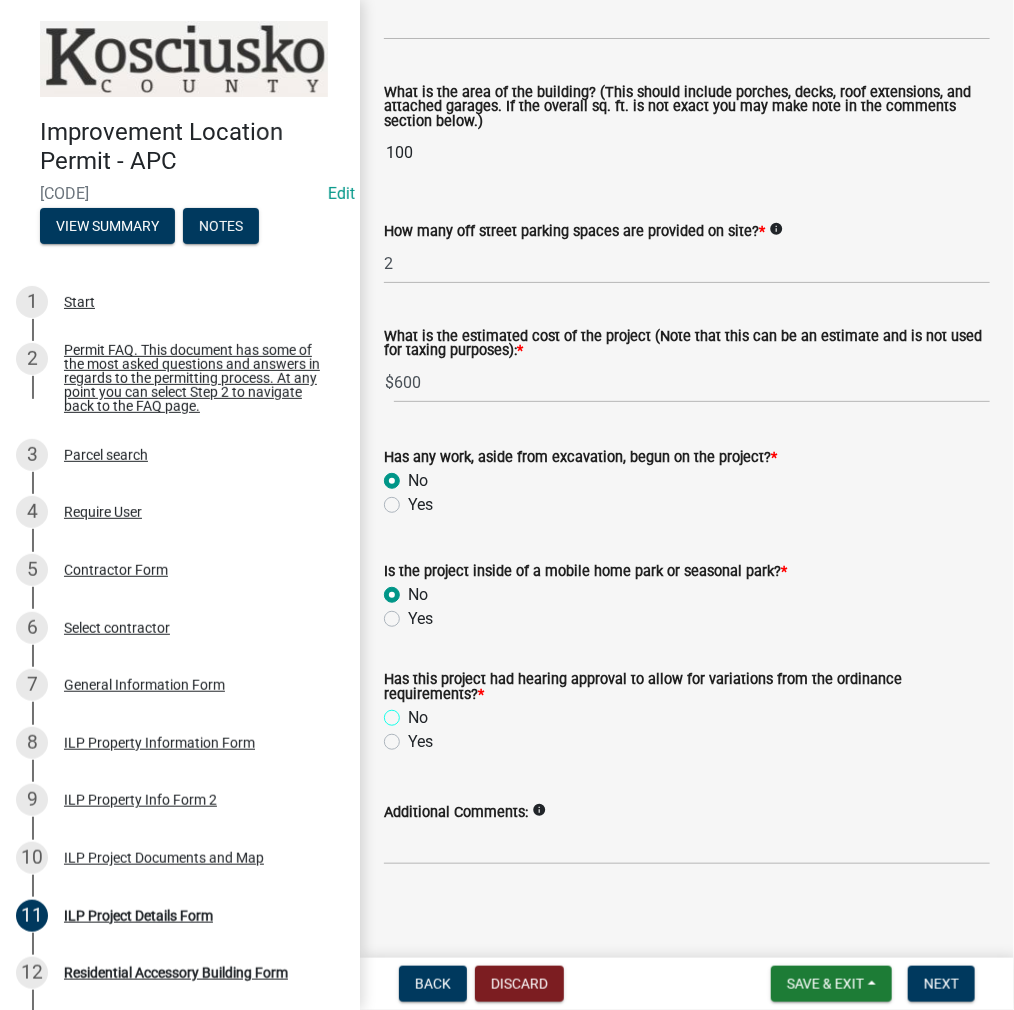 click on "No" at bounding box center [414, 712] 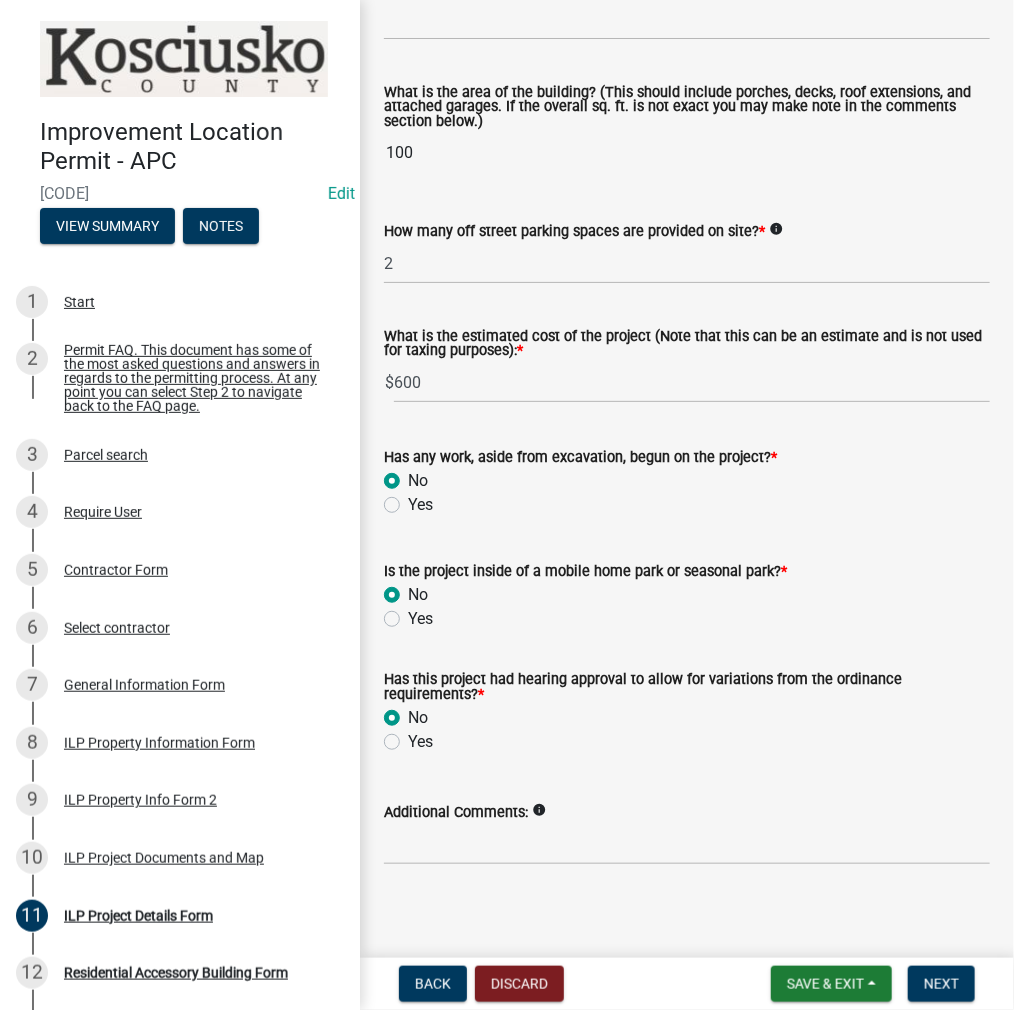 radio on "true" 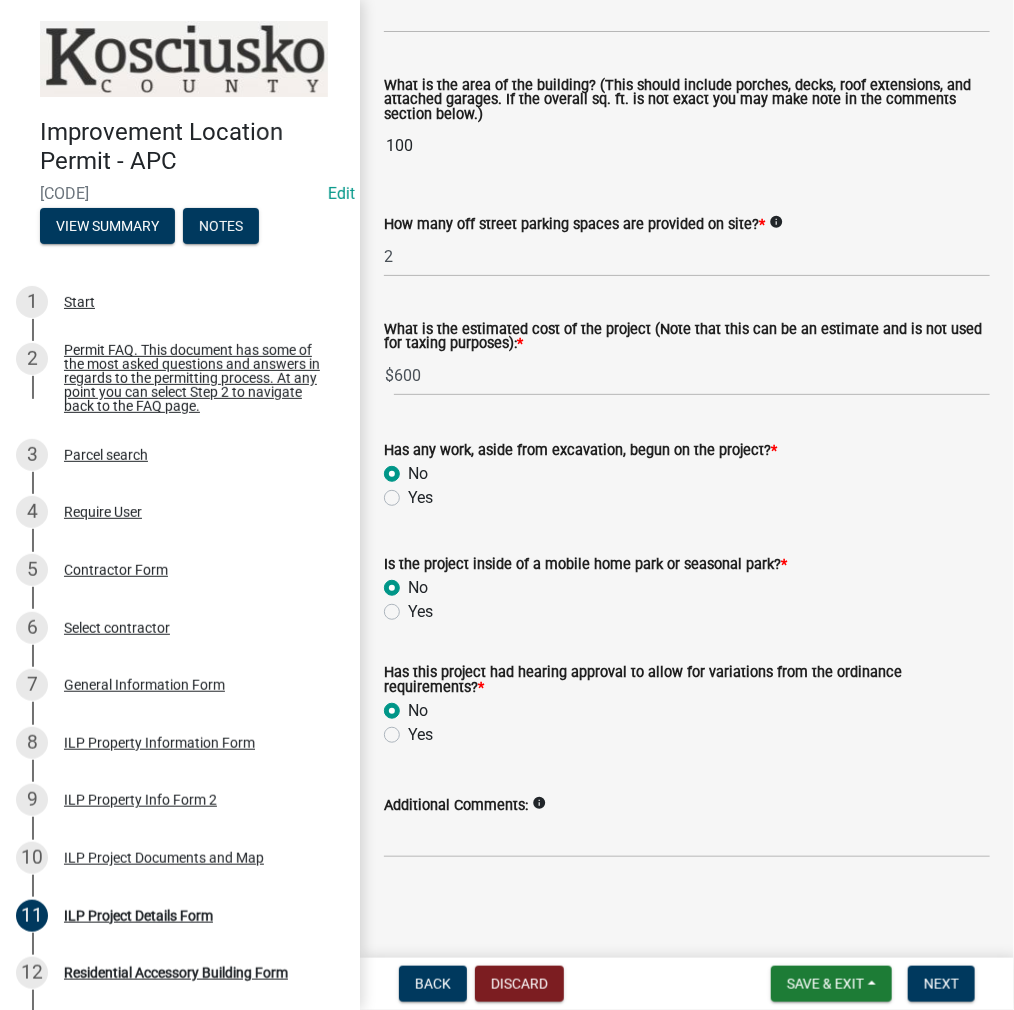 scroll, scrollTop: 1366, scrollLeft: 0, axis: vertical 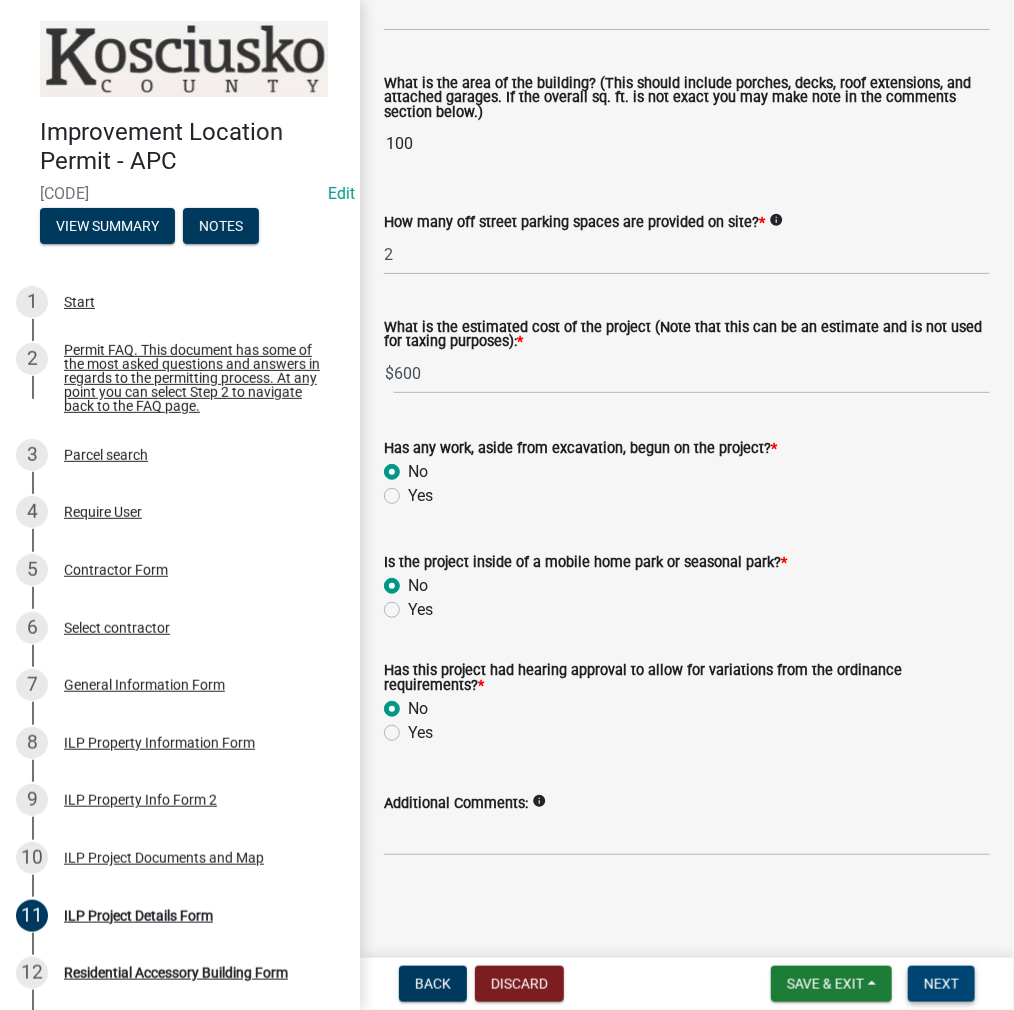 click on "Next" at bounding box center (941, 984) 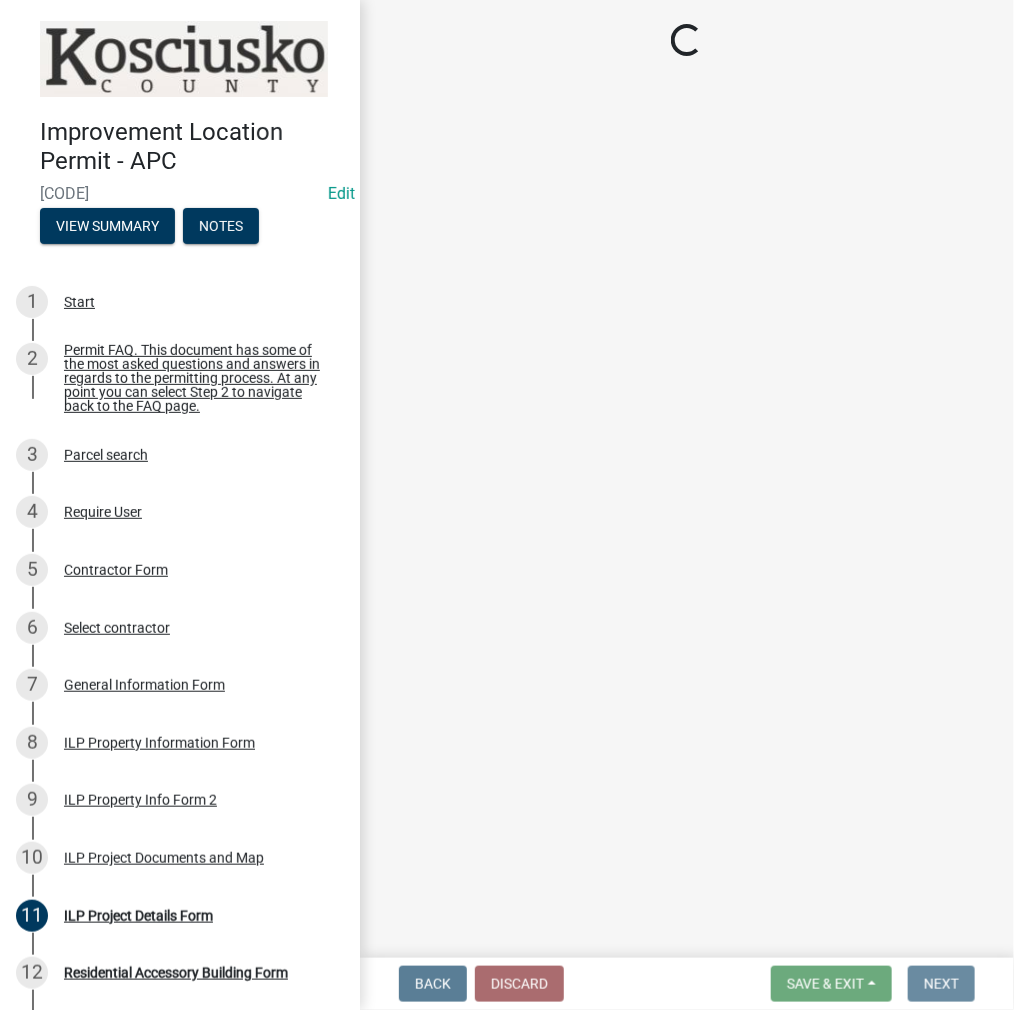 scroll, scrollTop: 0, scrollLeft: 0, axis: both 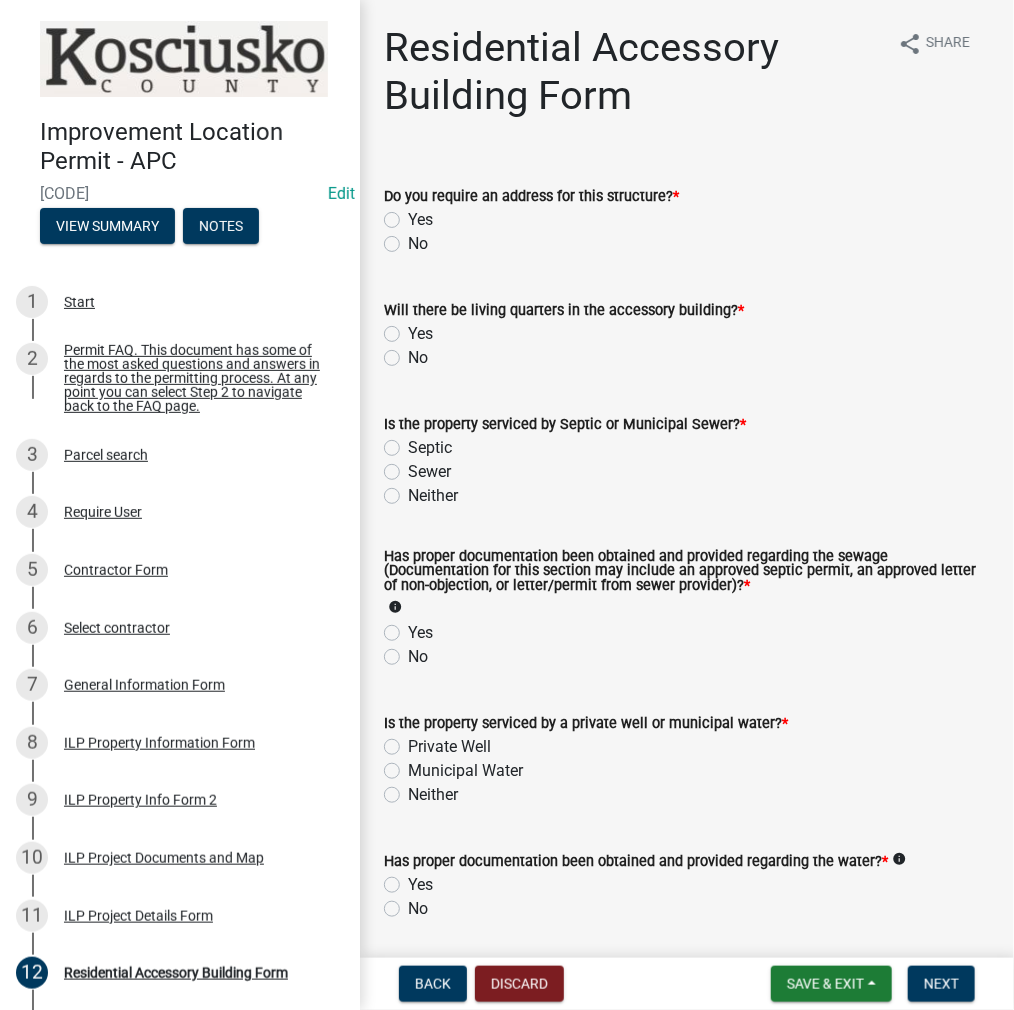 click on "No" 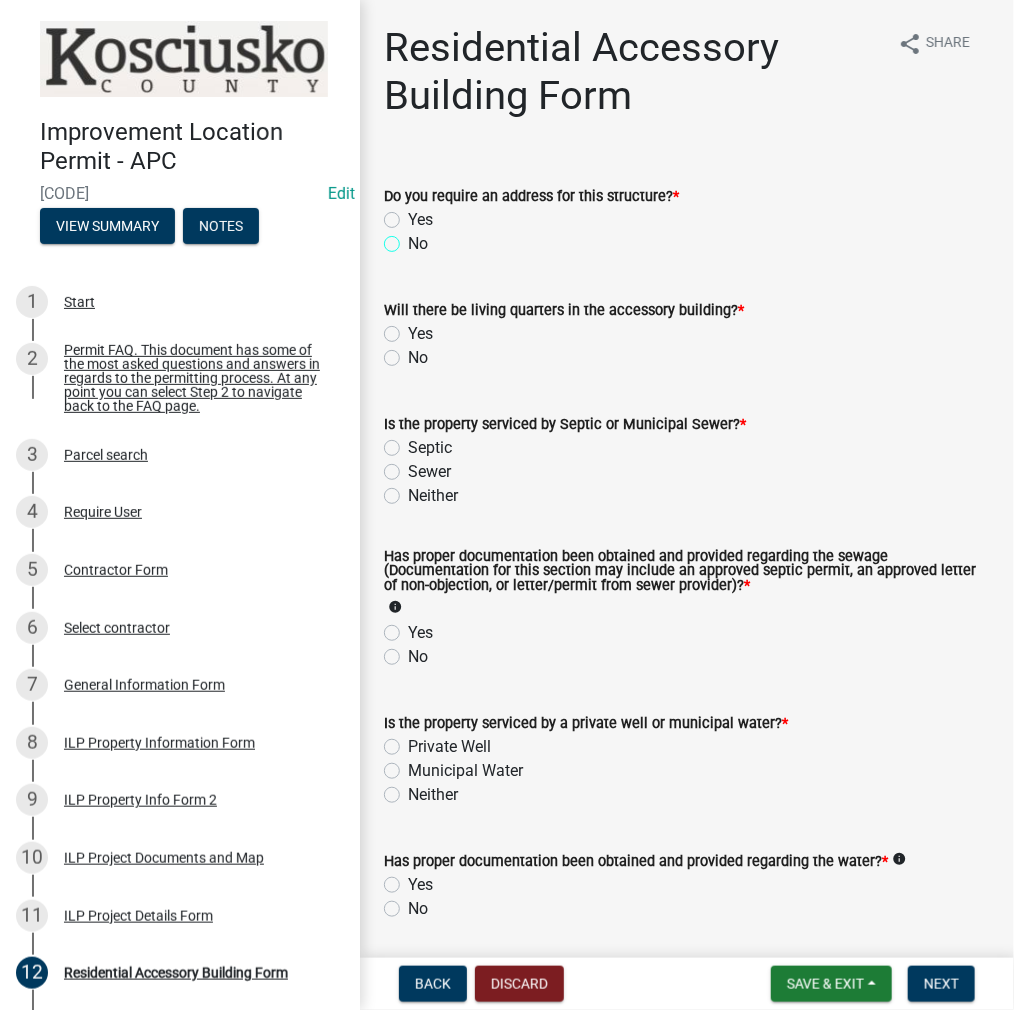 click on "No" at bounding box center (414, 238) 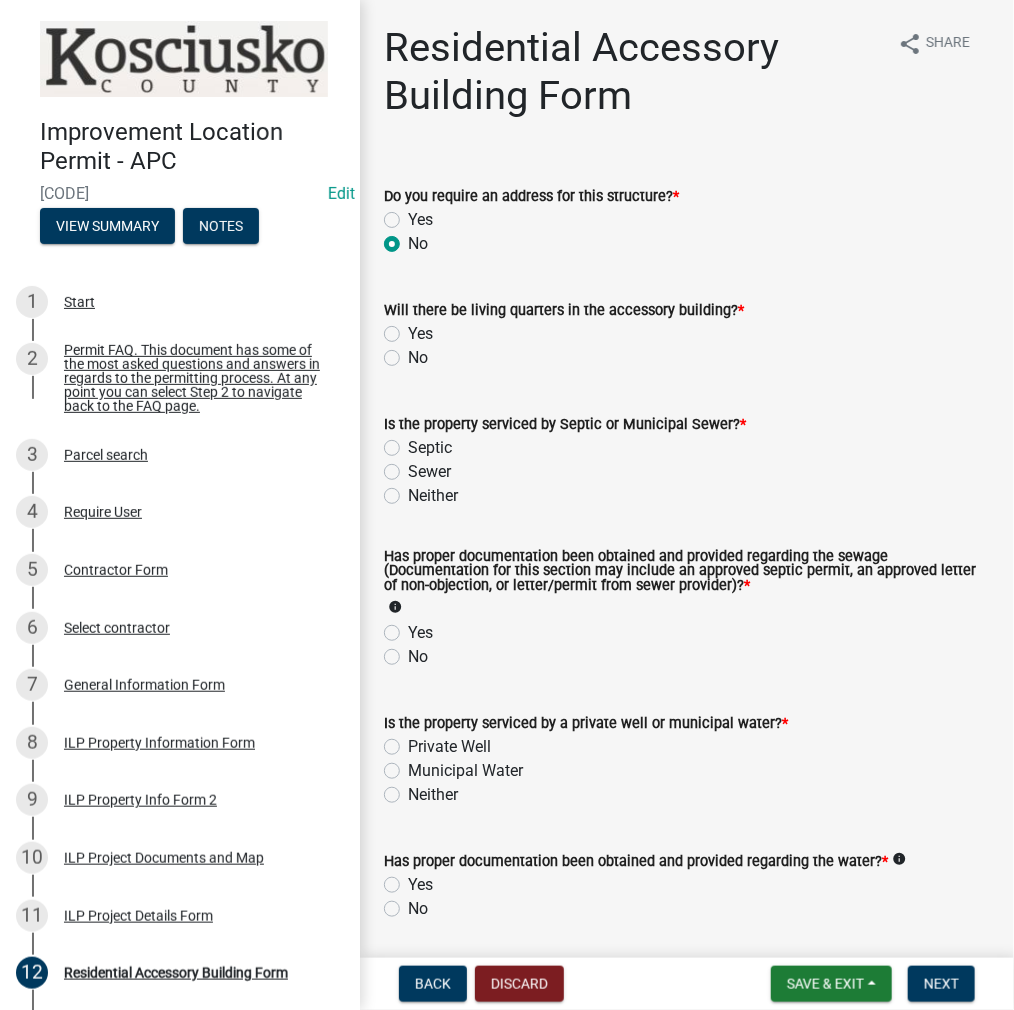 radio on "true" 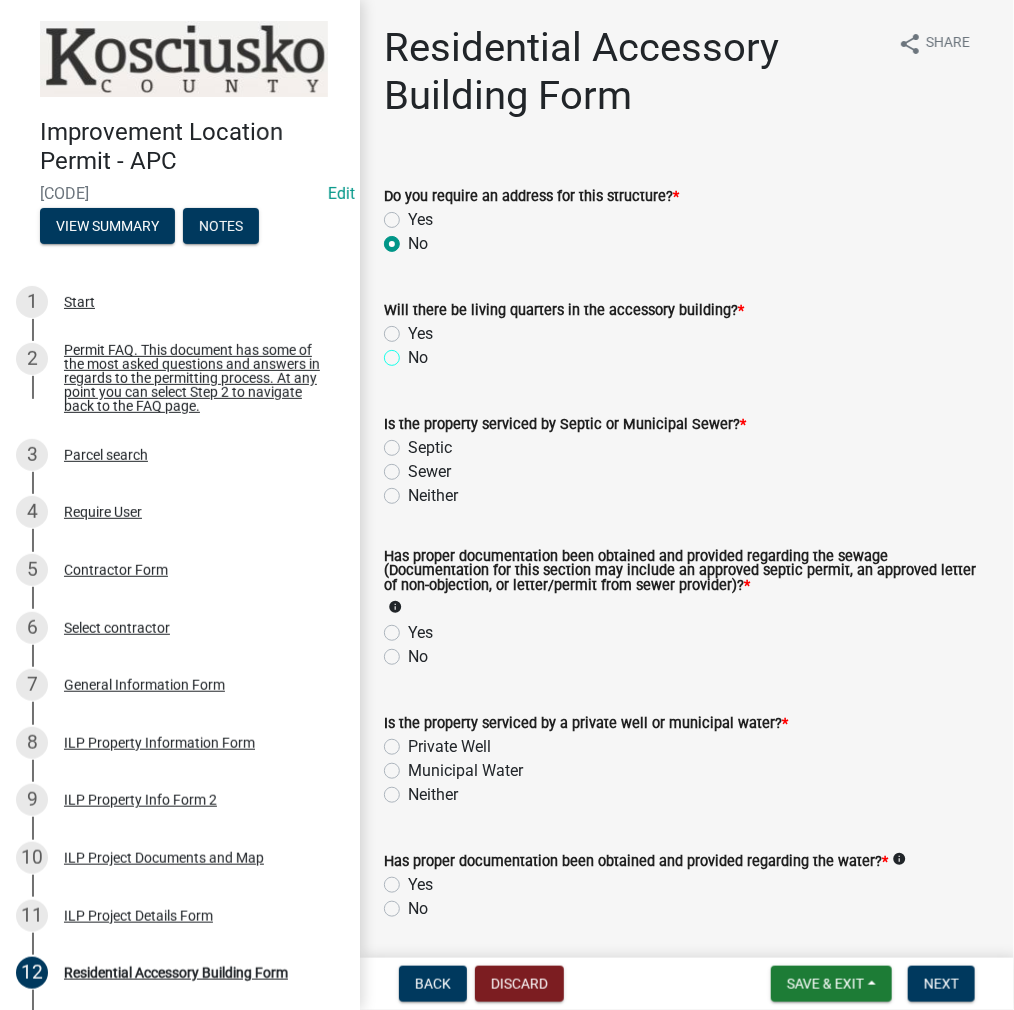 click on "No" at bounding box center (414, 352) 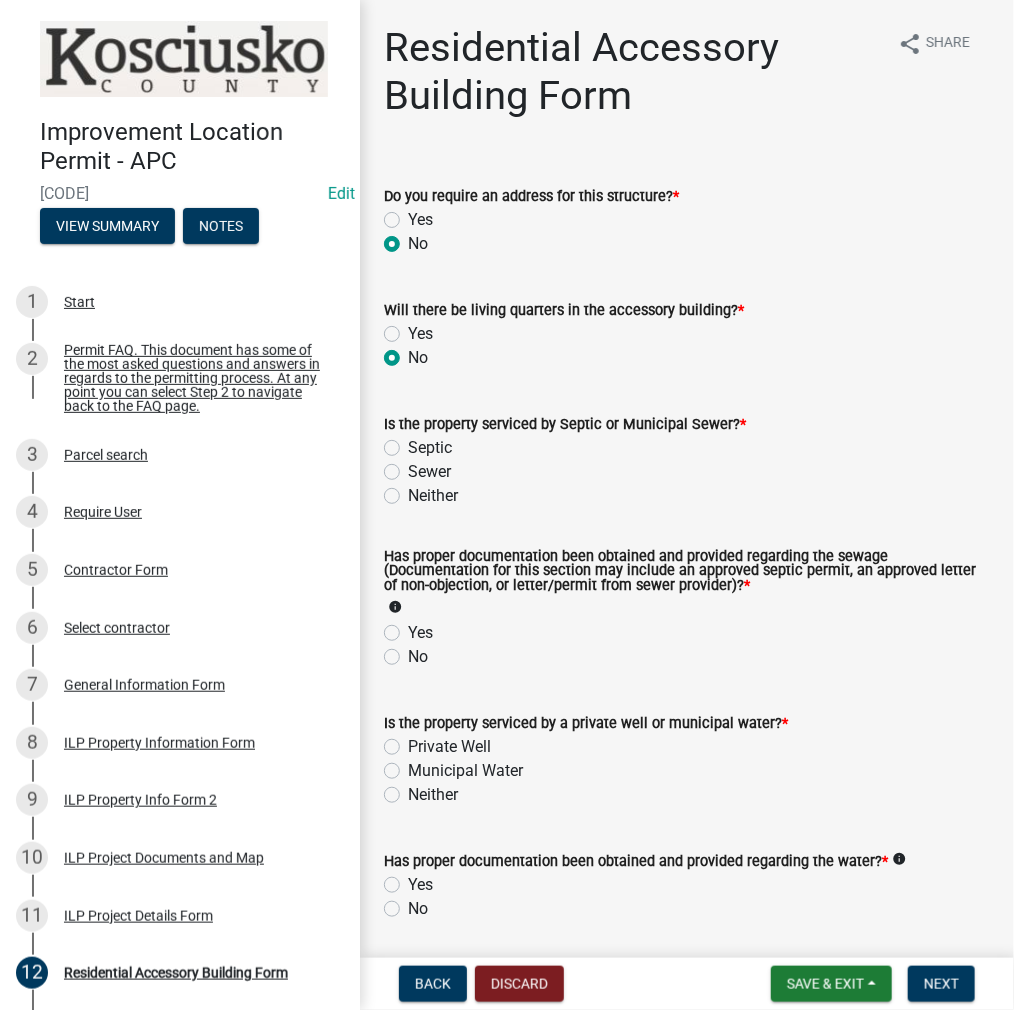 radio on "true" 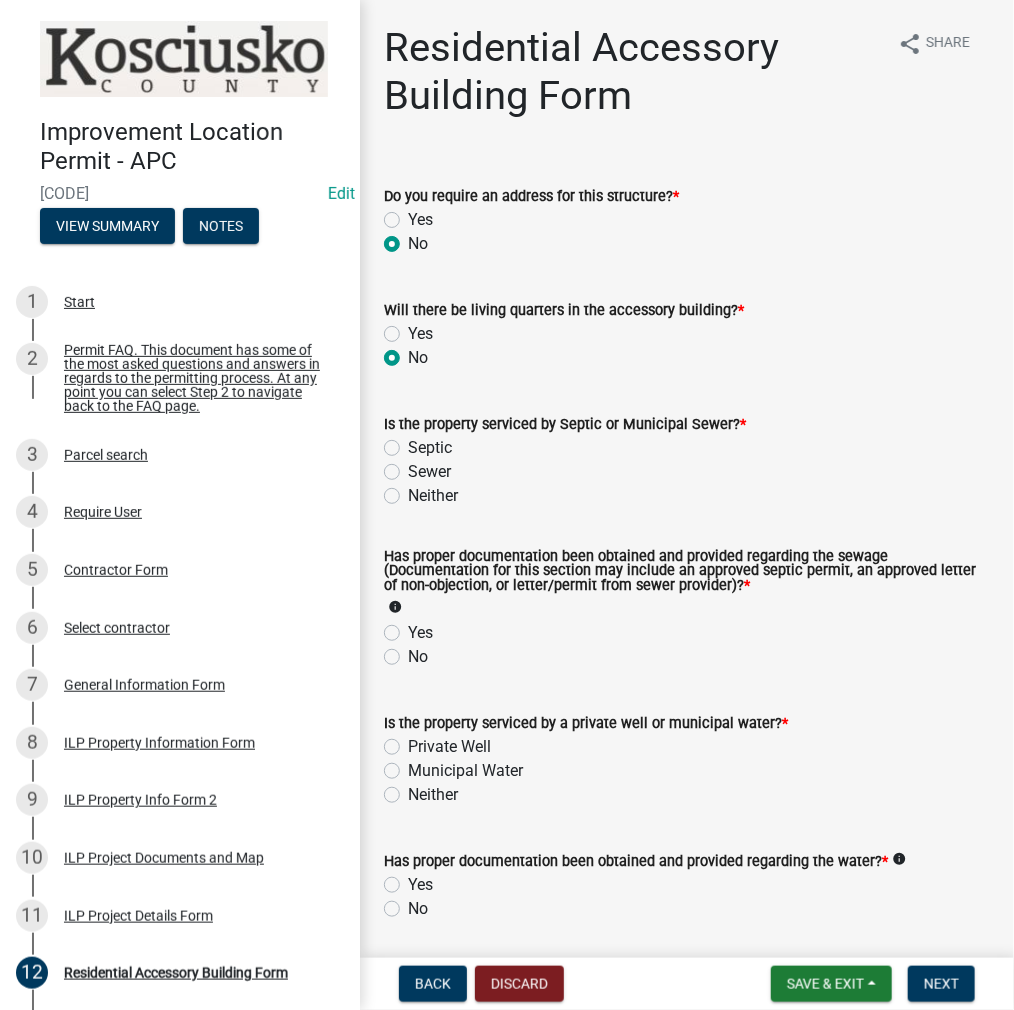 click on "Sewer" 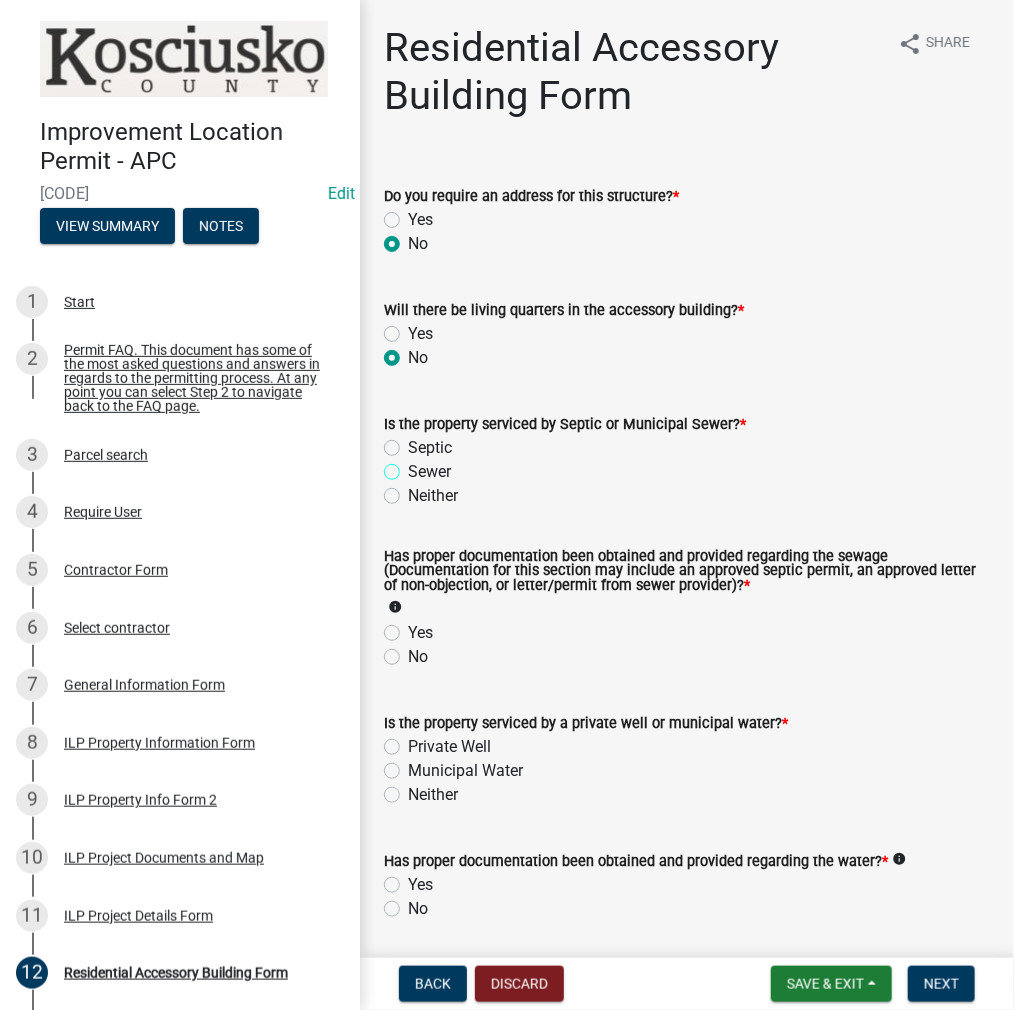 click on "Sewer" at bounding box center (414, 466) 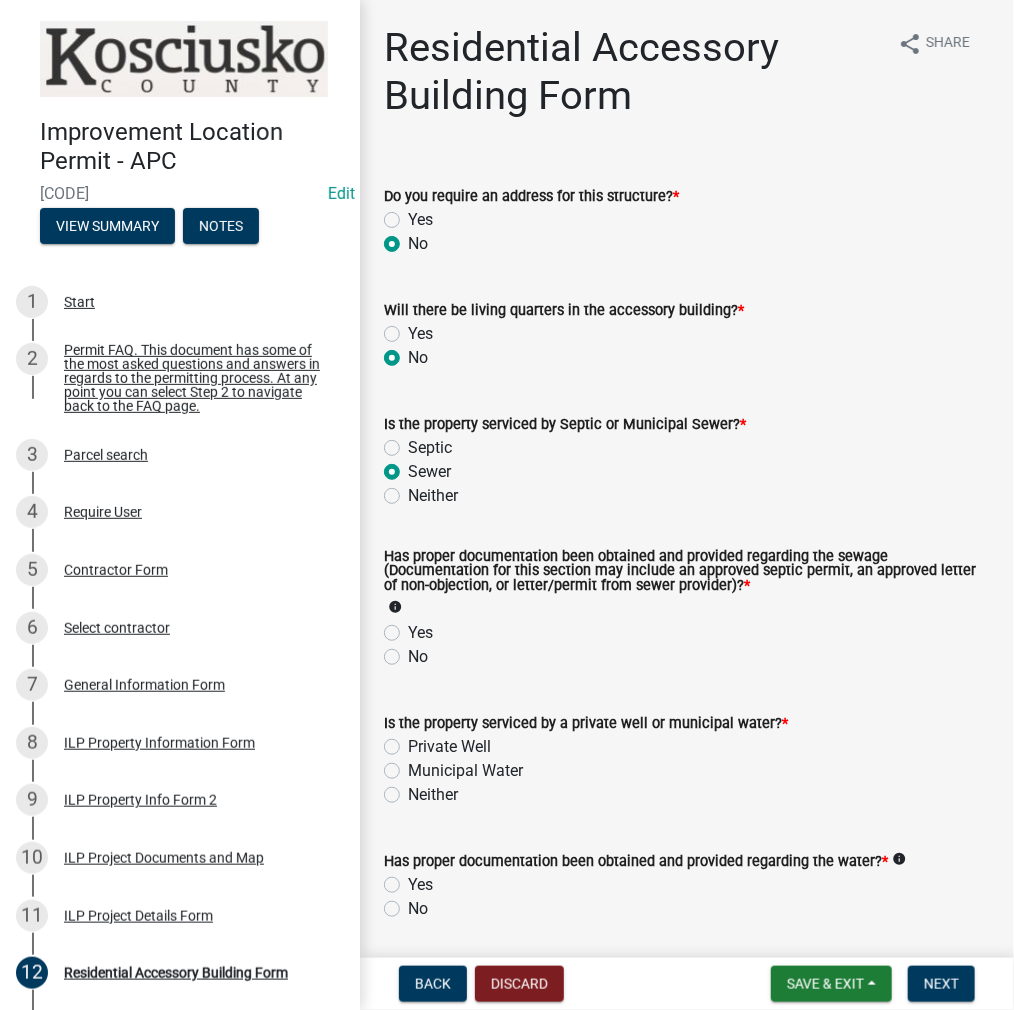 radio on "true" 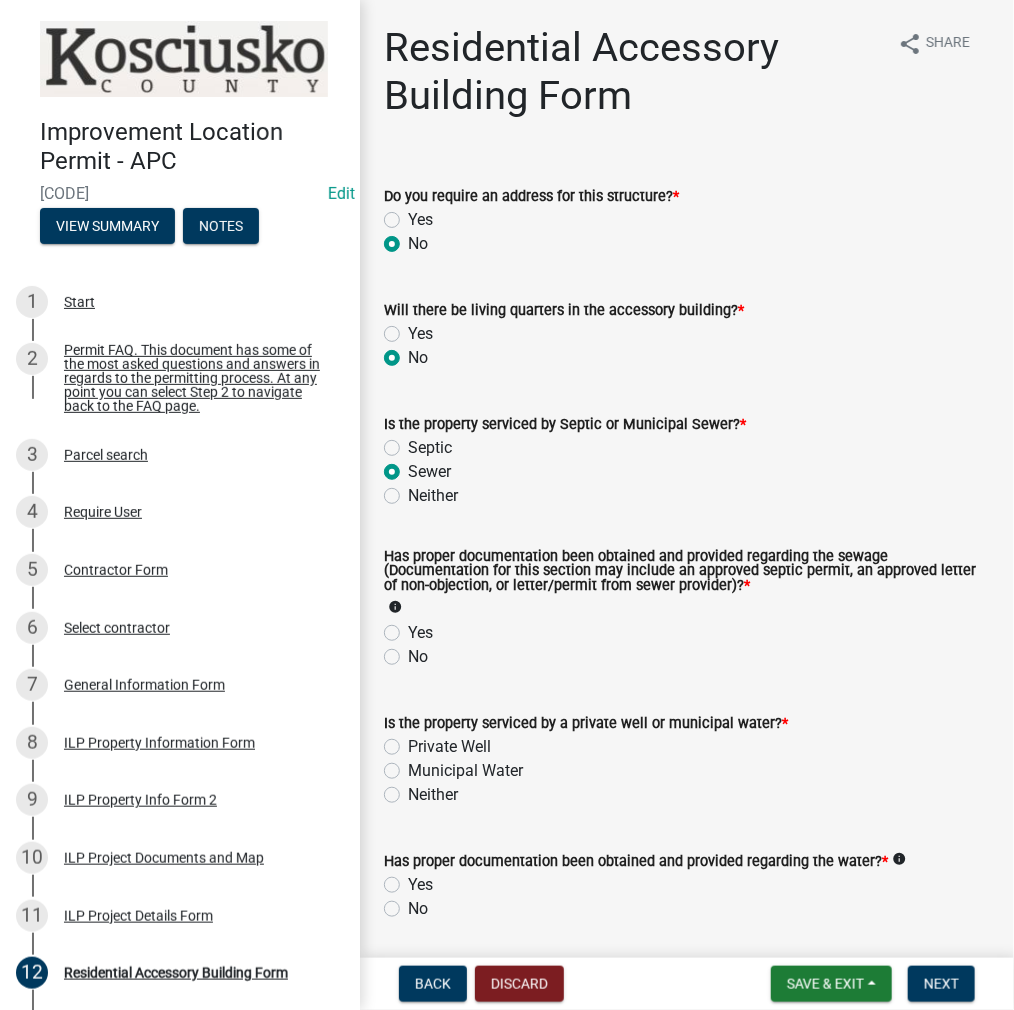 click on "Yes" 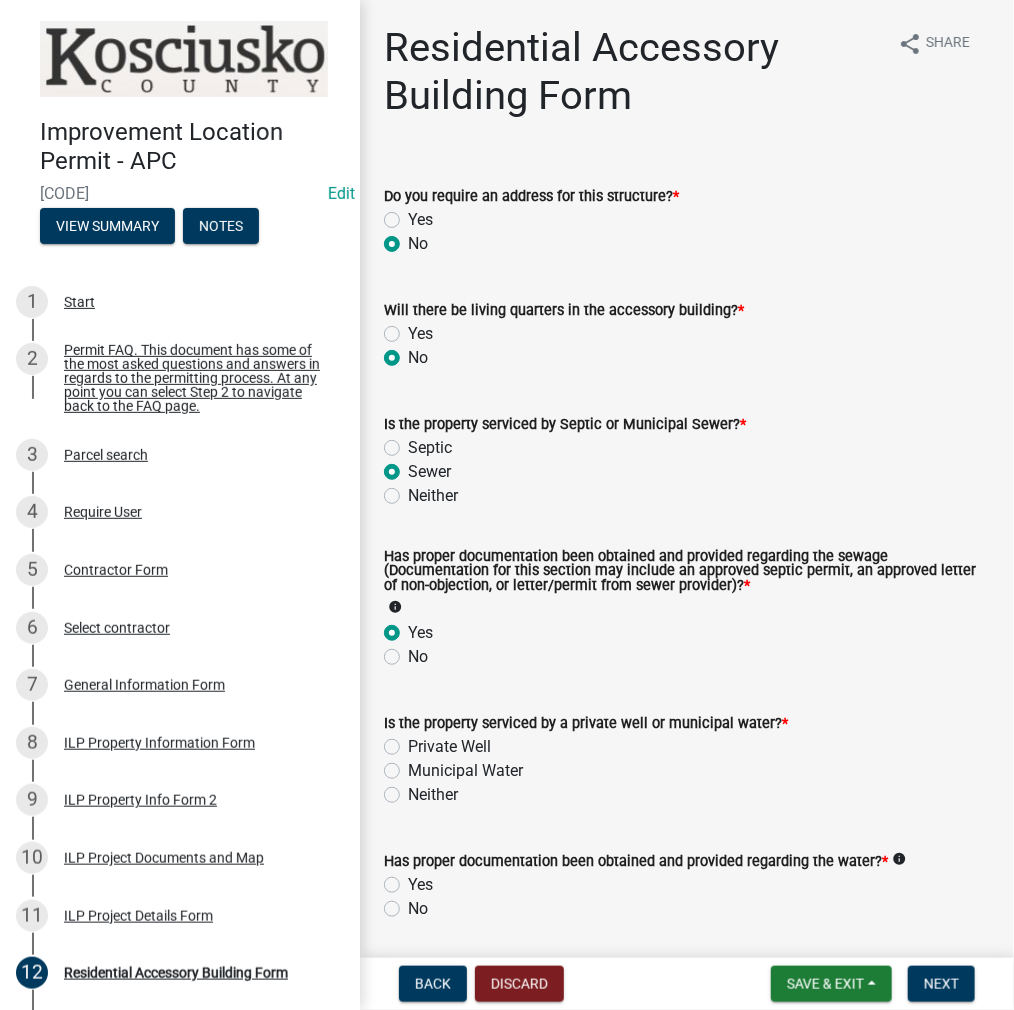 radio on "true" 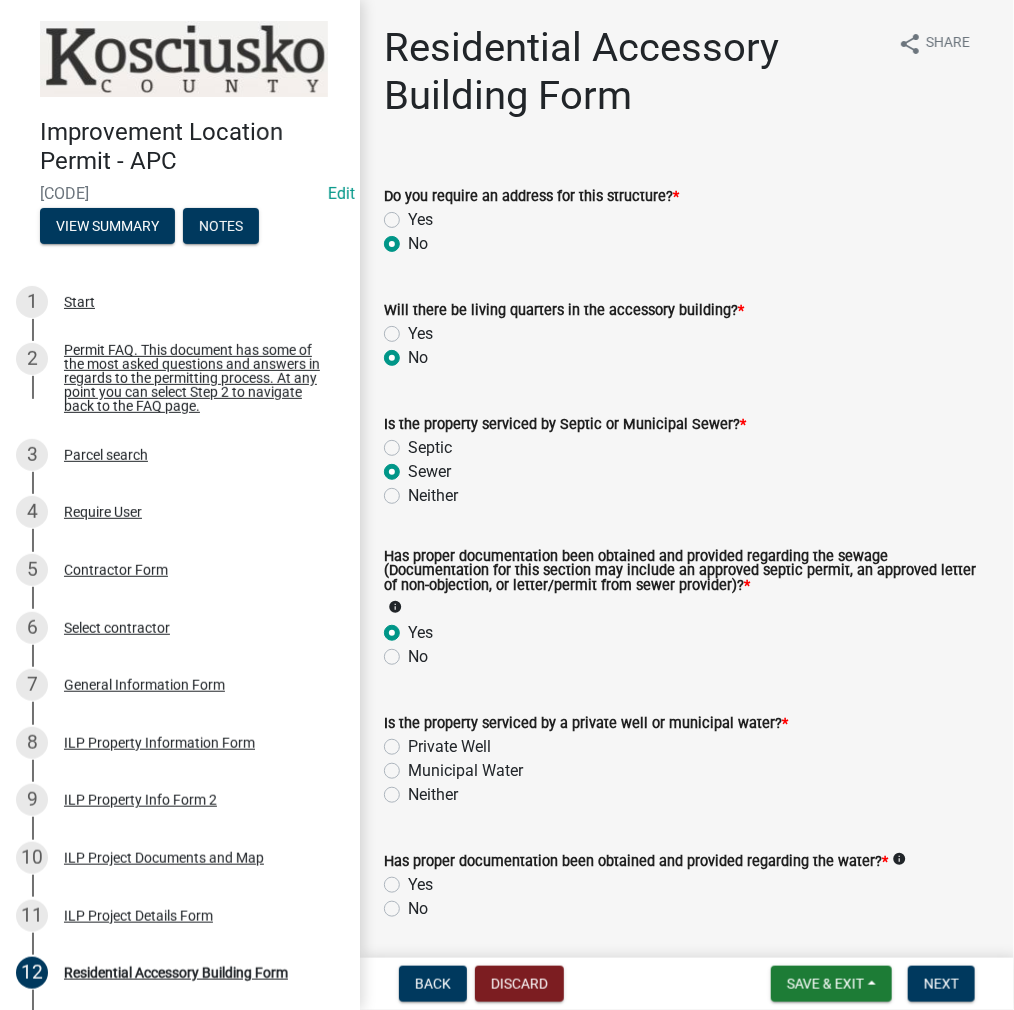 click on "Private Well" 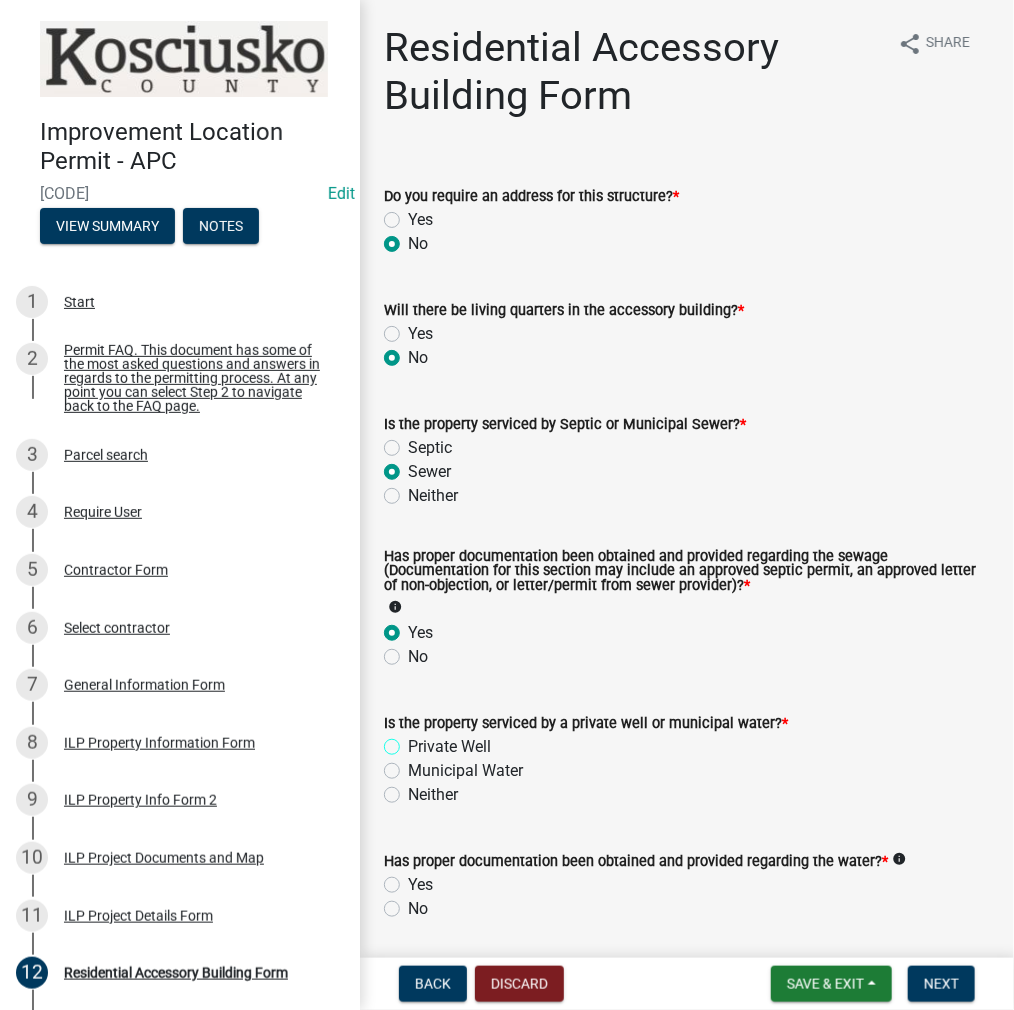 click on "Private Well" at bounding box center [414, 741] 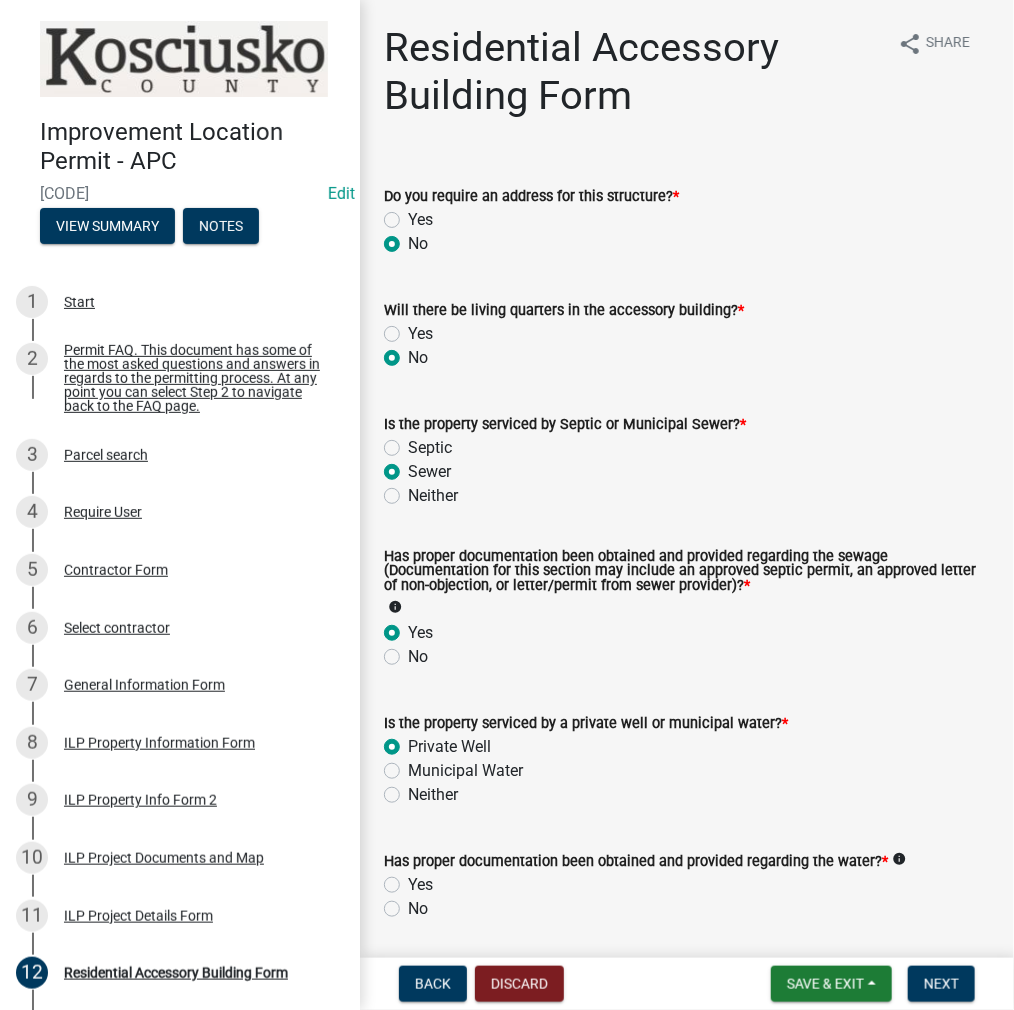 radio on "true" 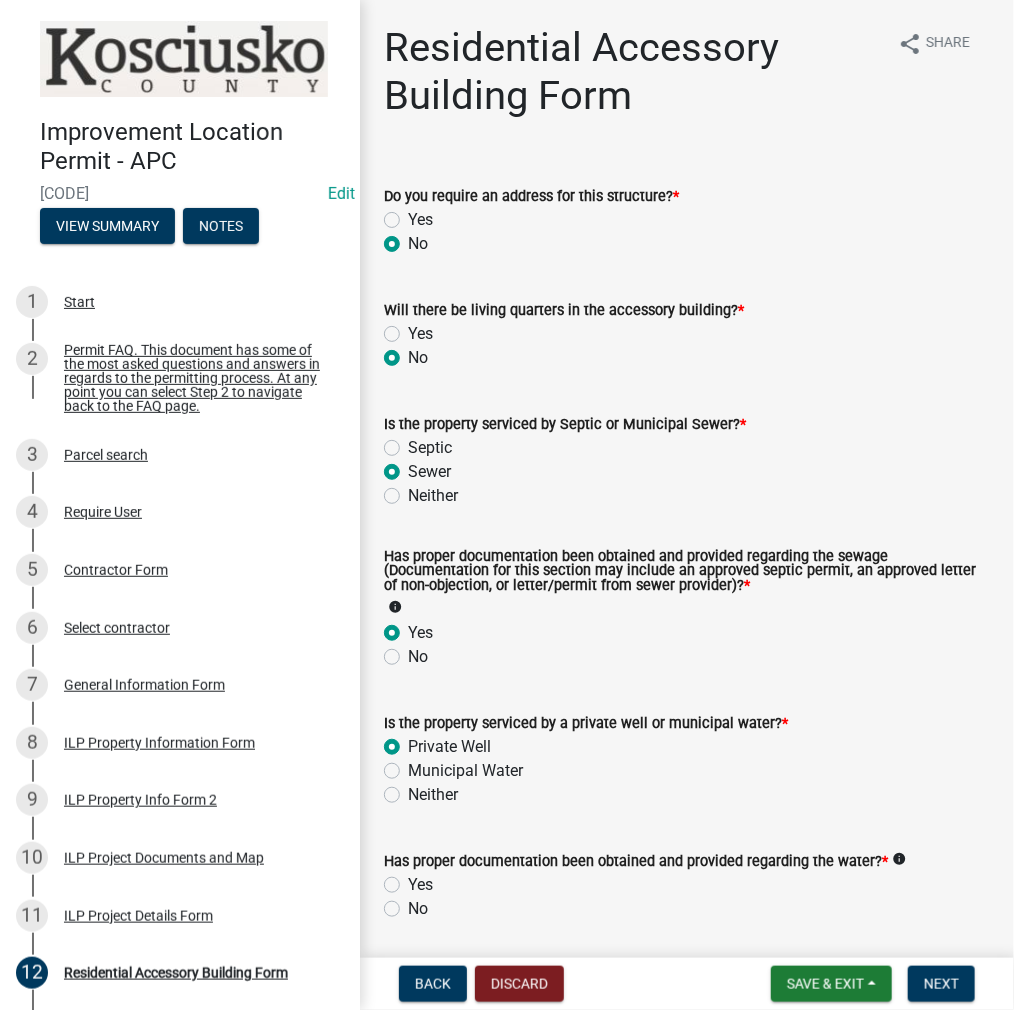 click on "Yes" 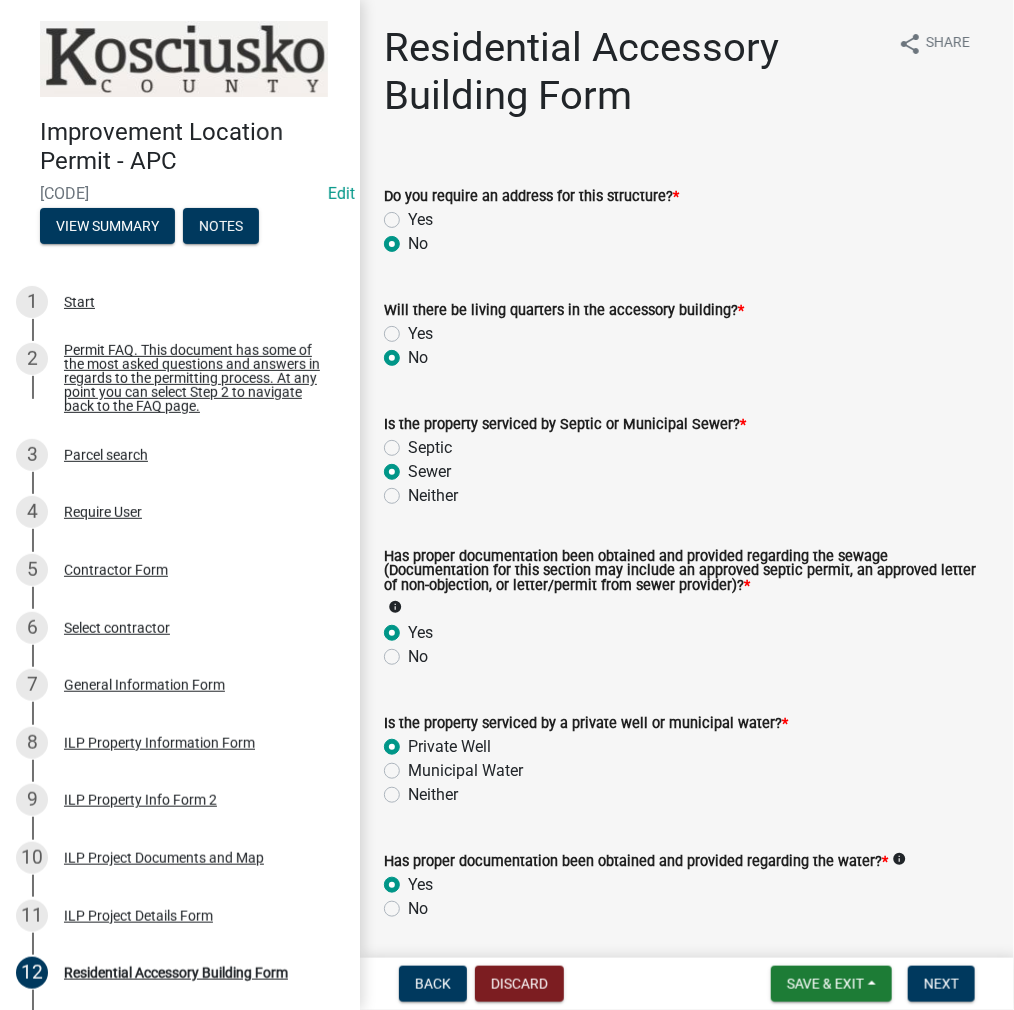 radio on "true" 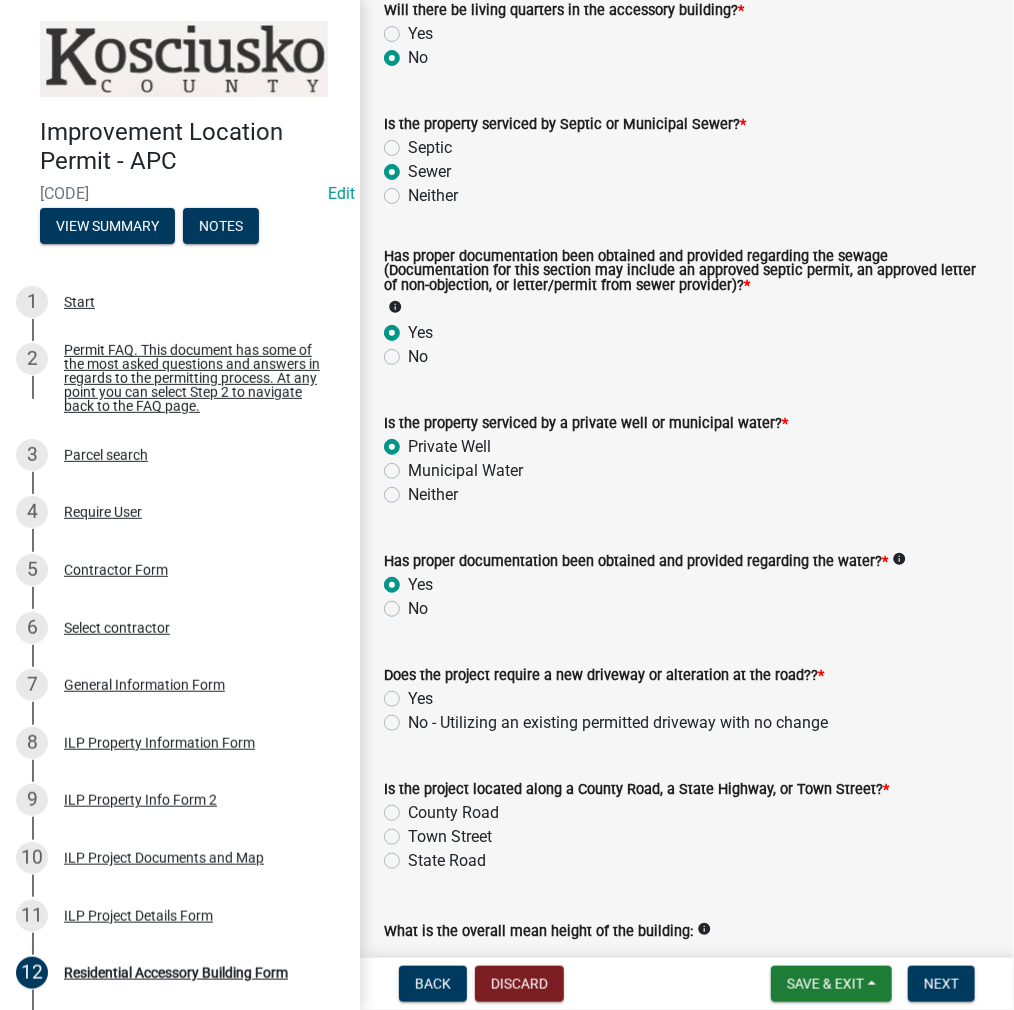 click on "No - Utilizing an existing permitted driveway with no change" 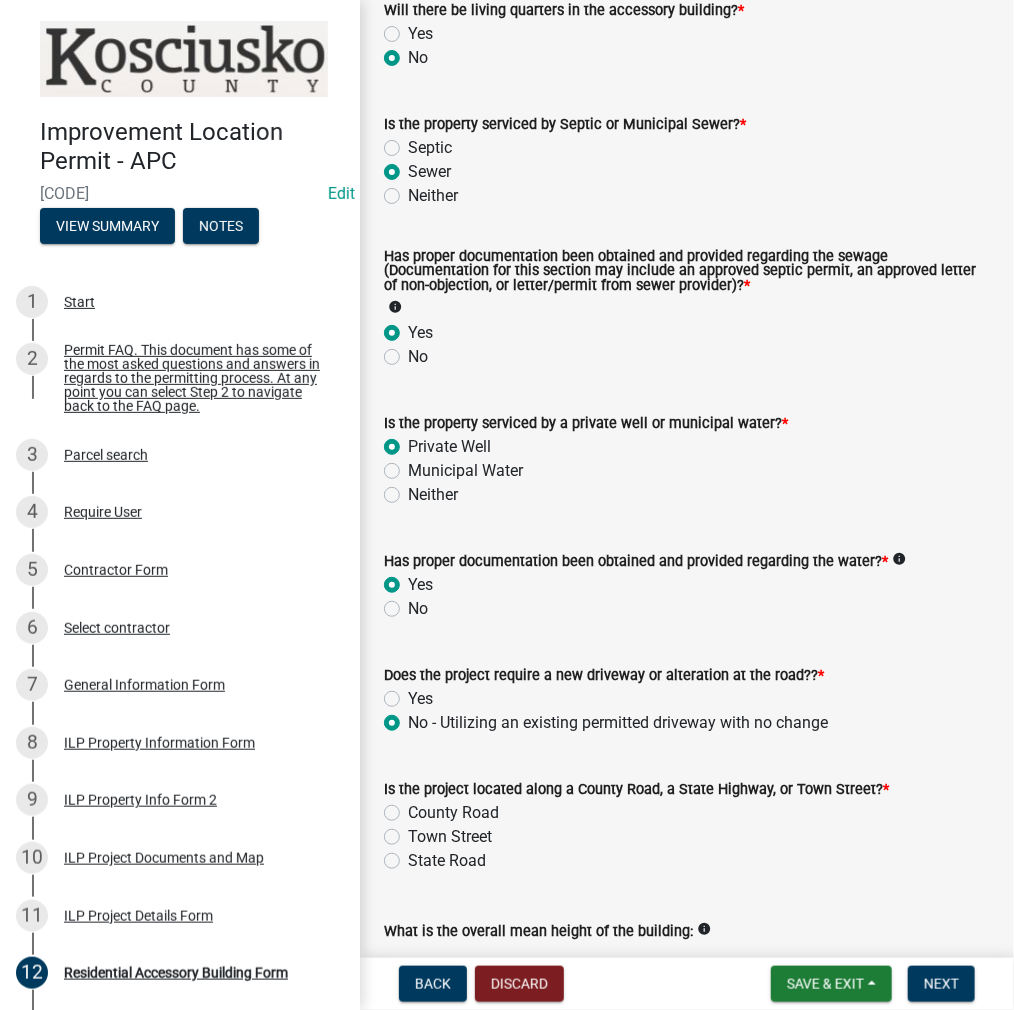 radio on "true" 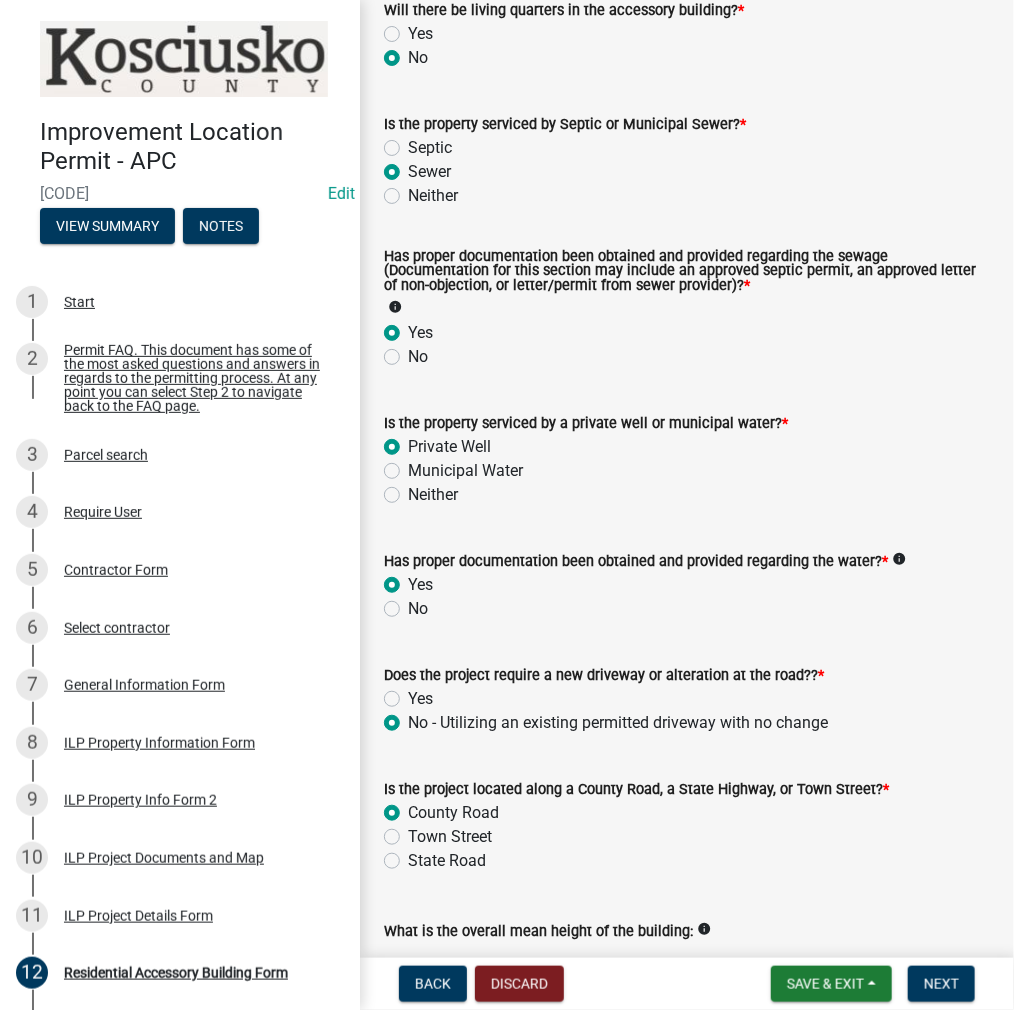 radio on "true" 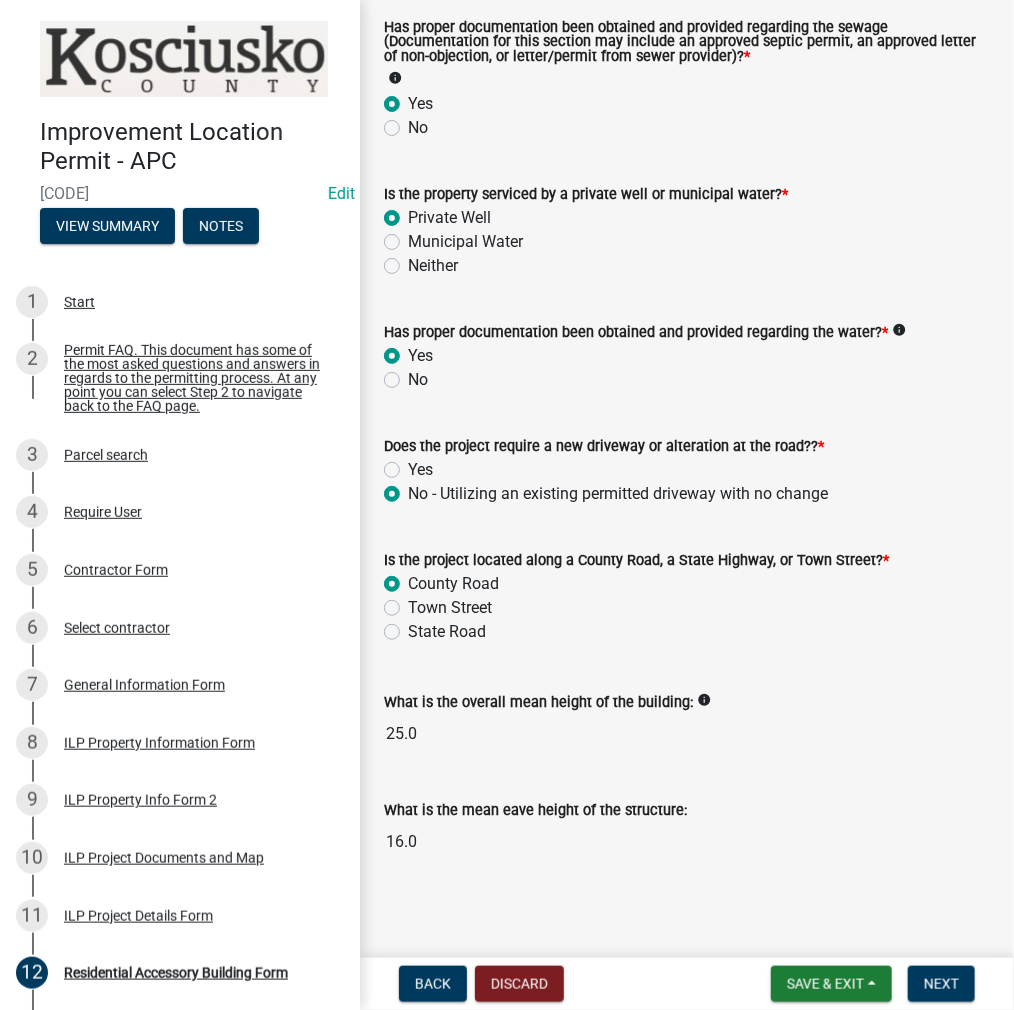 scroll, scrollTop: 534, scrollLeft: 0, axis: vertical 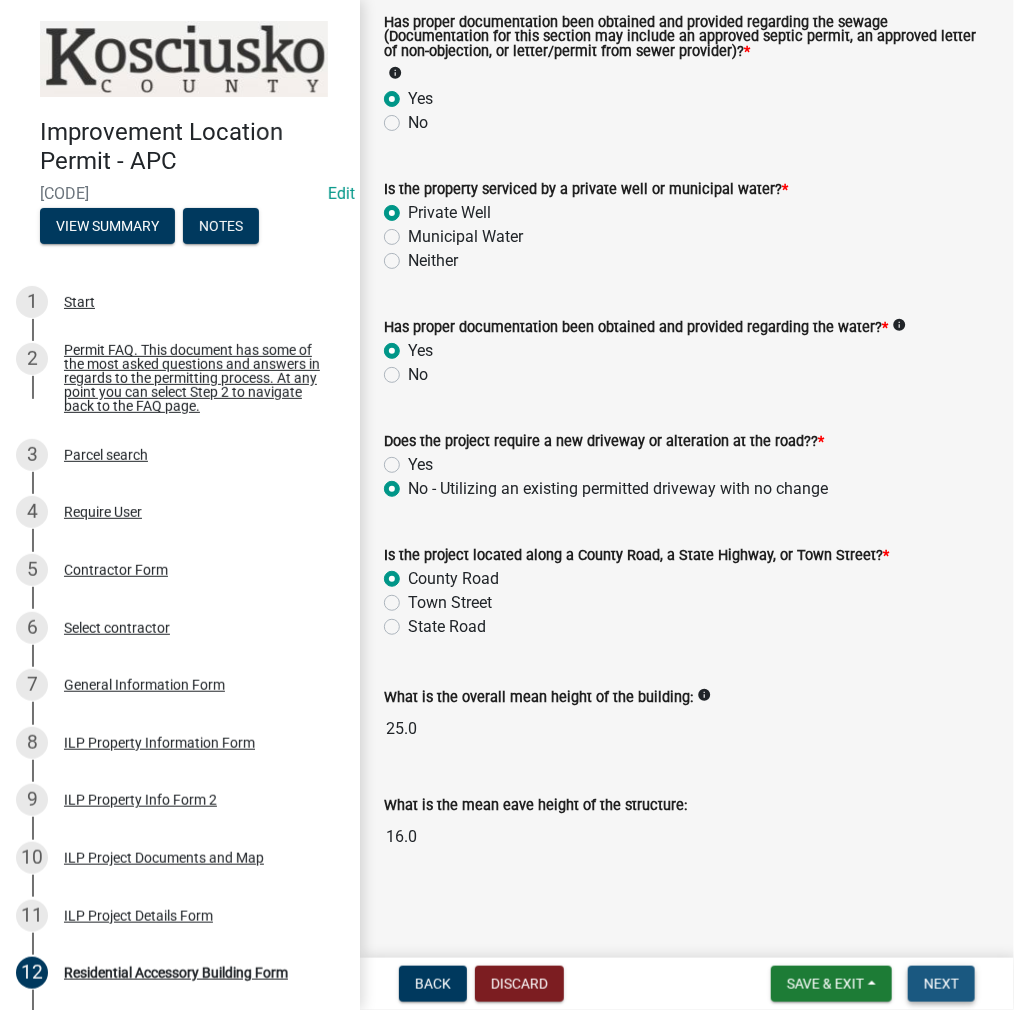 click on "Next" at bounding box center [941, 984] 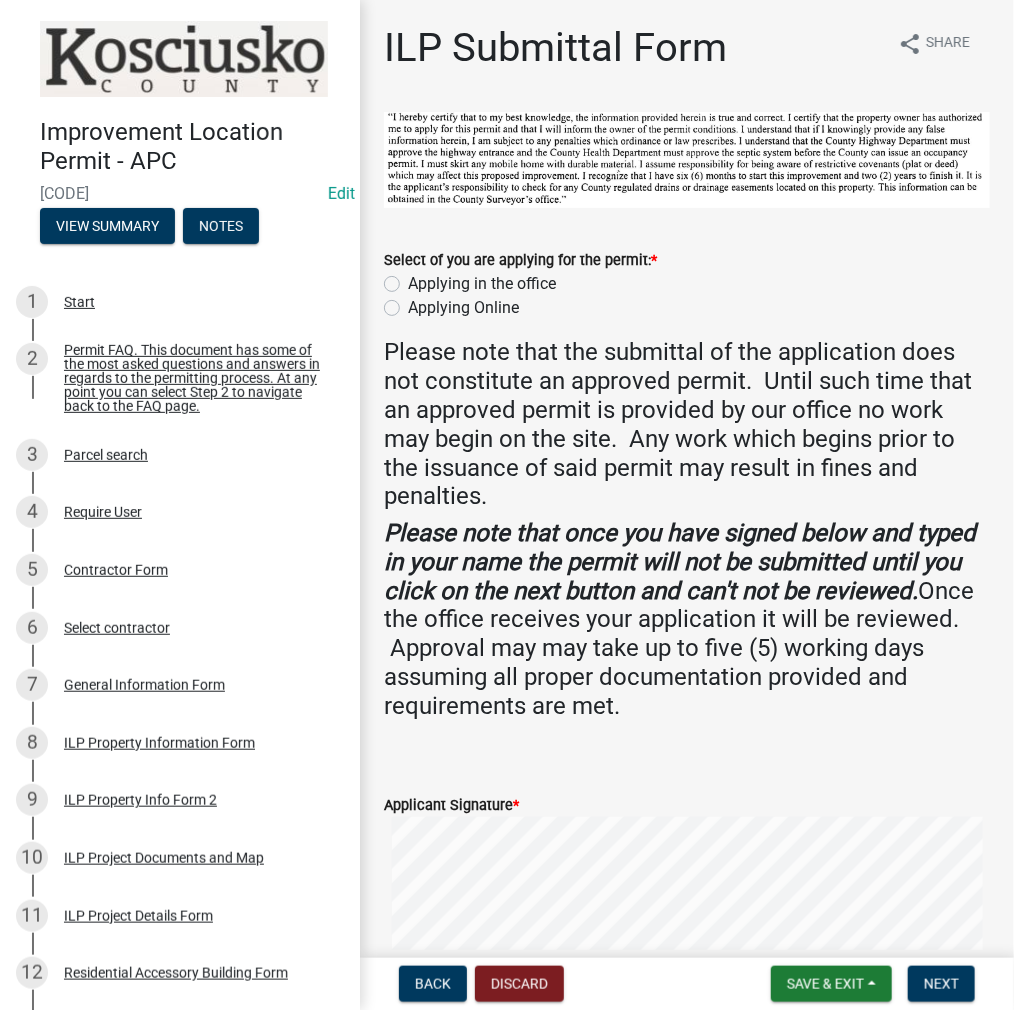 click on "Applying in the office" 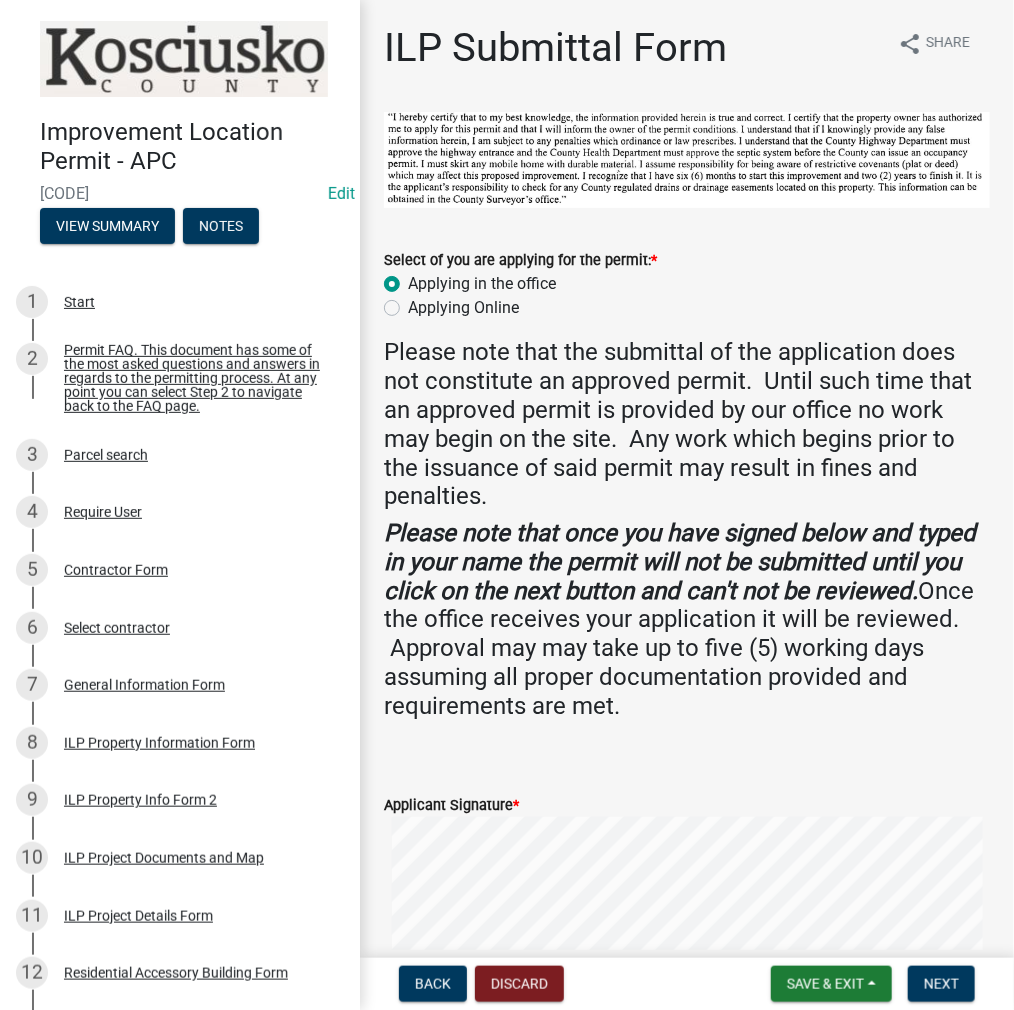 radio on "true" 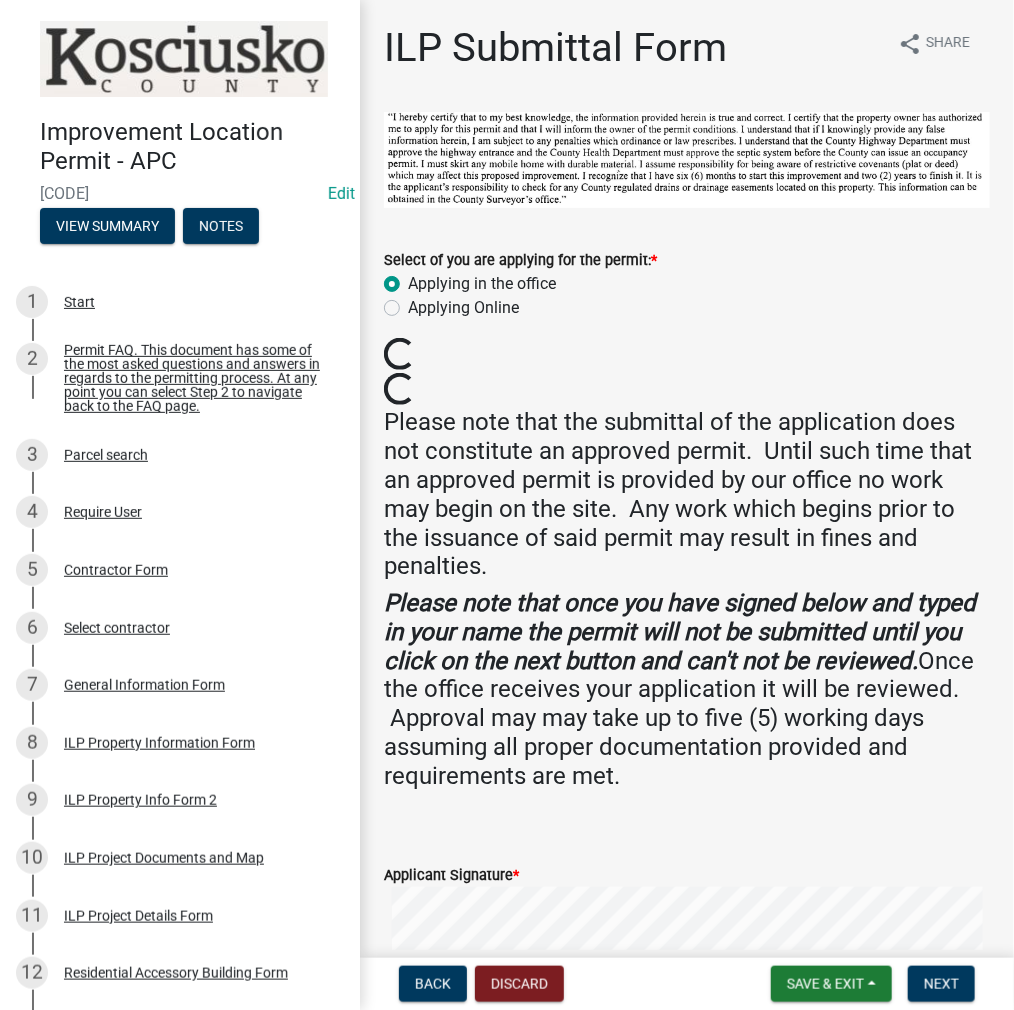 scroll, scrollTop: 300, scrollLeft: 0, axis: vertical 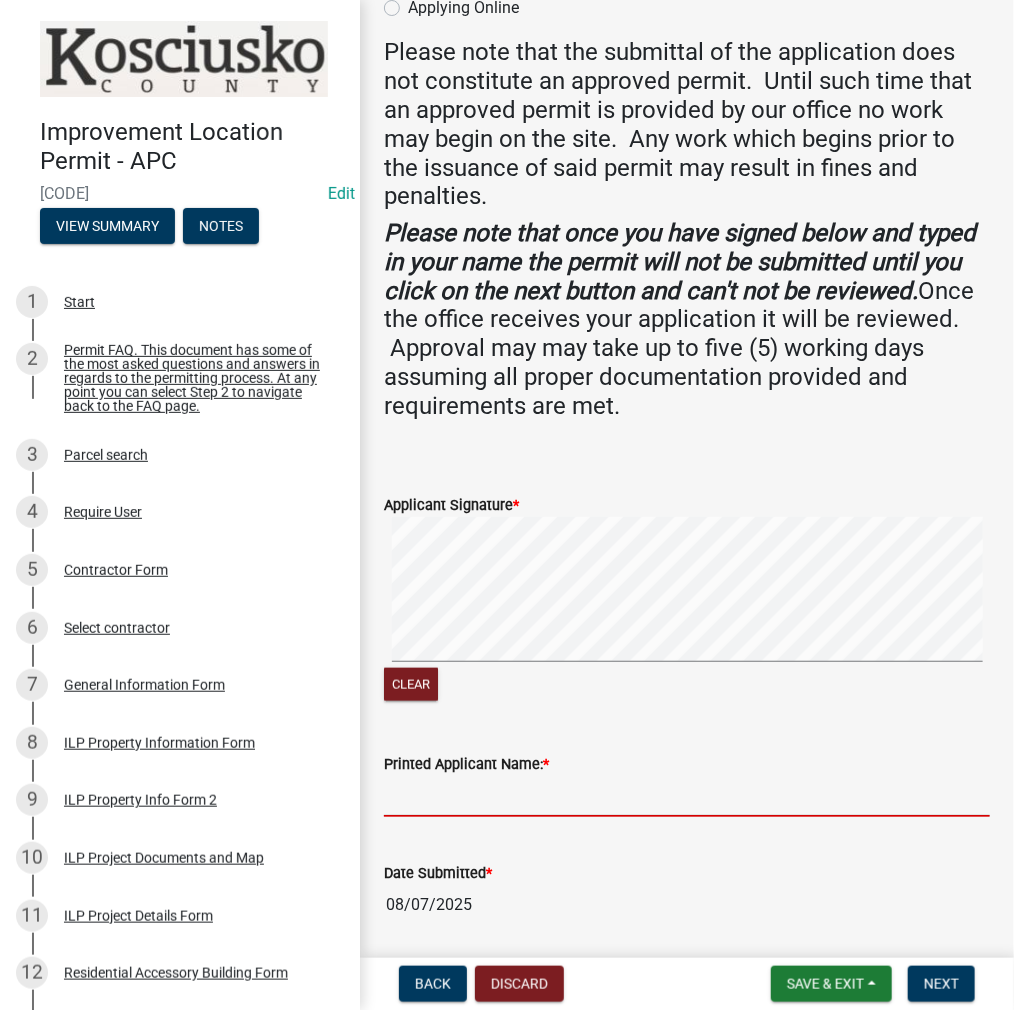 click on "Printed Applicant Name:  *" at bounding box center [687, 796] 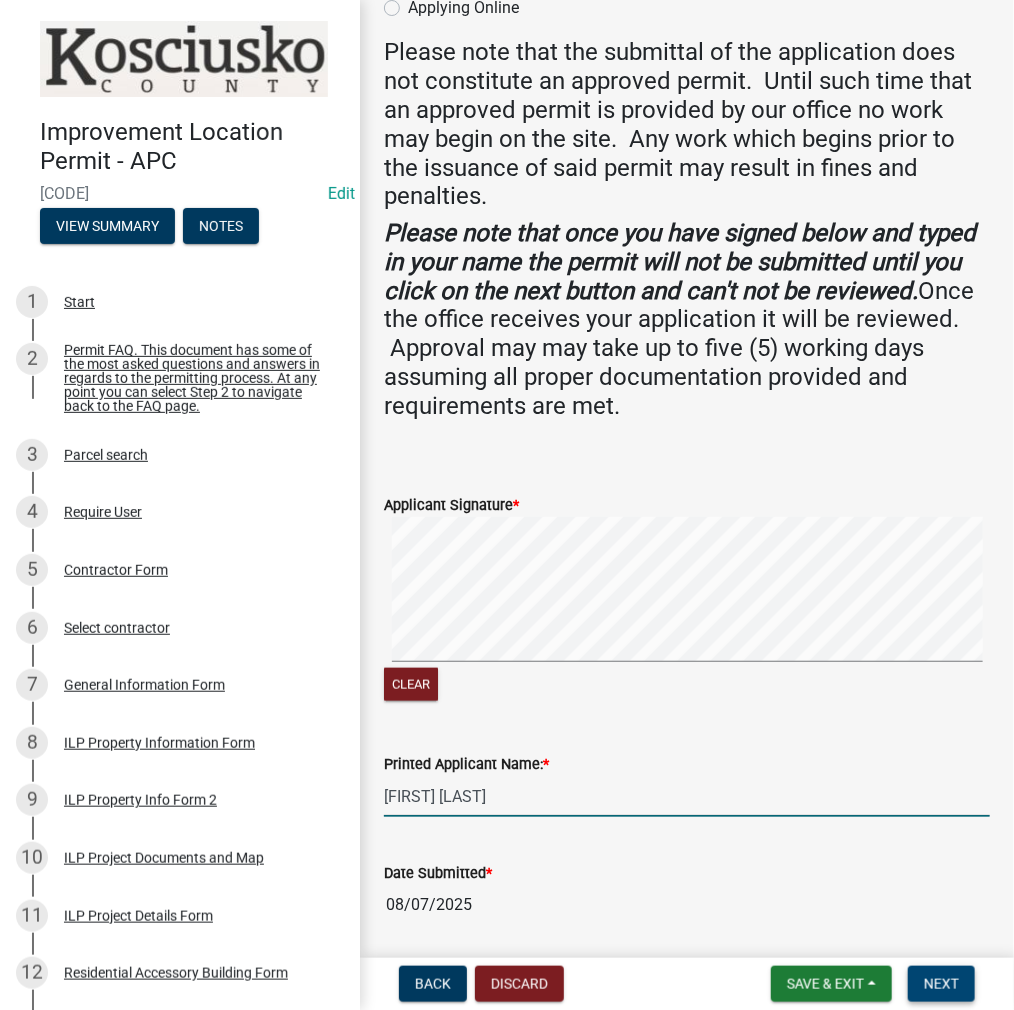 type on "[FIRST] [LAST]" 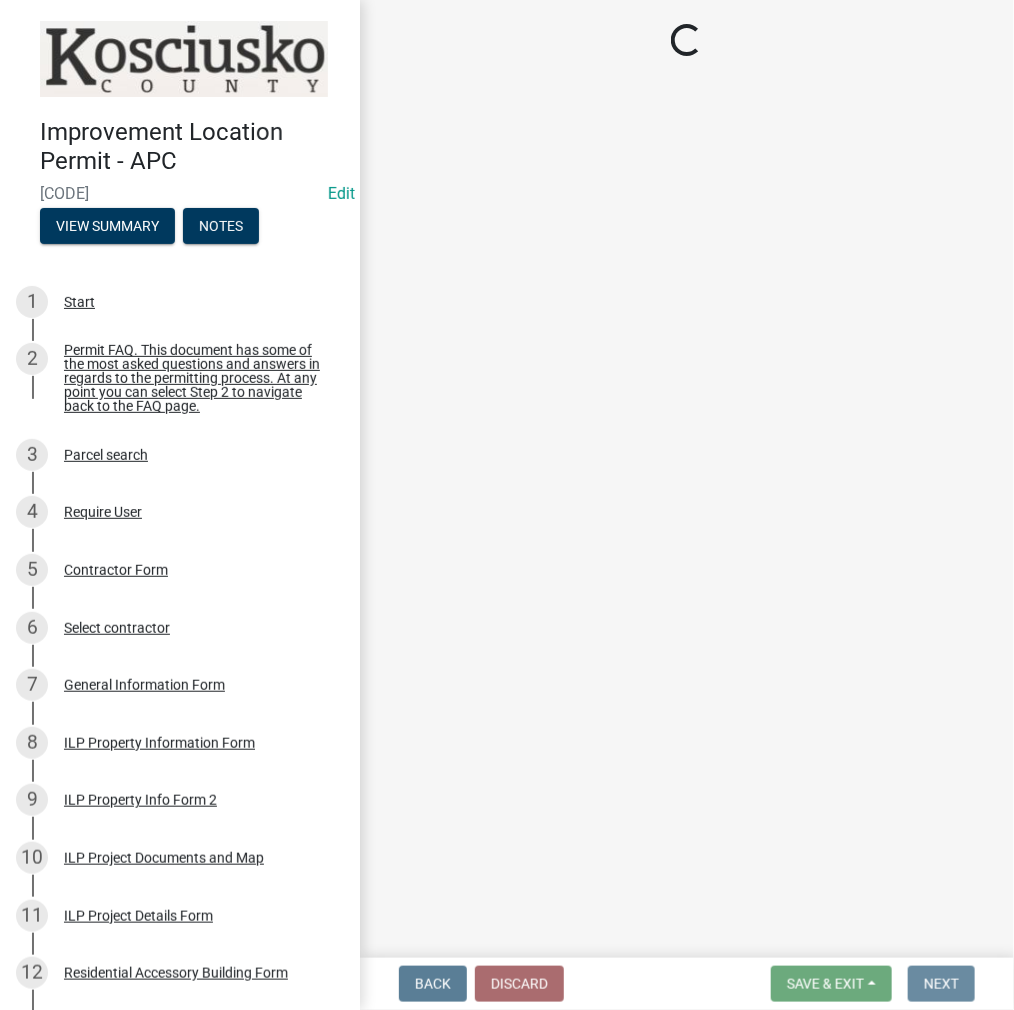 scroll, scrollTop: 0, scrollLeft: 0, axis: both 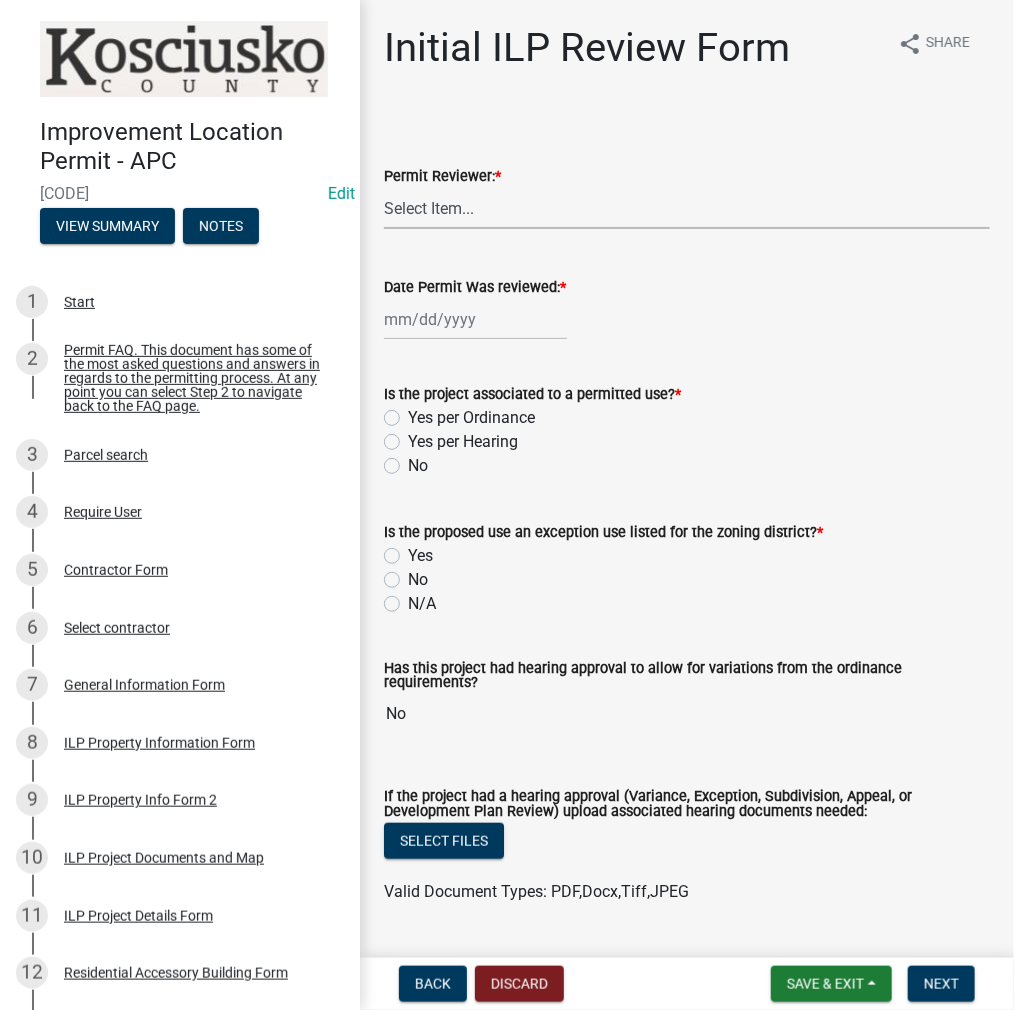 click on "Select Item...   MMS   LT   AT   CS   Vacant   Vacant" at bounding box center (687, 208) 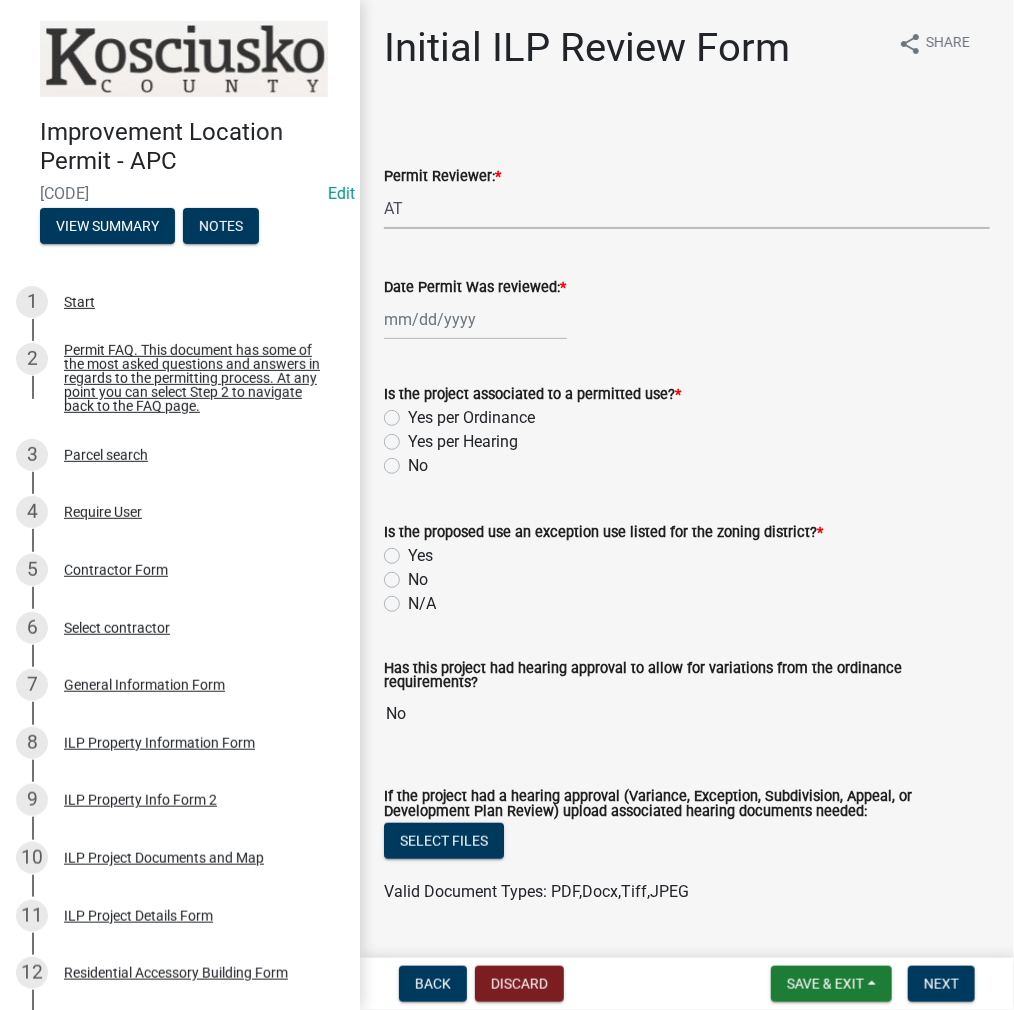 click on "Select Item...   MMS   LT   AT   CS   Vacant   Vacant" at bounding box center [687, 208] 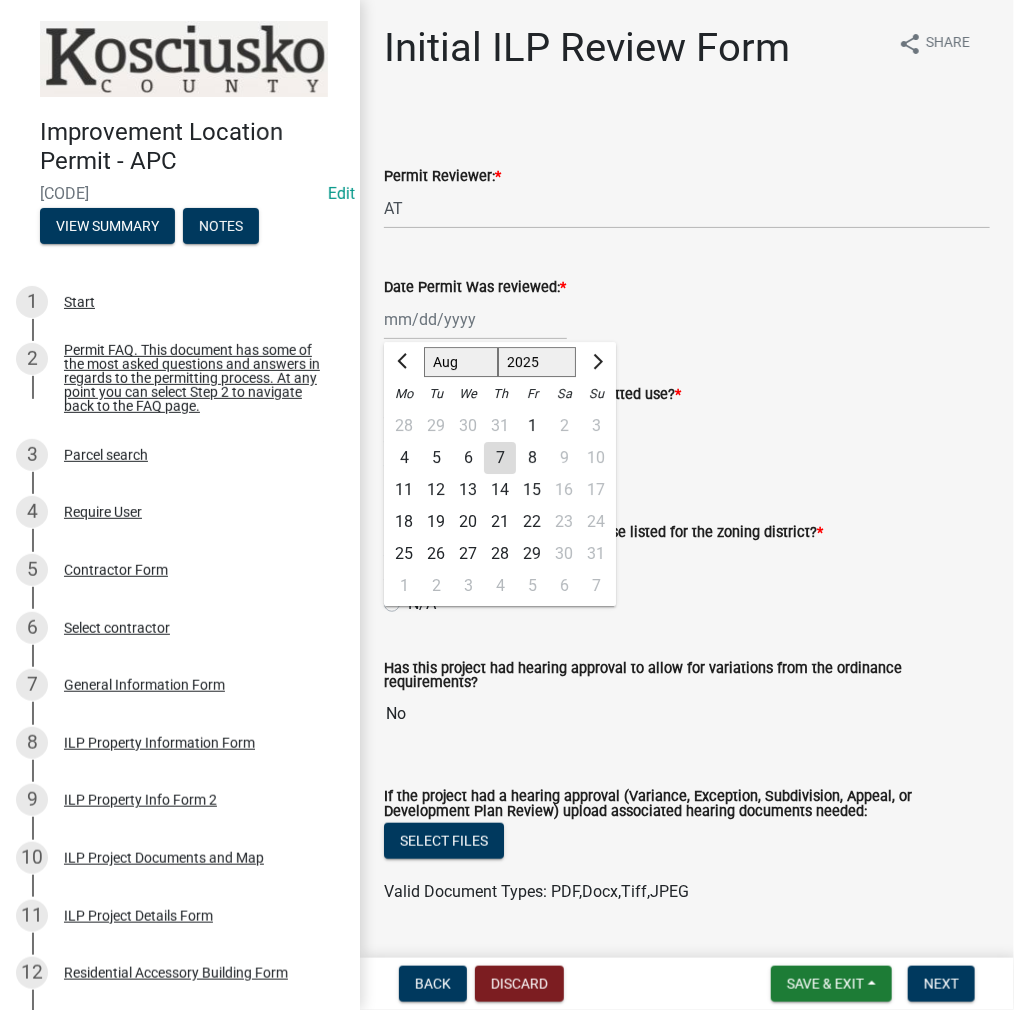 click on "Jan Feb Mar Apr May Jun Jul Aug Sep Oct Nov Dec 1525 1526 1527 1528 1529 1530 1531 1532 1533 1534 1535 1536 1537 1538 1539 1540 1541 1542 1543 1544 1545 1546 1547 1548 1549 1550 1551 1552 1553 1554 1555 1556 1557 1558 1559 1560 1561 1562 1563 1564 1565 1566 1567 1568 1569 1570 1571 1572 1573 1574 1575 1576 1577 1578 1579 1580 1581 1582 1583 1584 1585 1586 1587 1588 1589 1590 1591 1592 1593 1594 1595 1596 1597 1598 1599 1600 1601 1602 1603 1604 1605 1606 1607 1608 1609 1610 1611 1612 1613 1614 1615 1616 1617 1618 1619 1620 1621 1622 1623 1624 1625 1626 1627 1628 1629 1630 1631 1632 1633 1634 1635 1636 1637 1638 1639 1640 1641 1642 1643 1644 1645 1646 1647 1648 1649 1650 1651 1652 1653 1654 1655 1656 1657 1658 1659 1660 1661 1662 1663 1664 1665 1666 1667 1668 1669 1670 1671 1672 1673 1674 1675 1676 1677 1678 1679 1680 1681 1682 1683 1684 1685 1686 1687 1688 1689 1690 1691 1692 1693 1694 1695 1696 1697 1698 1699 1700 1701 1702 1703 1704 1705 1706 1707 1708 1709 1710 1711 1712 1713 1714 1715 1716 1717 1718 1719 1" 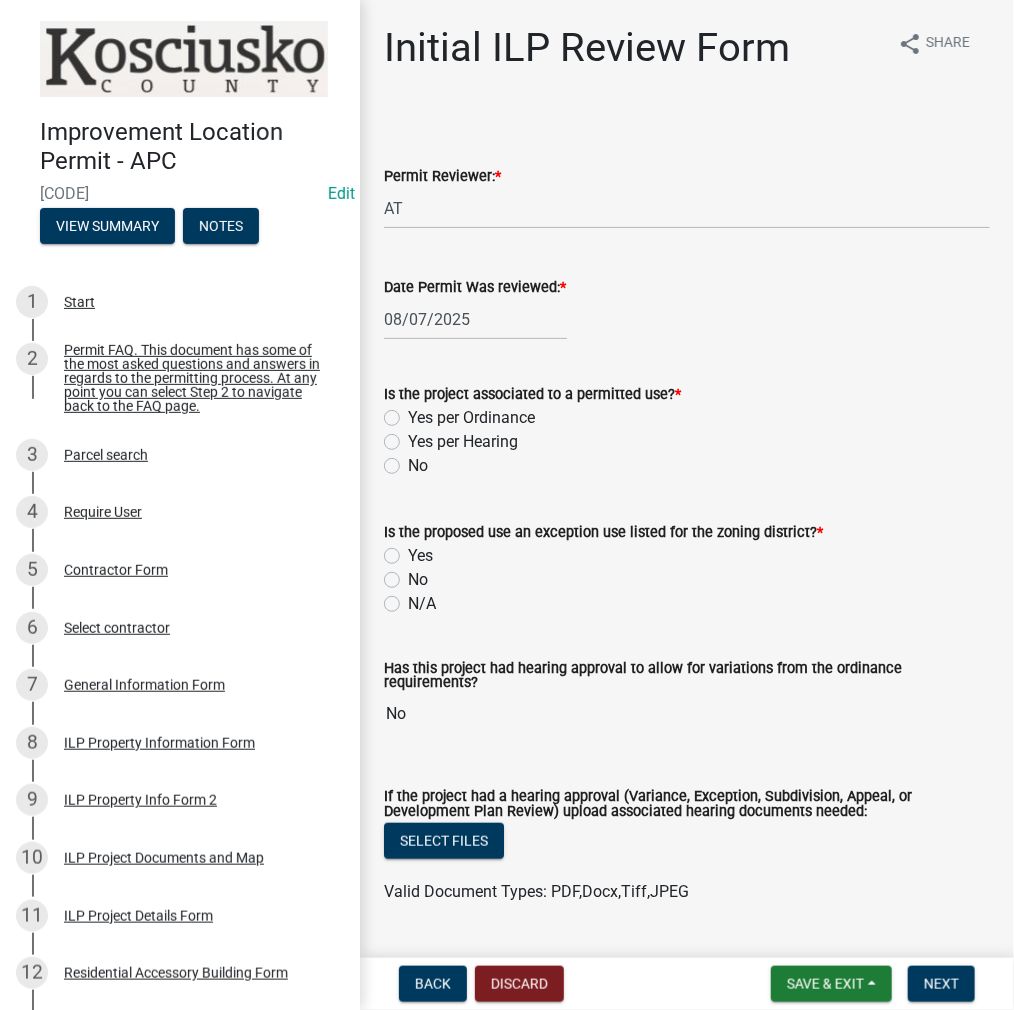 click on "Yes per Ordinance" 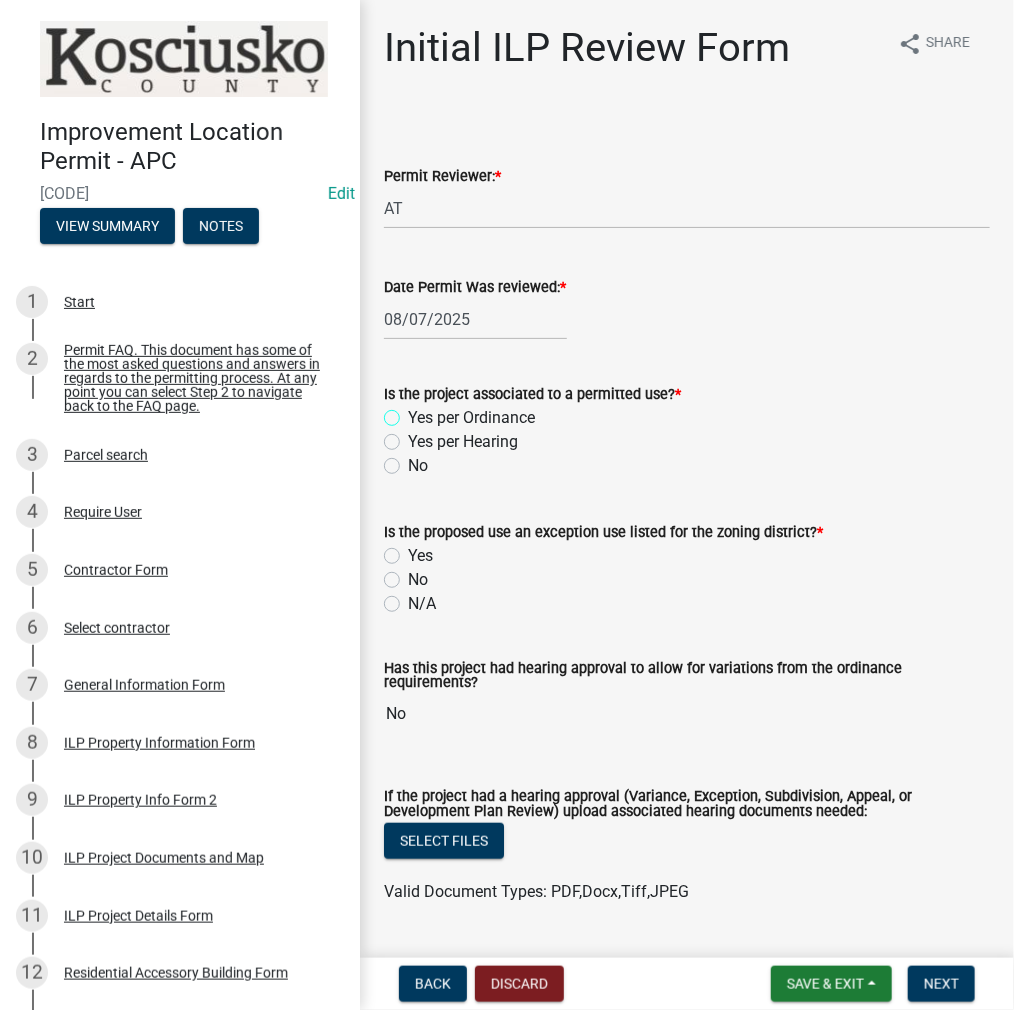 click on "Yes per Ordinance" at bounding box center [414, 412] 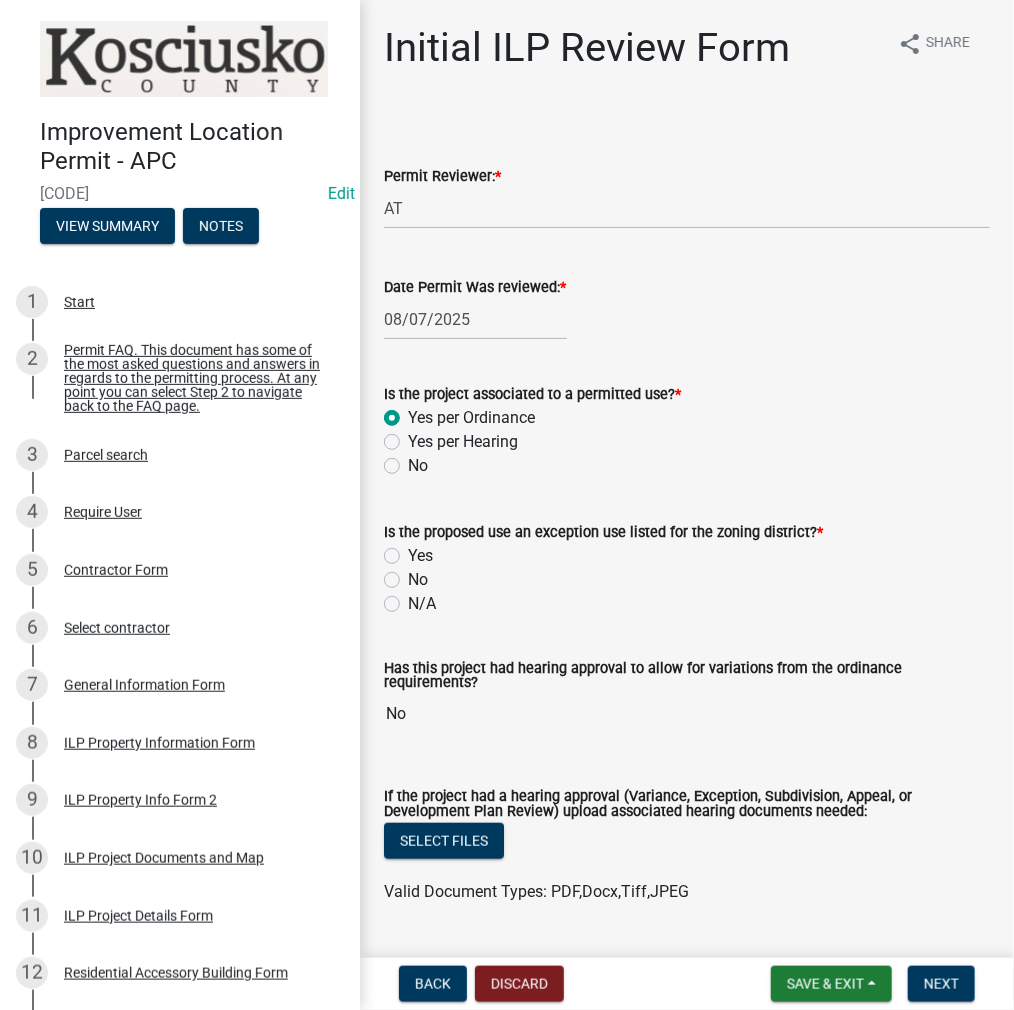 radio on "true" 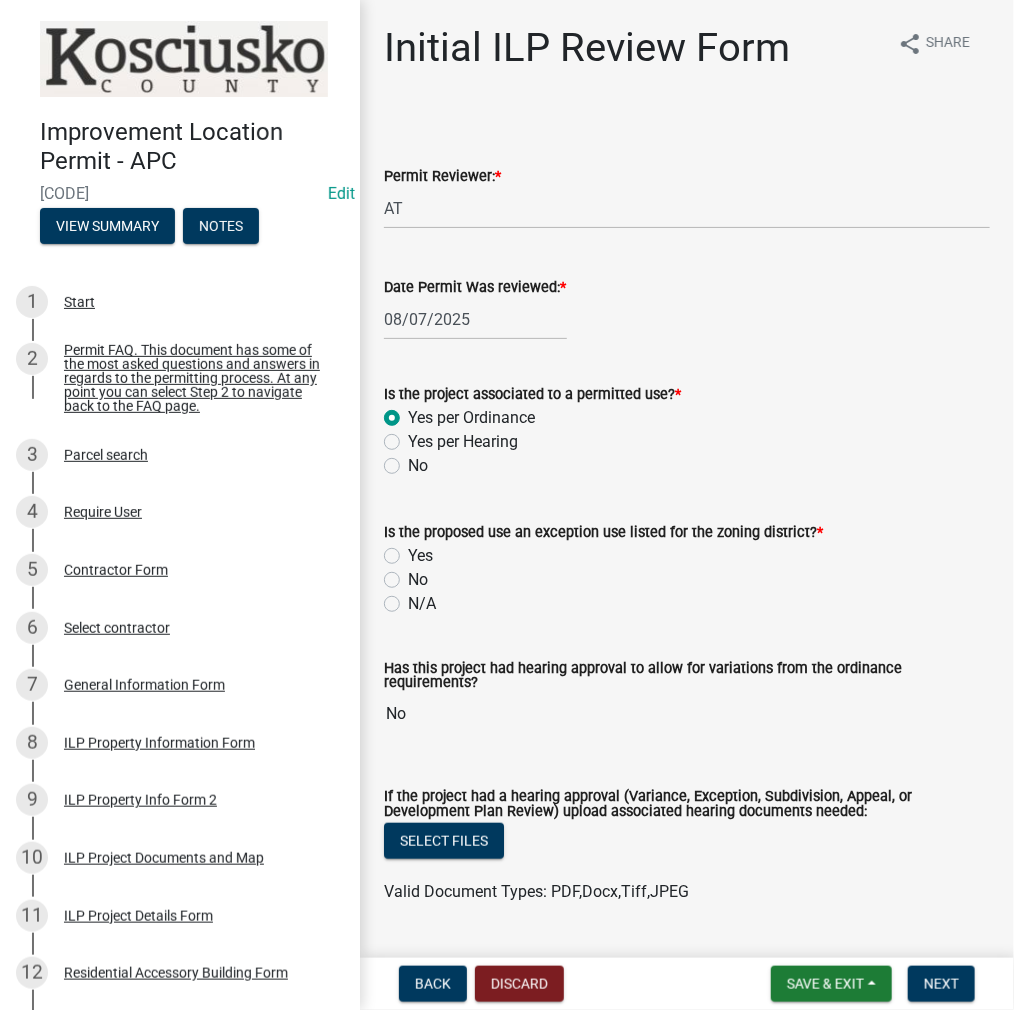 click on "N/A" 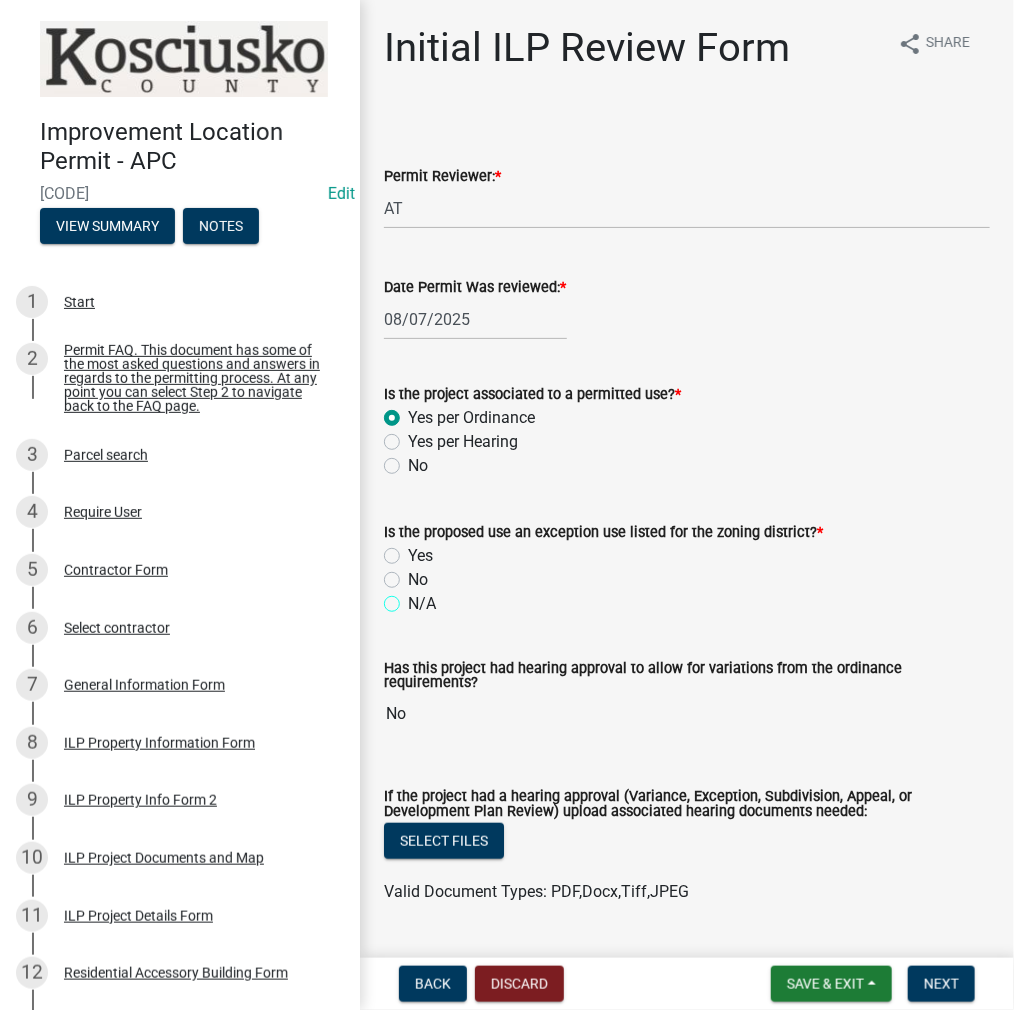 click on "N/A" at bounding box center (414, 598) 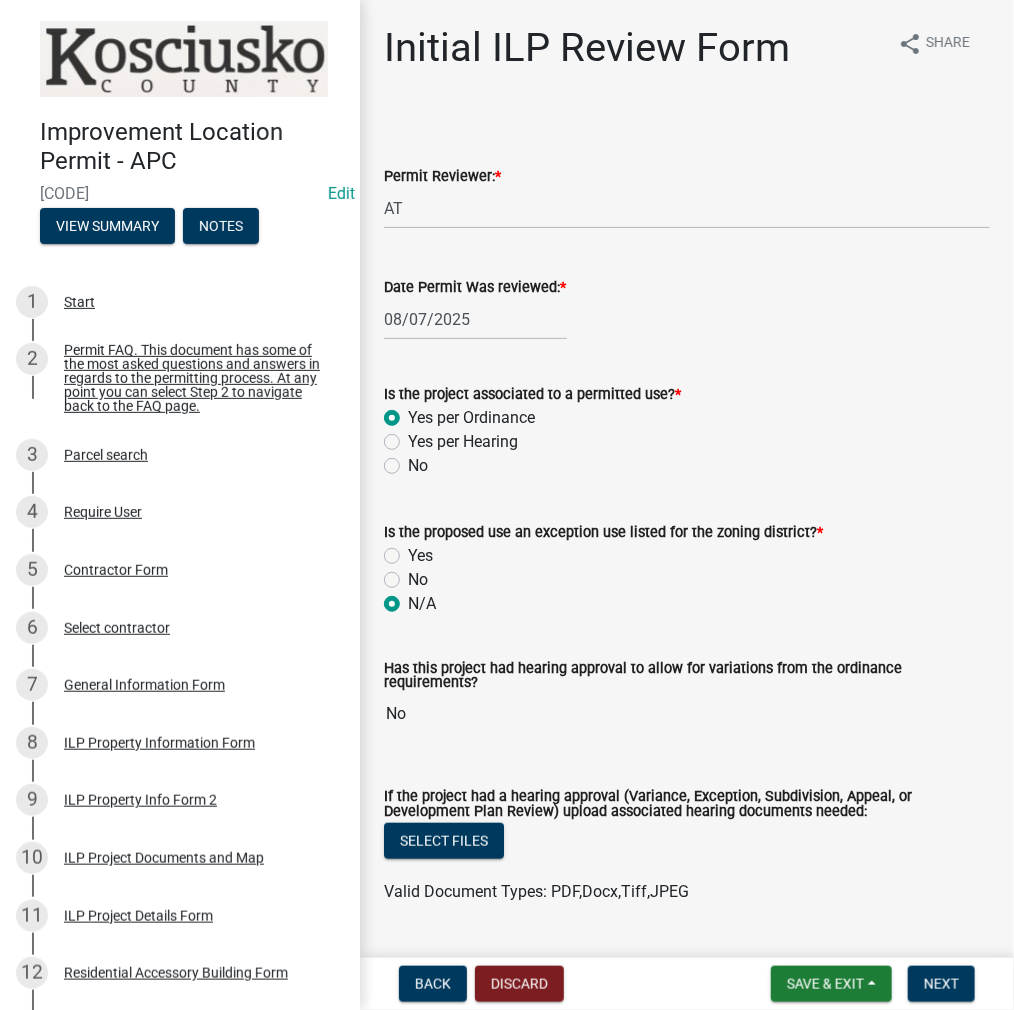 radio on "true" 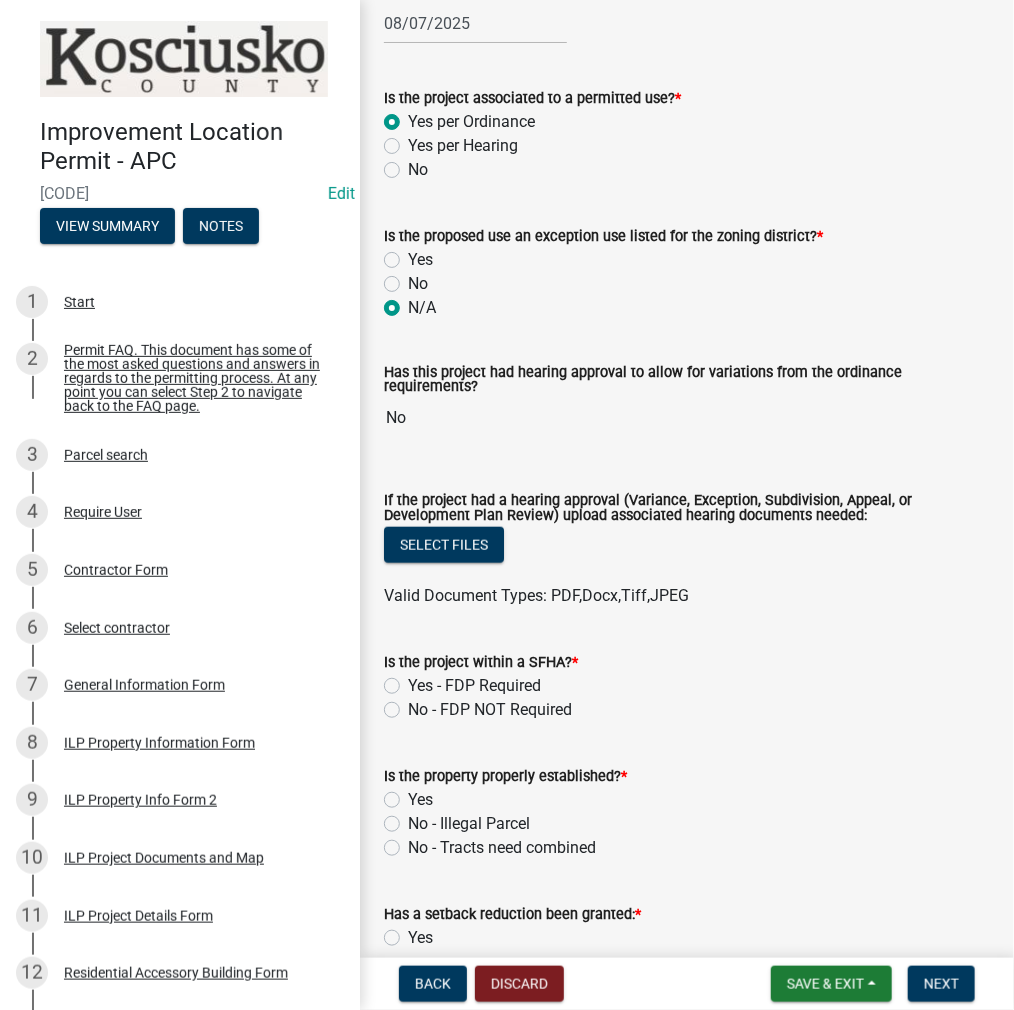 scroll, scrollTop: 400, scrollLeft: 0, axis: vertical 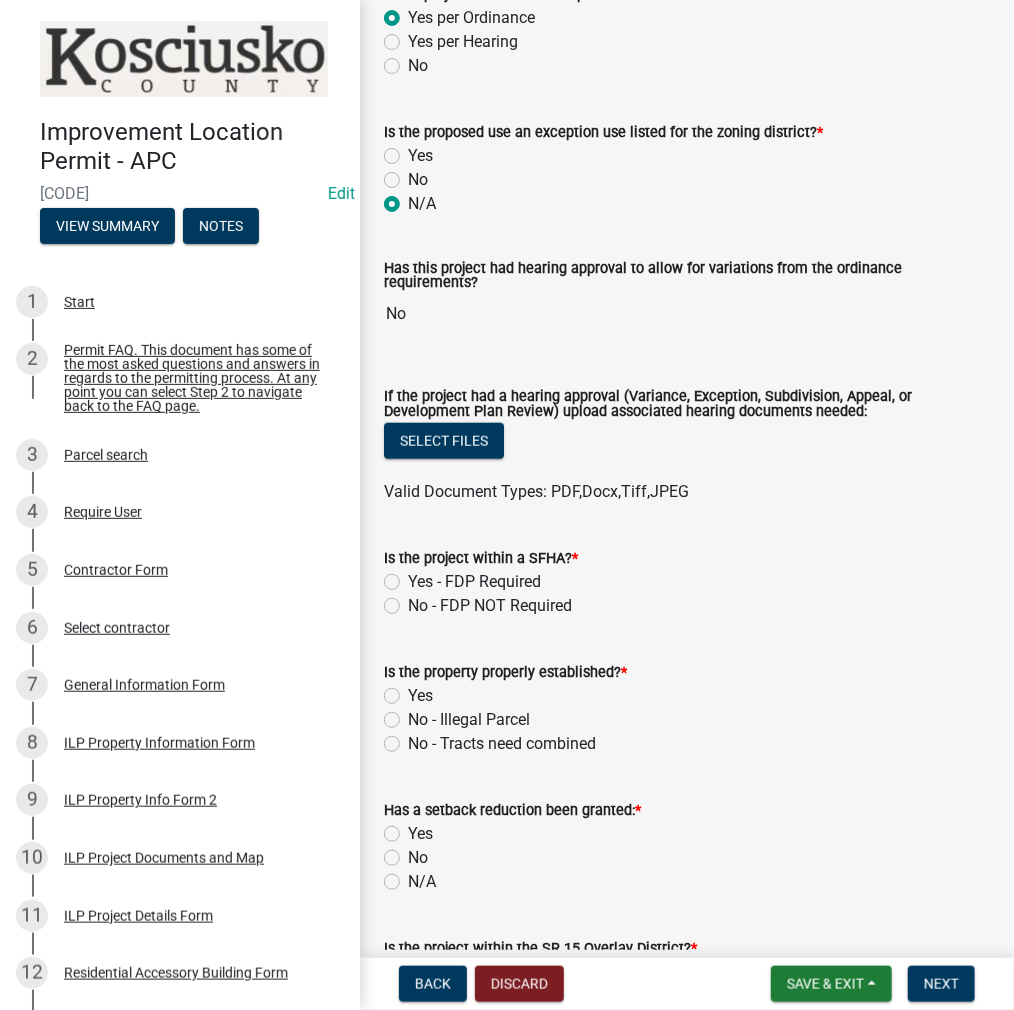 click on "No - FDP NOT Required" 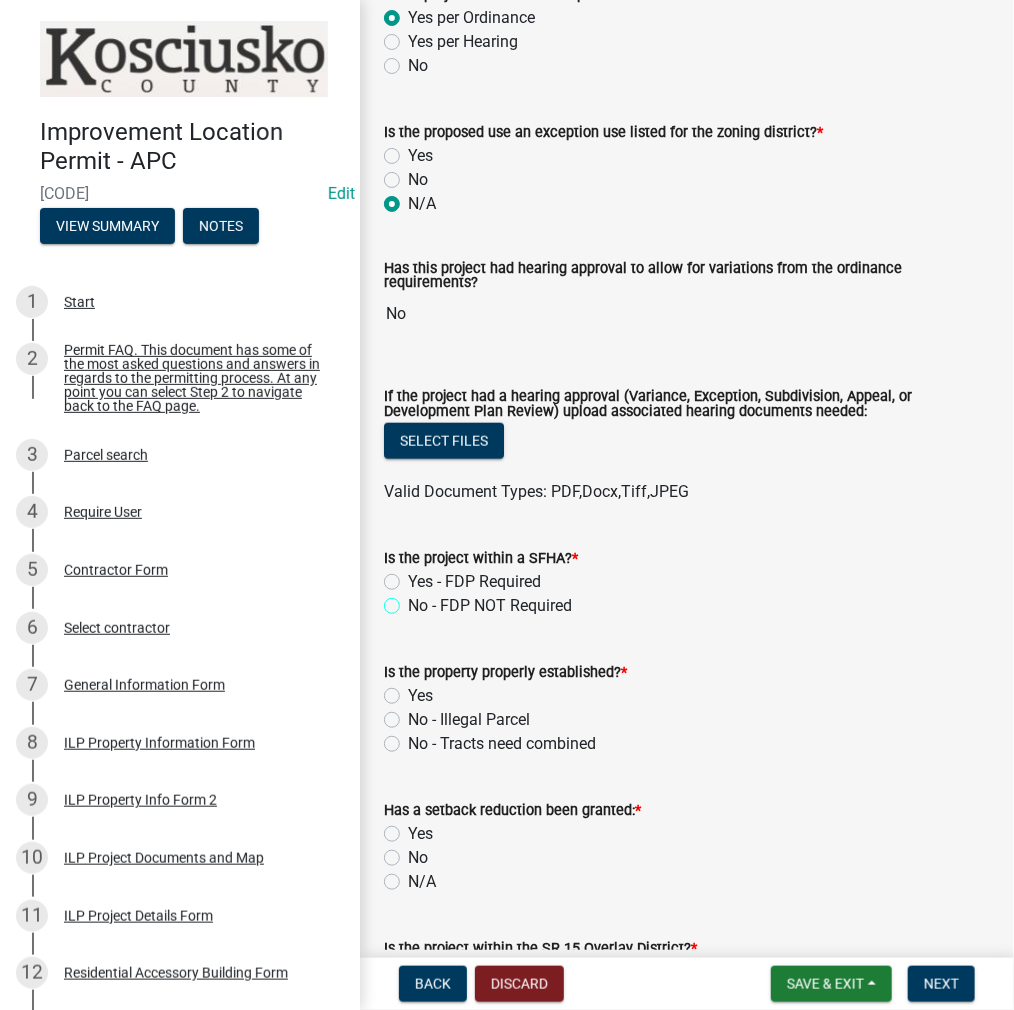click on "No - FDP NOT Required" at bounding box center (414, 600) 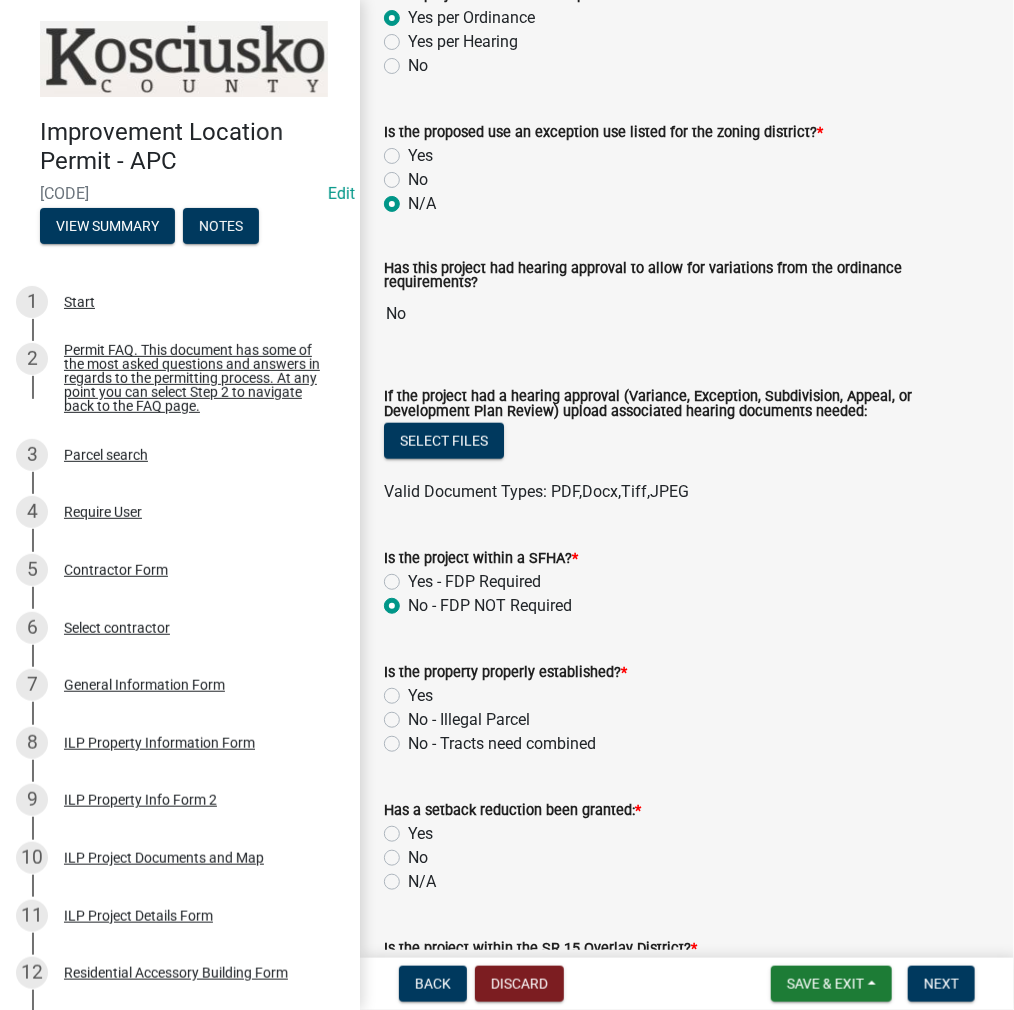 radio on "true" 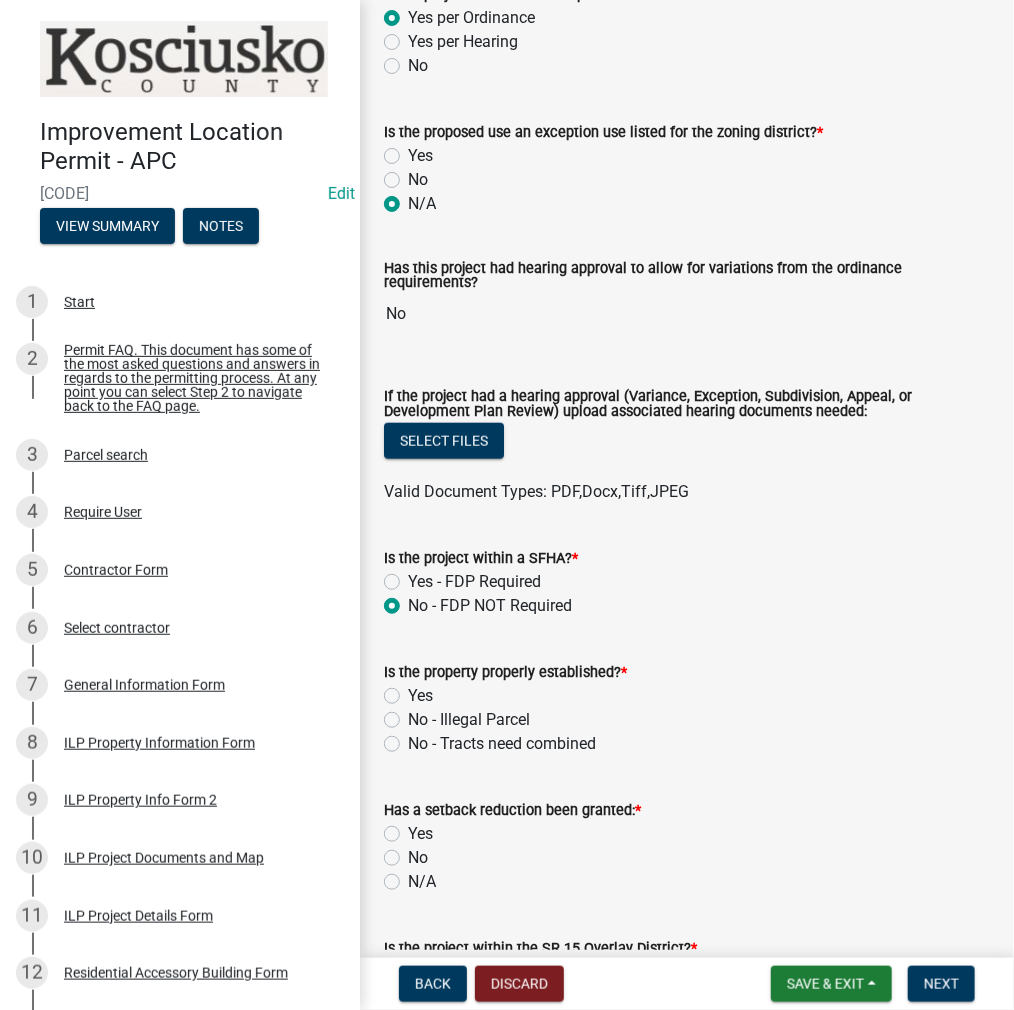click on "Yes" 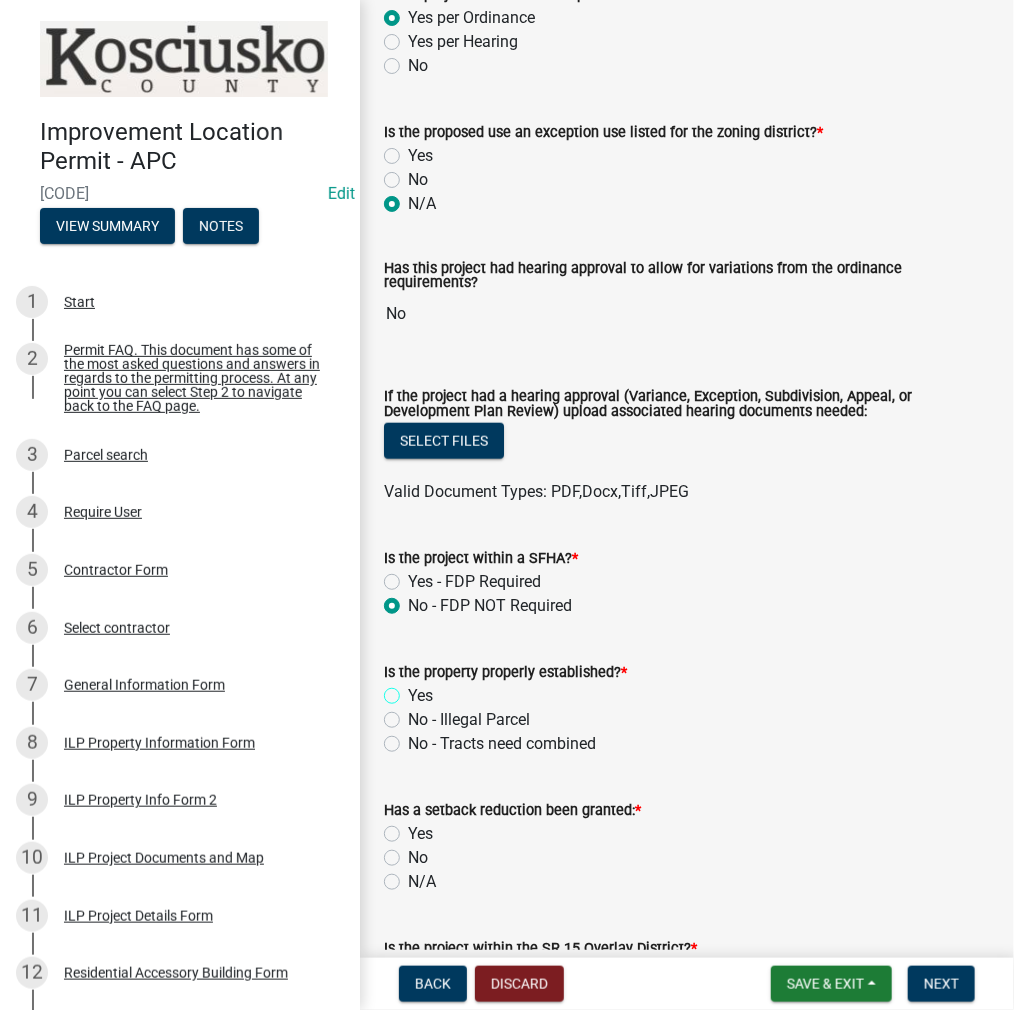 click on "Yes" at bounding box center (414, 690) 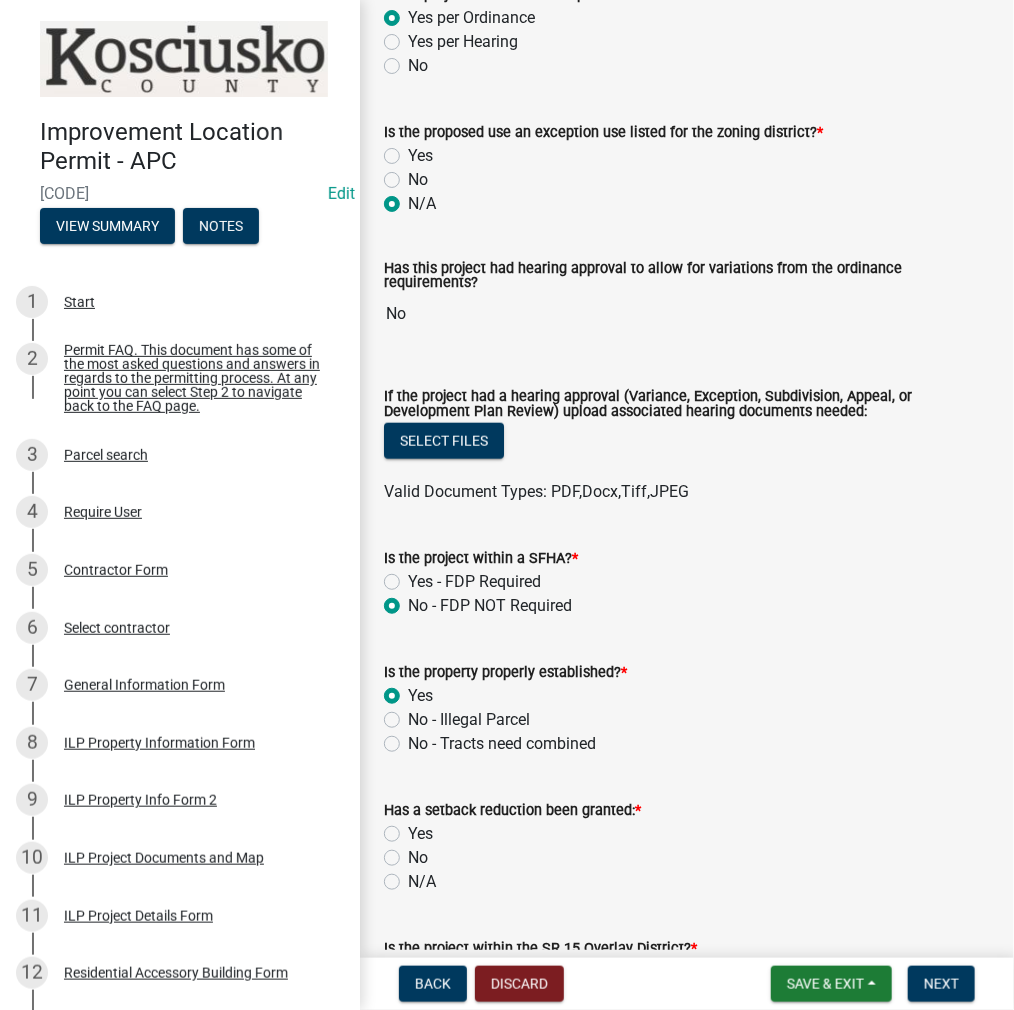 radio on "true" 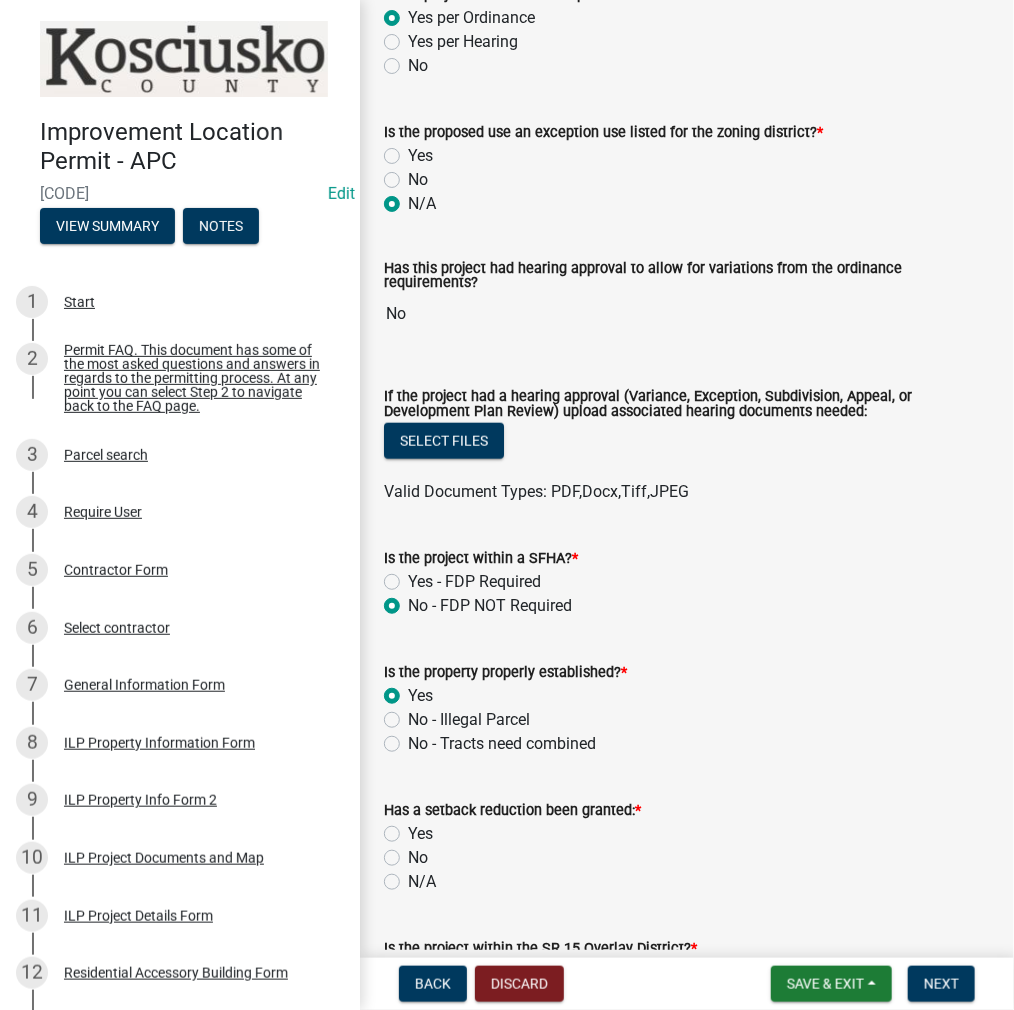 click on "No" 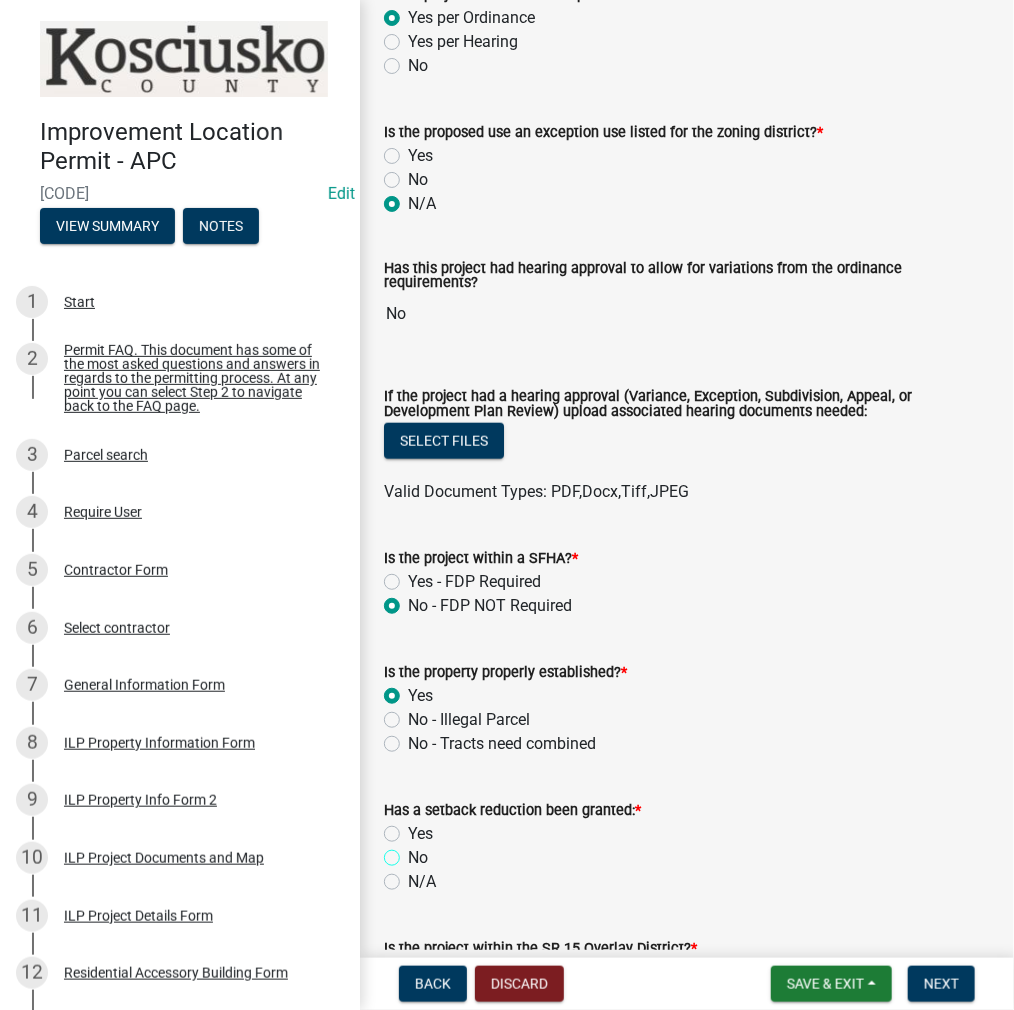 click on "No" at bounding box center (414, 852) 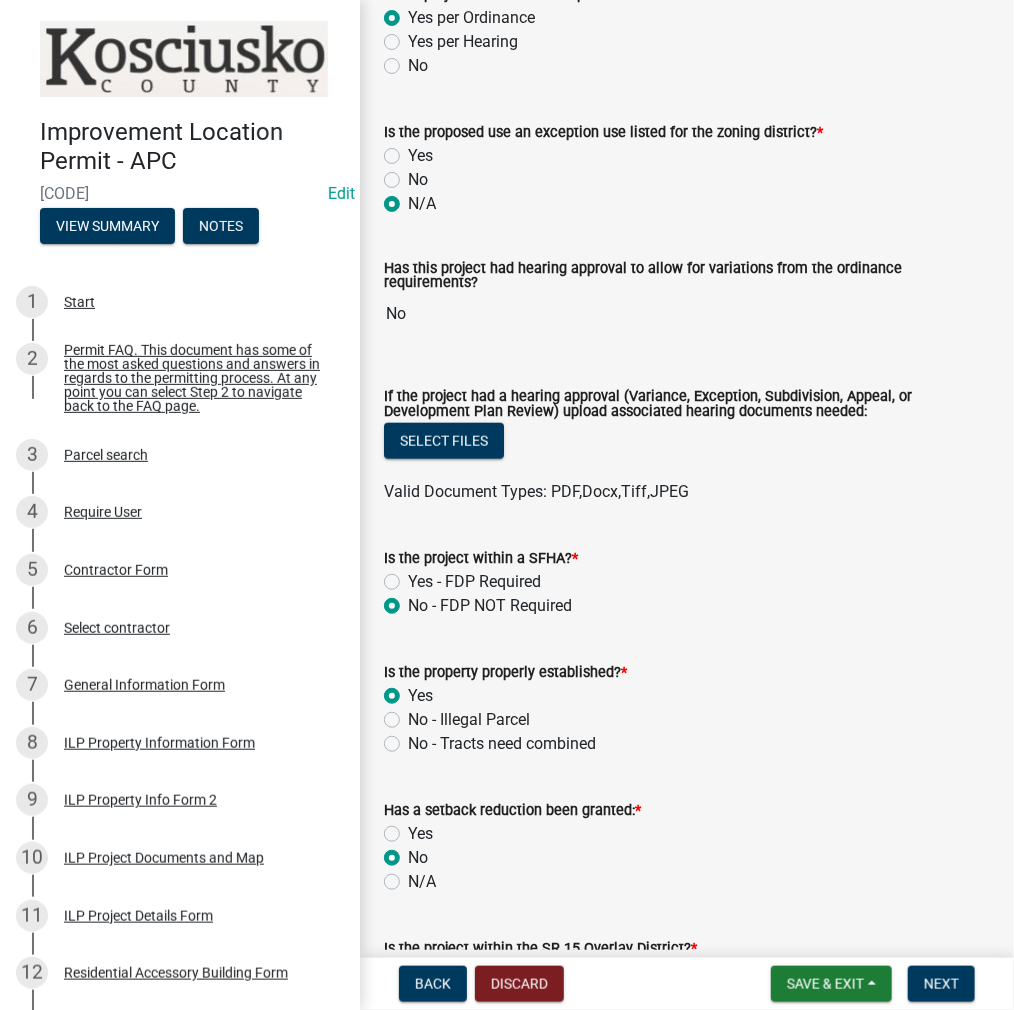 radio on "true" 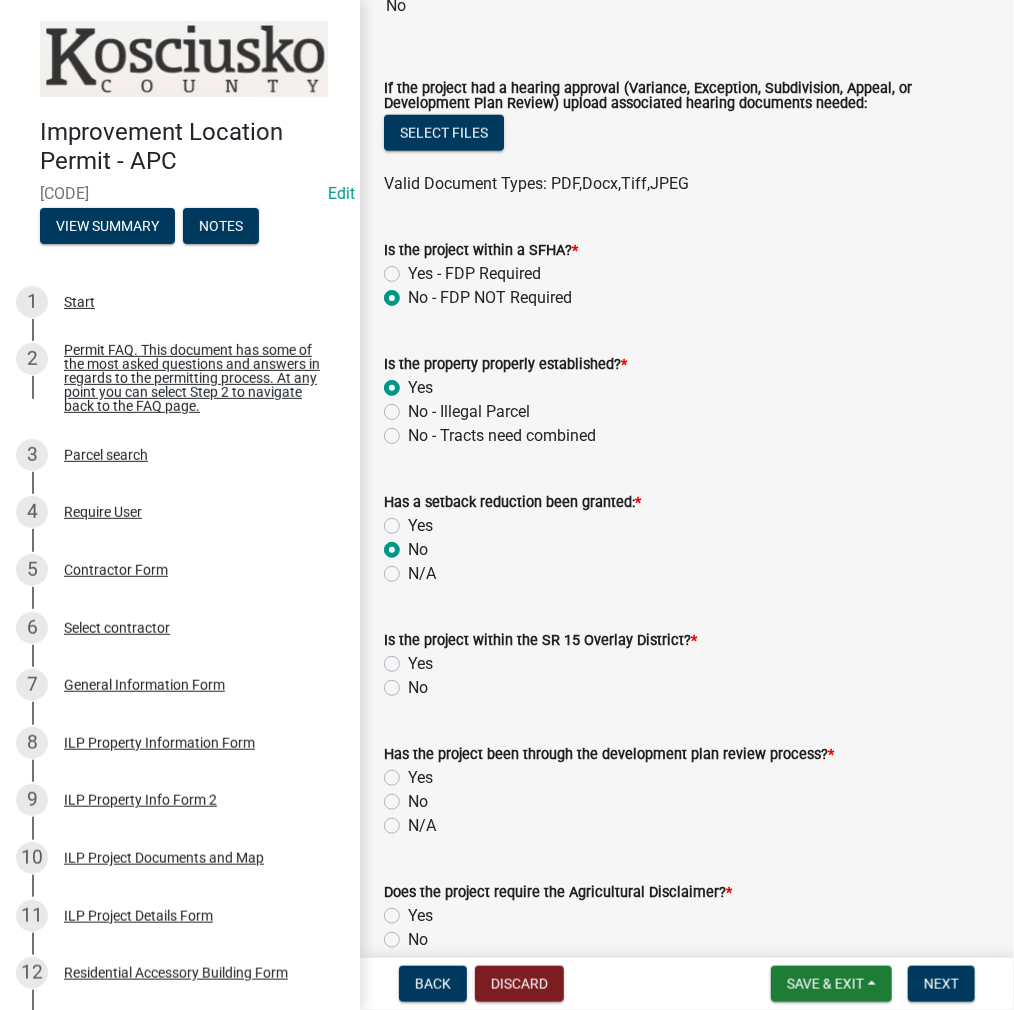 scroll, scrollTop: 800, scrollLeft: 0, axis: vertical 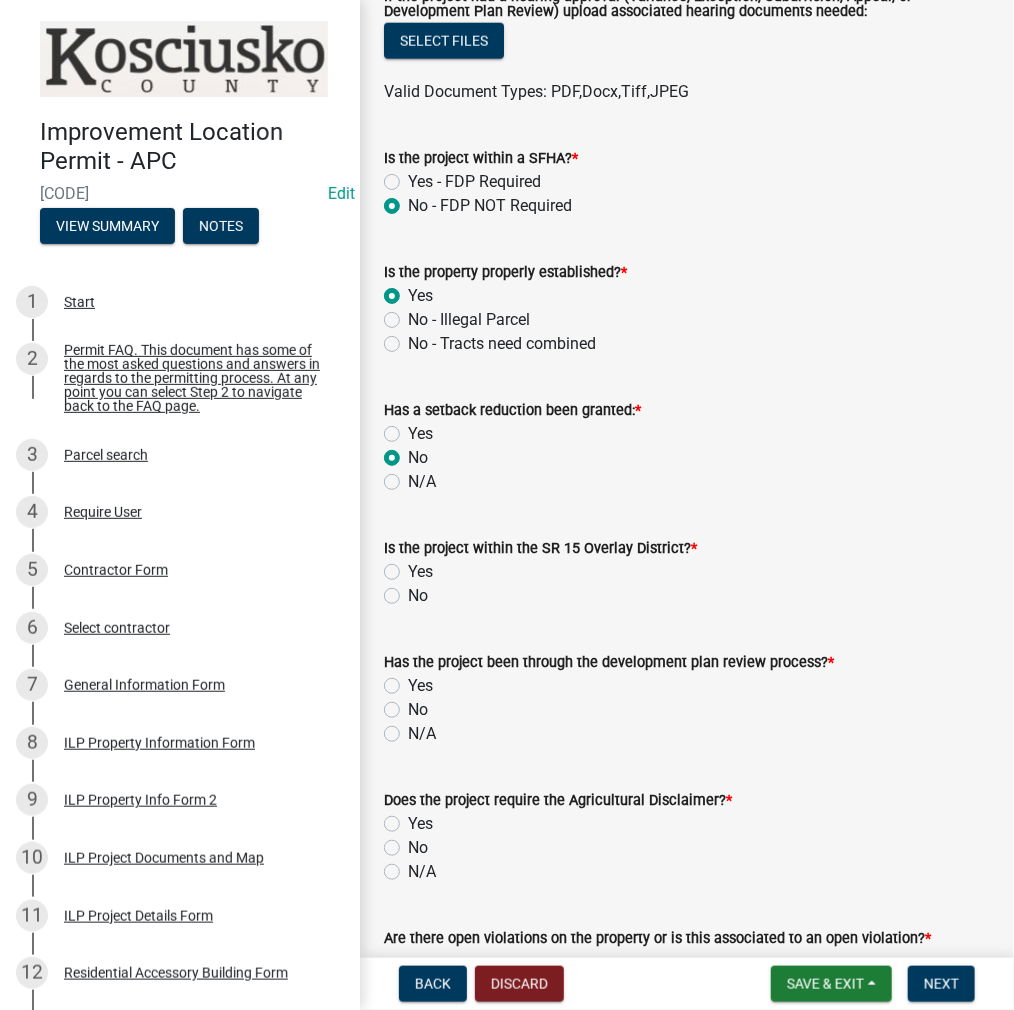 click on "No" 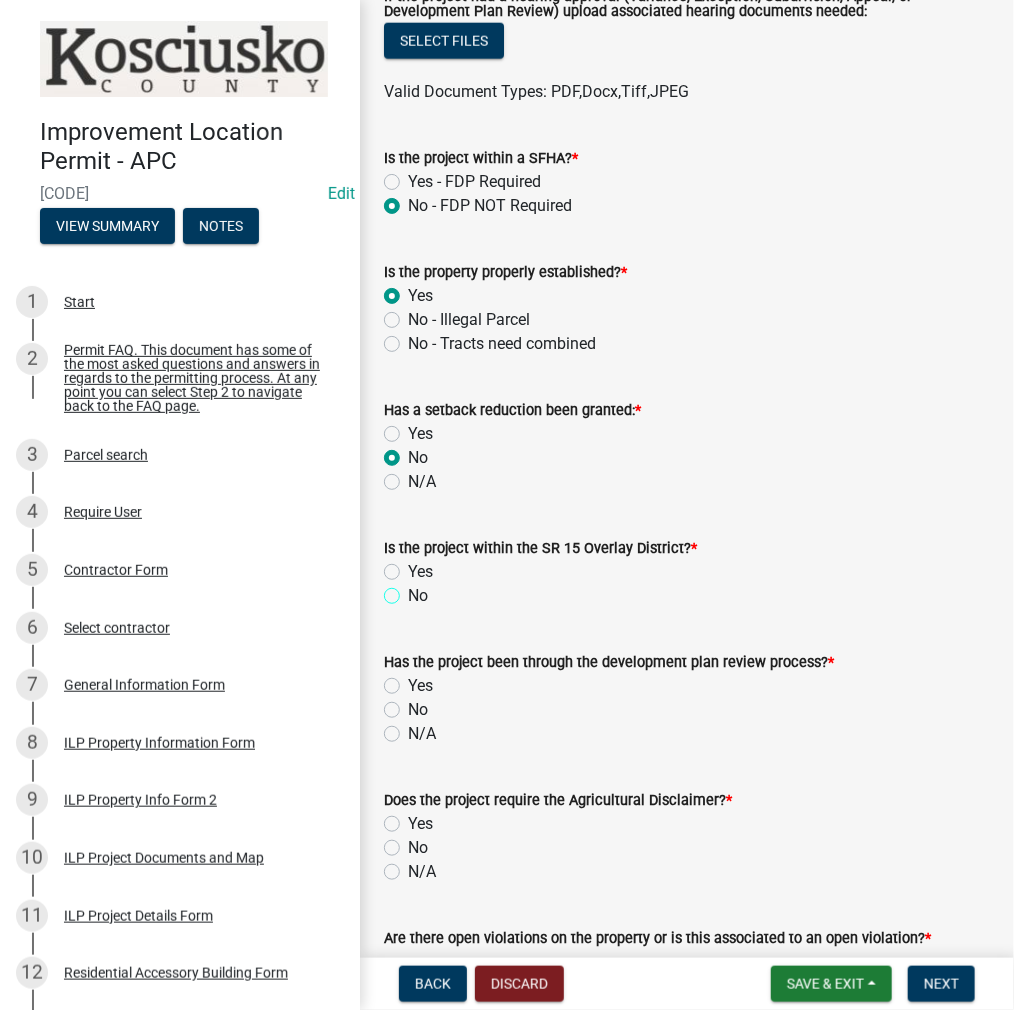 click on "No" at bounding box center (414, 590) 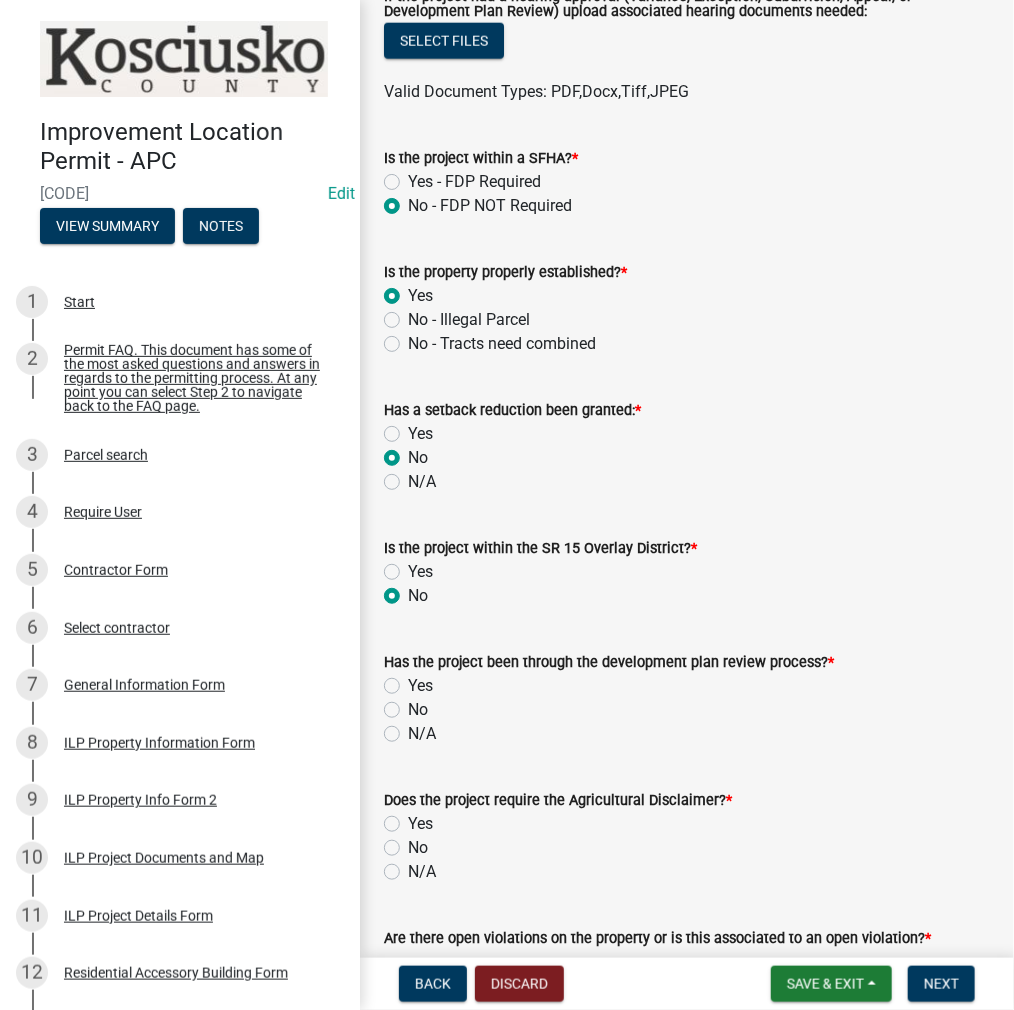 radio on "true" 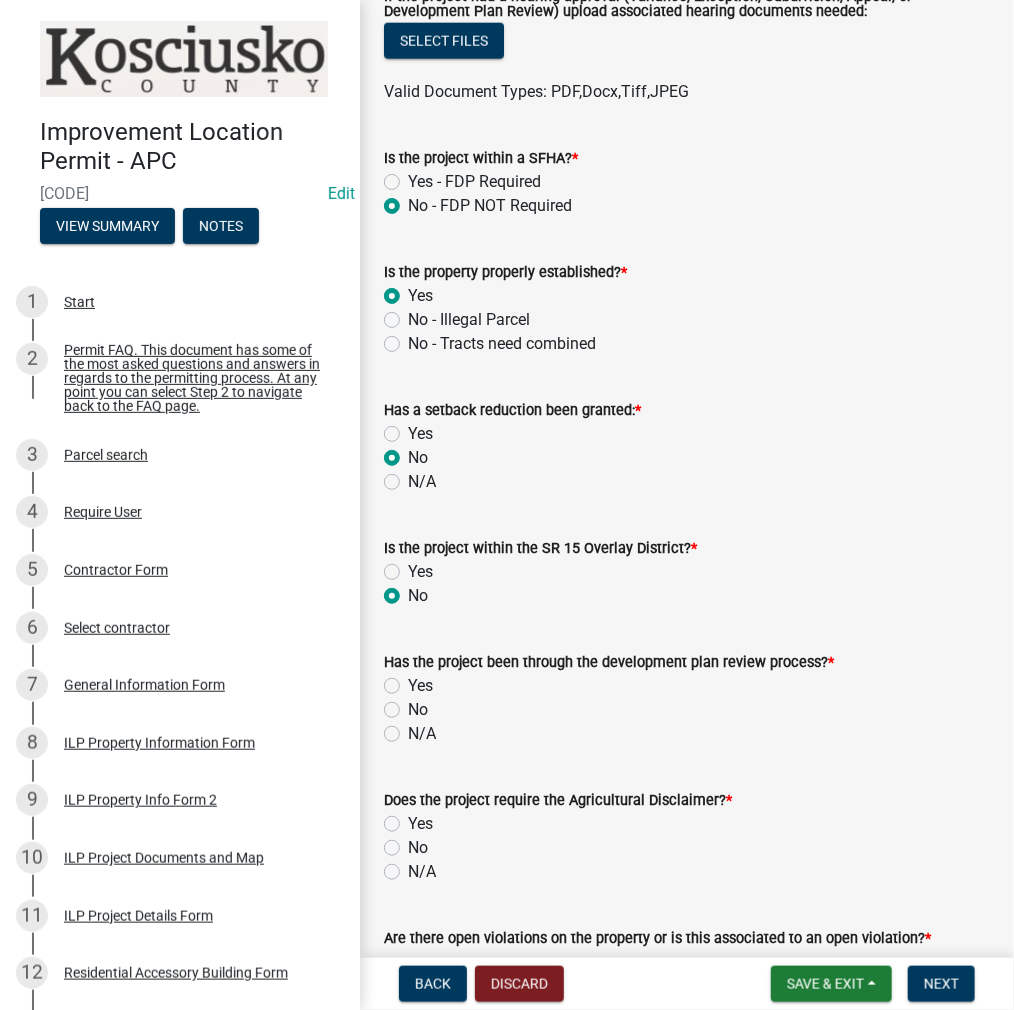 click on "N/A" 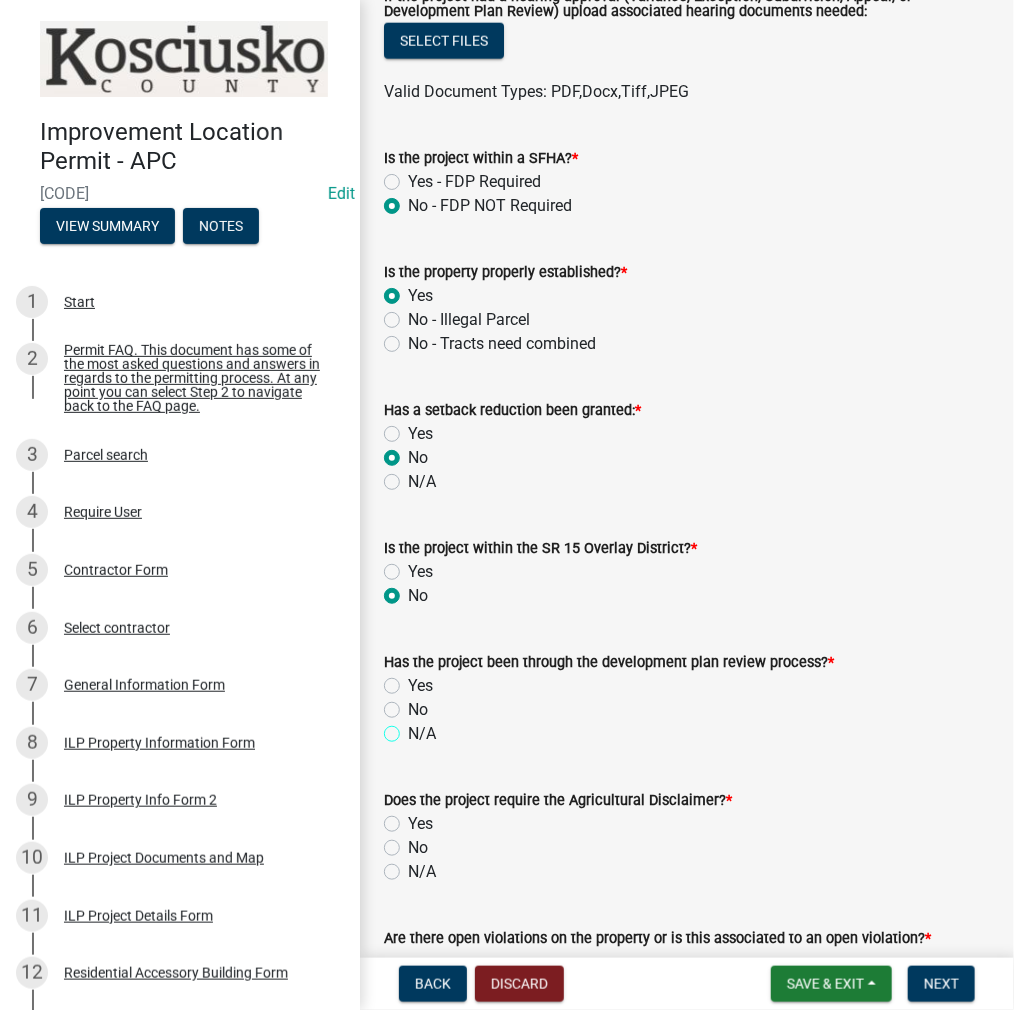 click on "N/A" at bounding box center [414, 728] 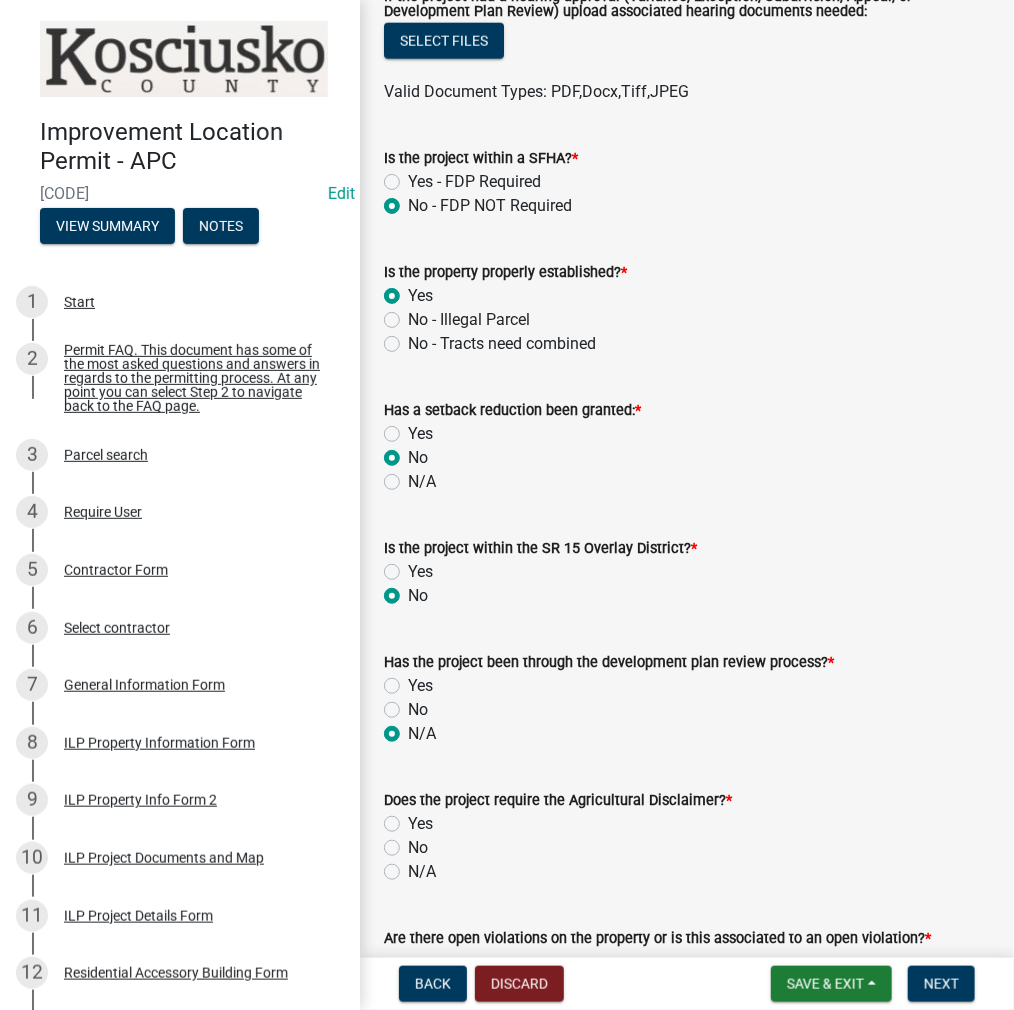 radio on "true" 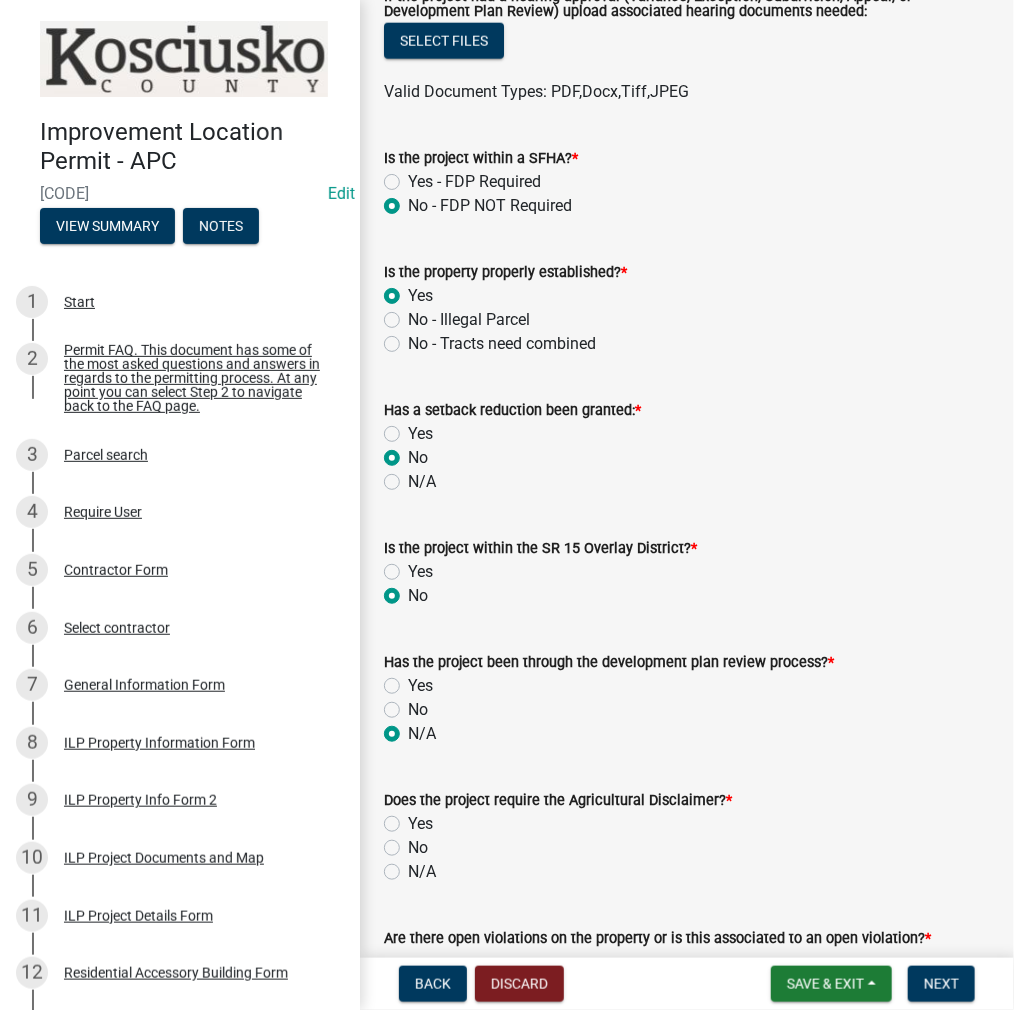 click on "No" 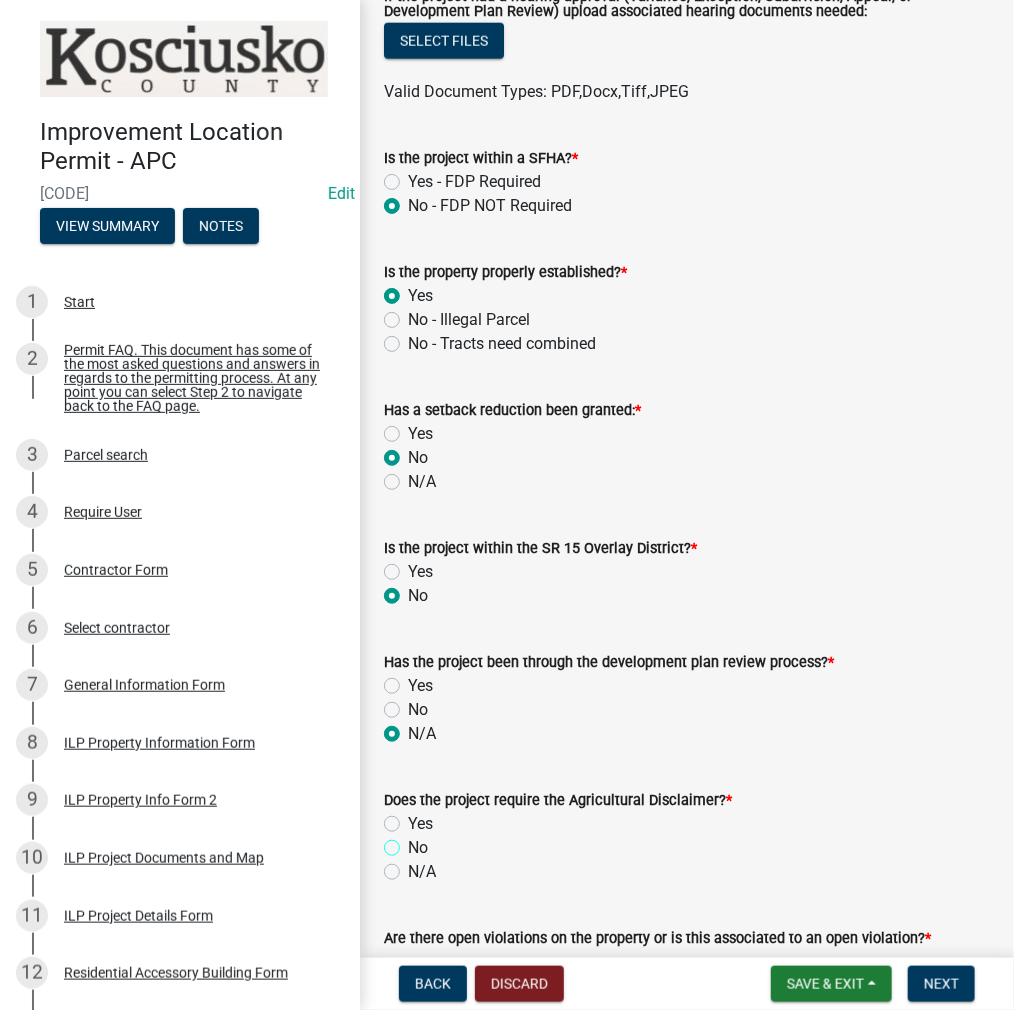 click on "No" at bounding box center (414, 842) 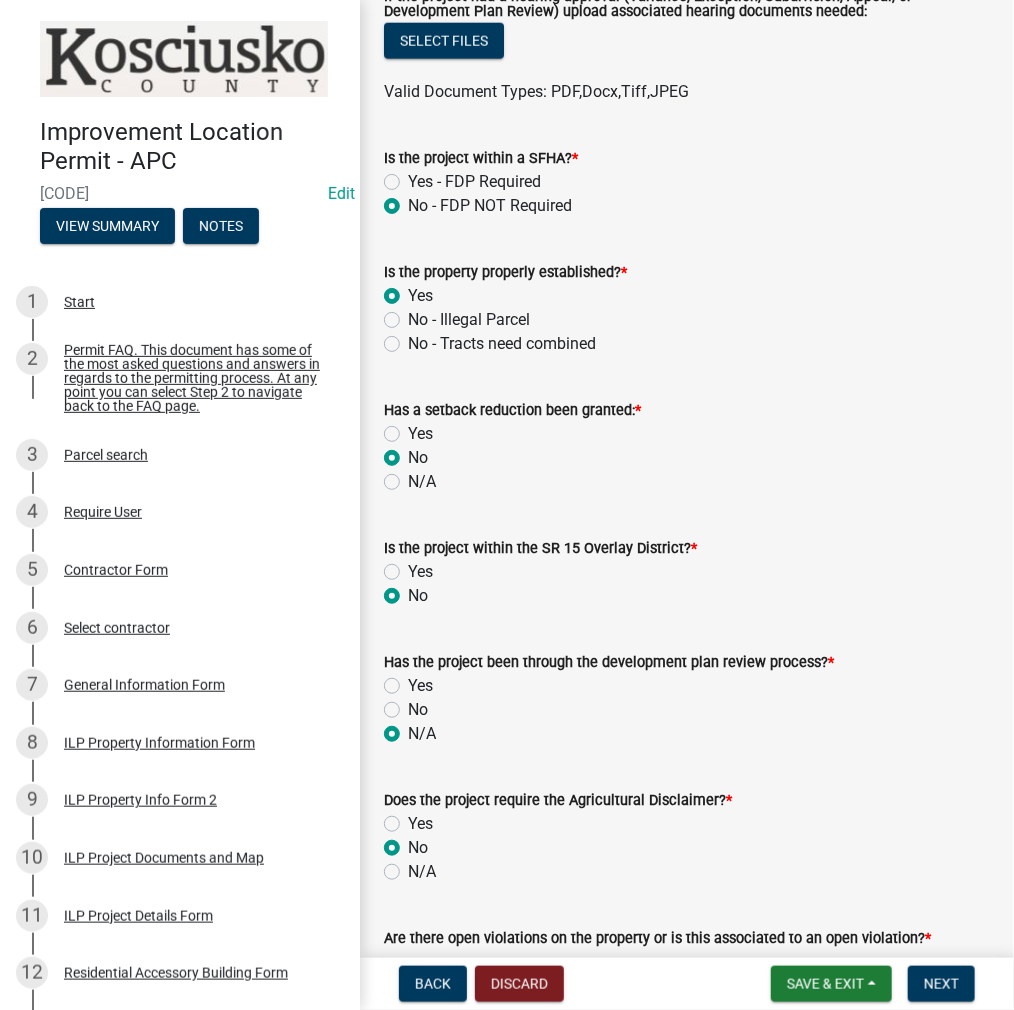radio on "true" 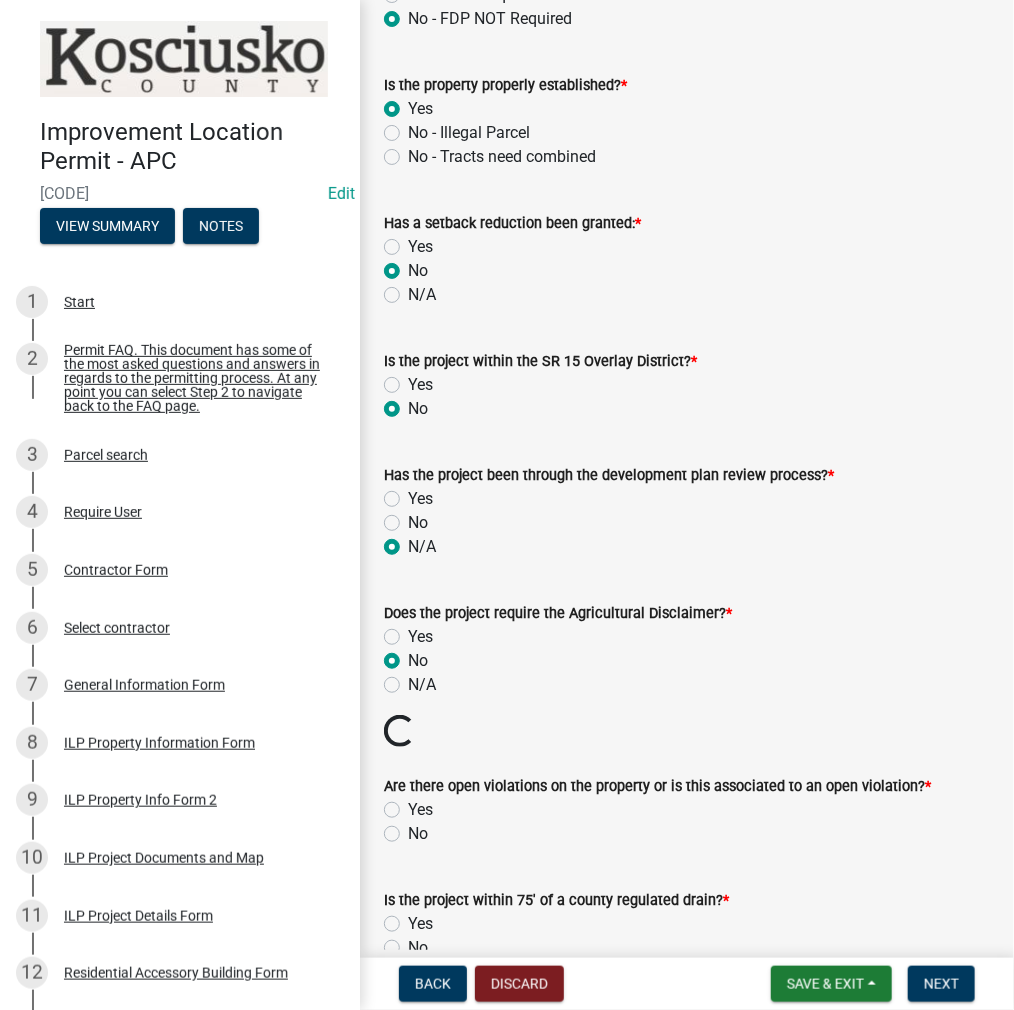 scroll, scrollTop: 1000, scrollLeft: 0, axis: vertical 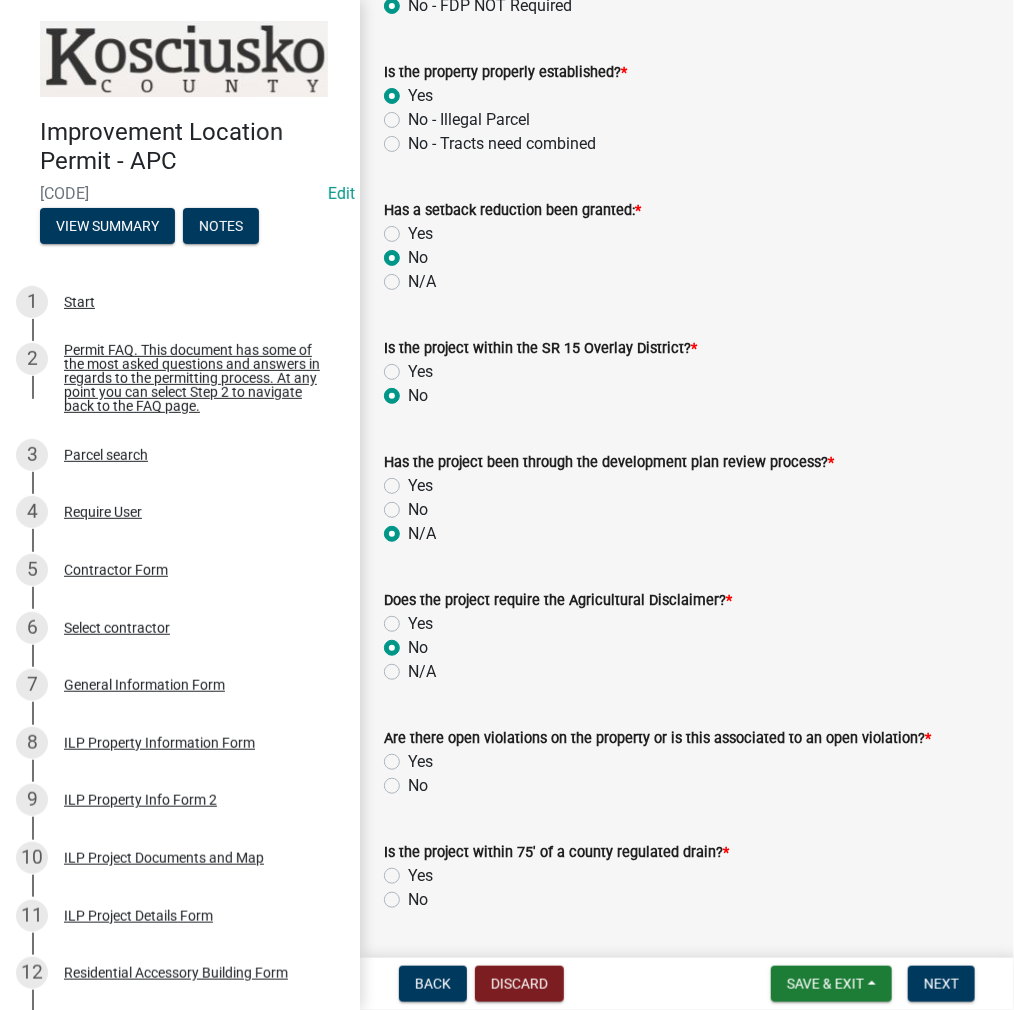 click on "No" 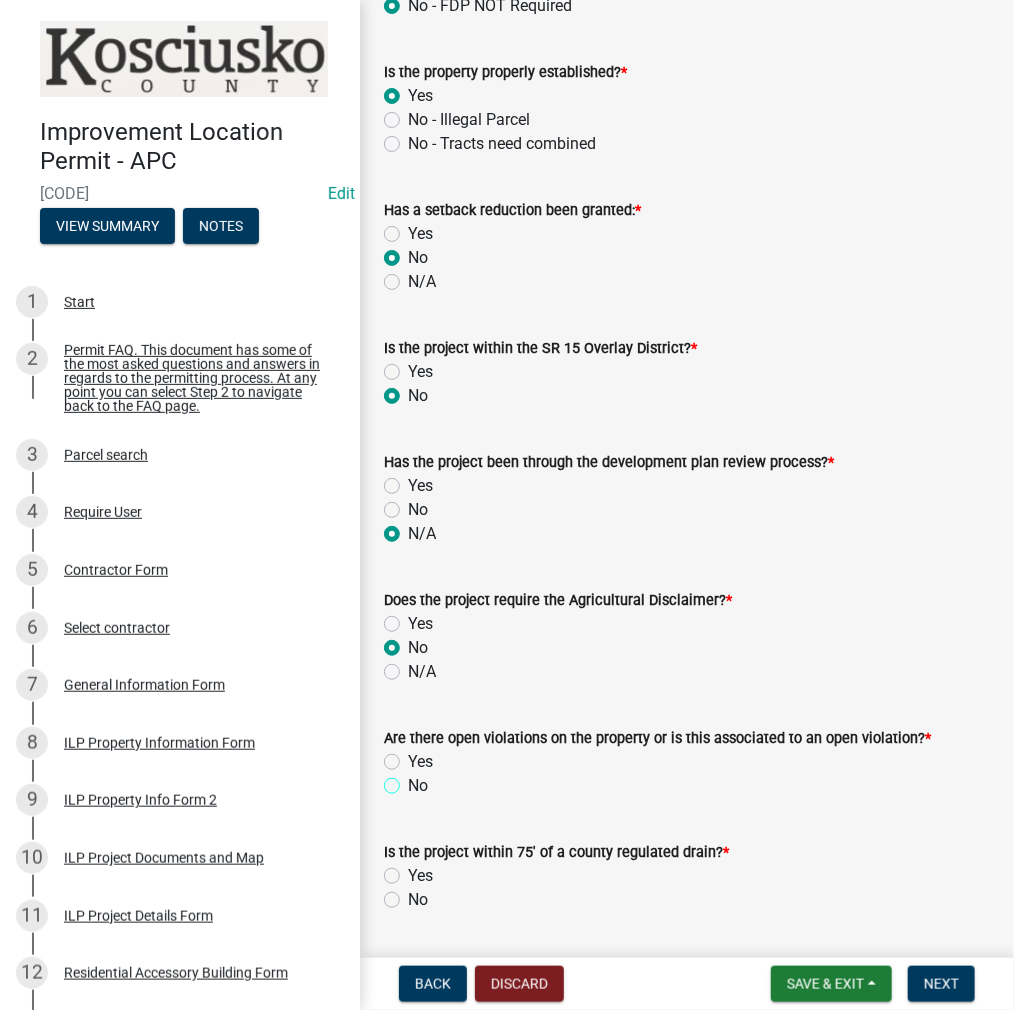 click on "No" at bounding box center [414, 780] 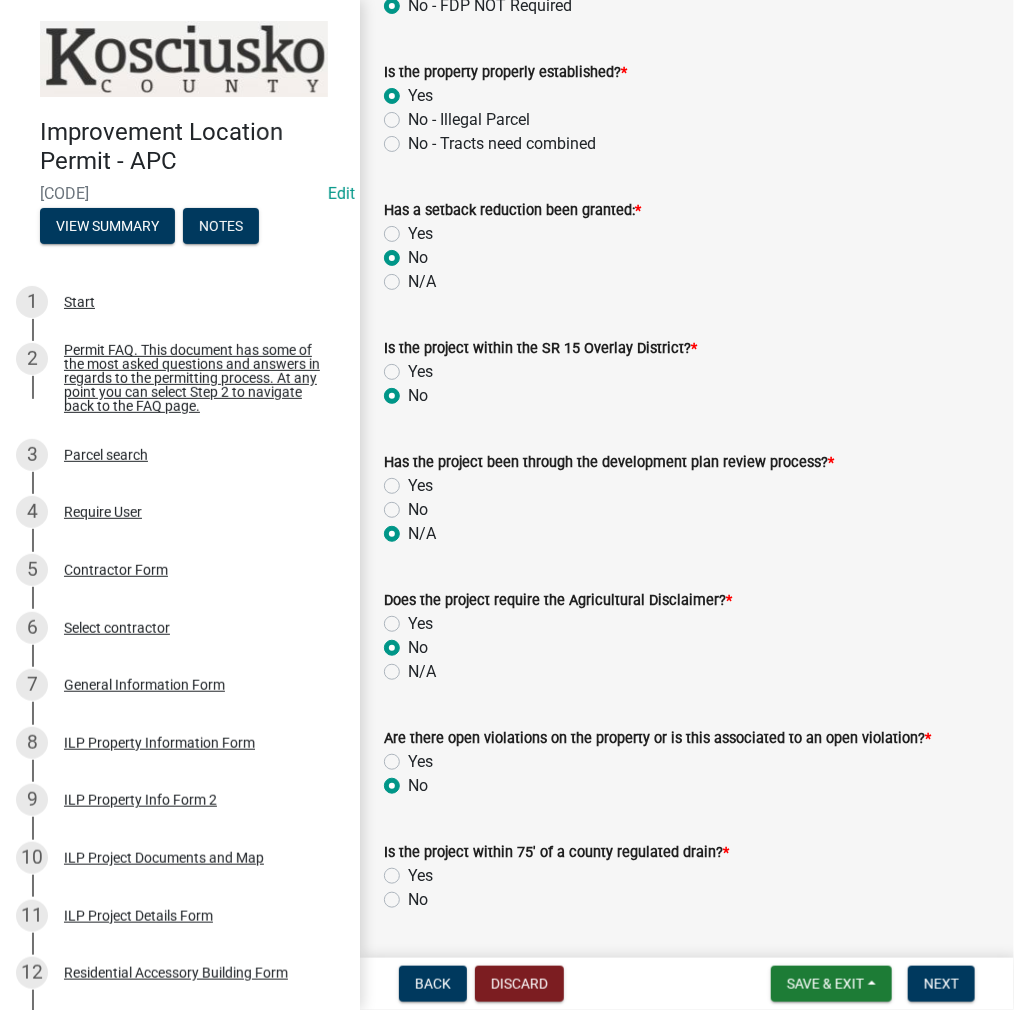radio on "true" 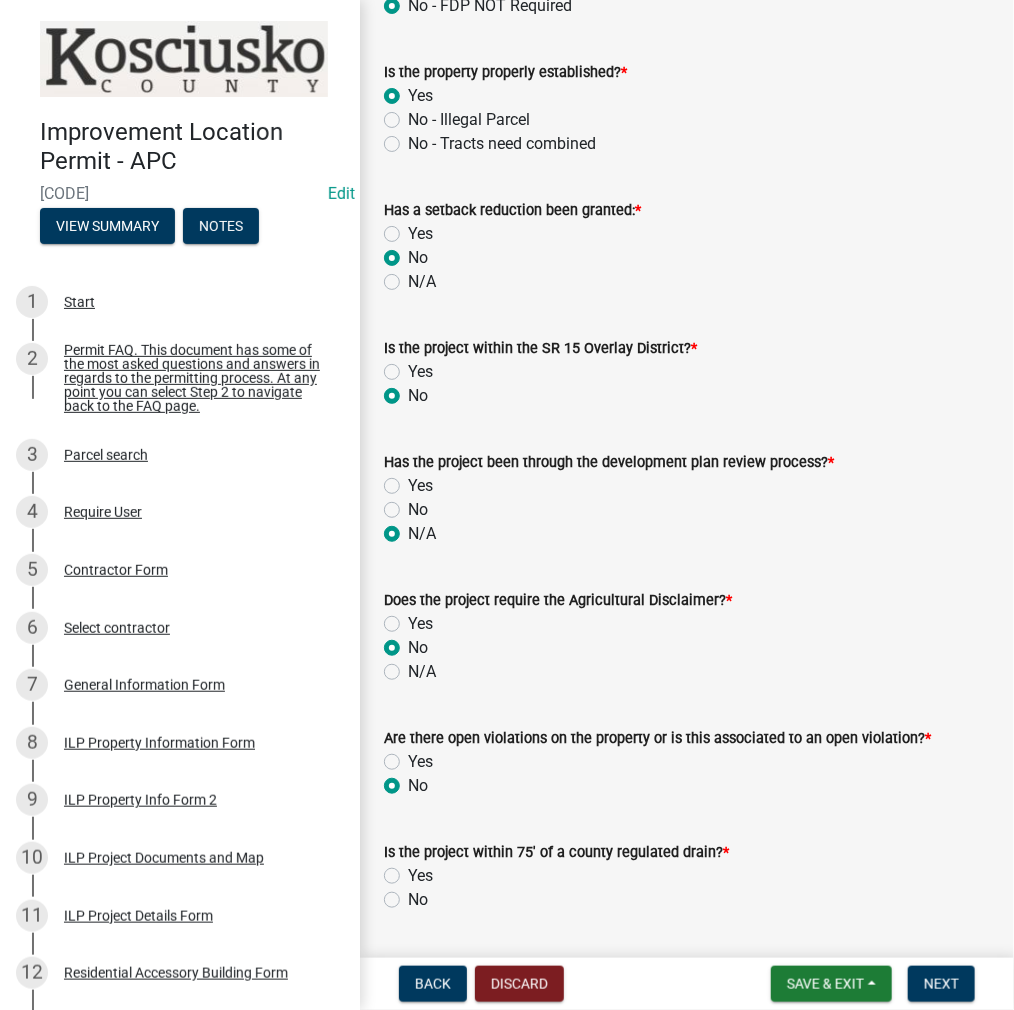 click on "No" 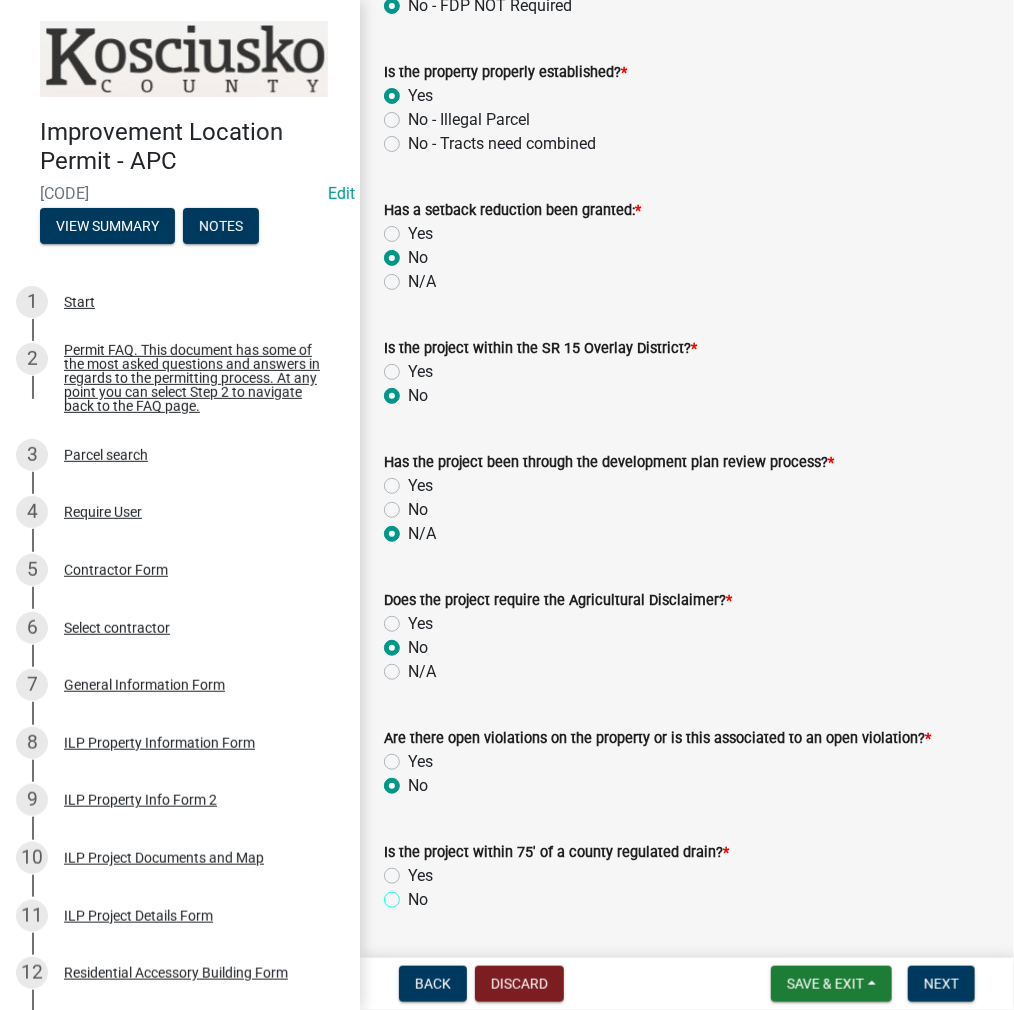 click on "No" at bounding box center [414, 894] 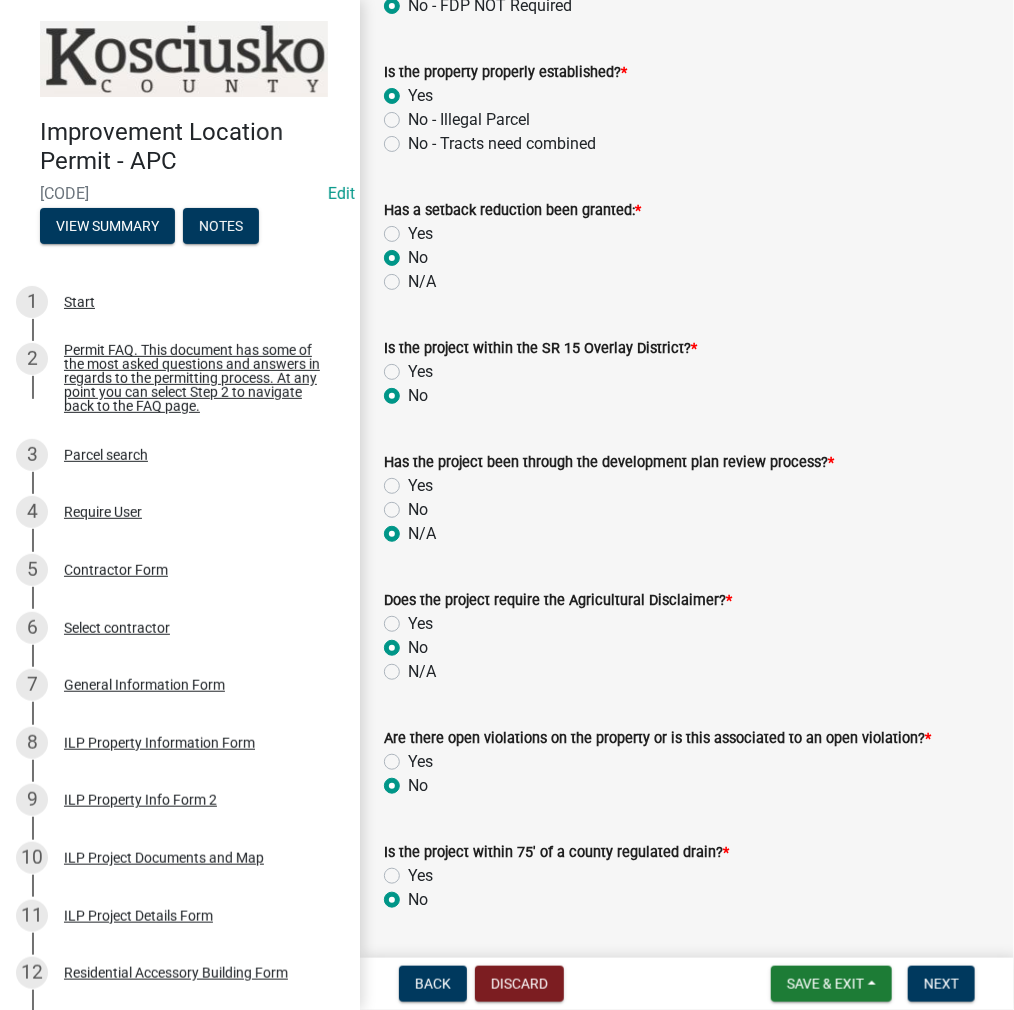 radio on "true" 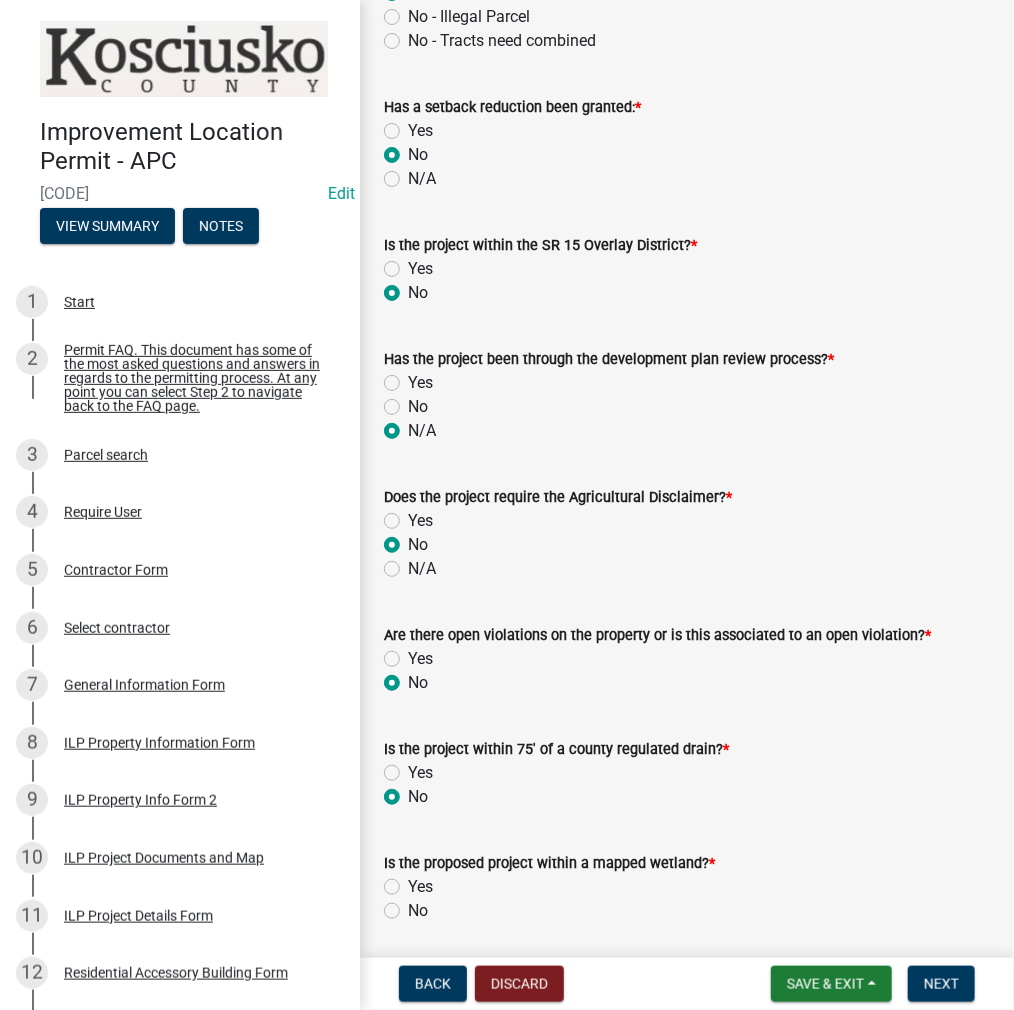 scroll, scrollTop: 1300, scrollLeft: 0, axis: vertical 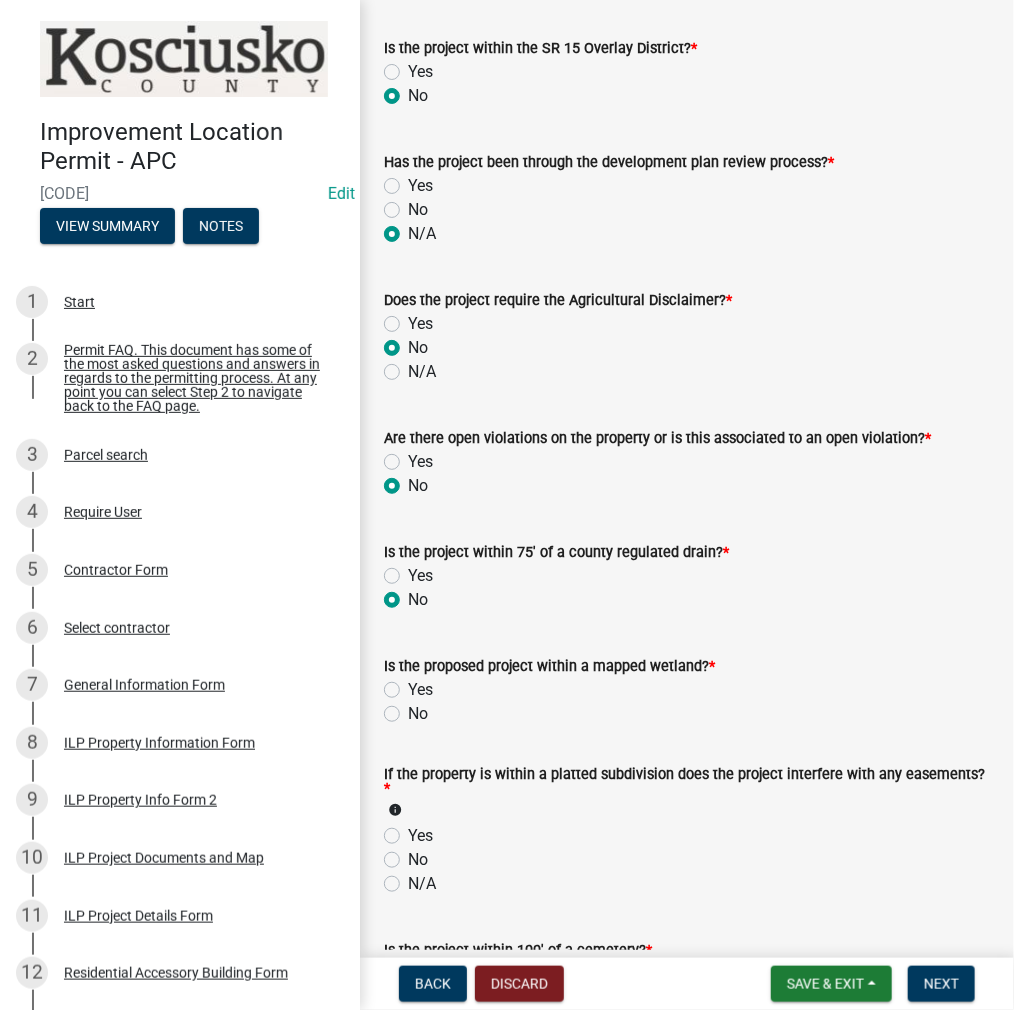 click on "No" 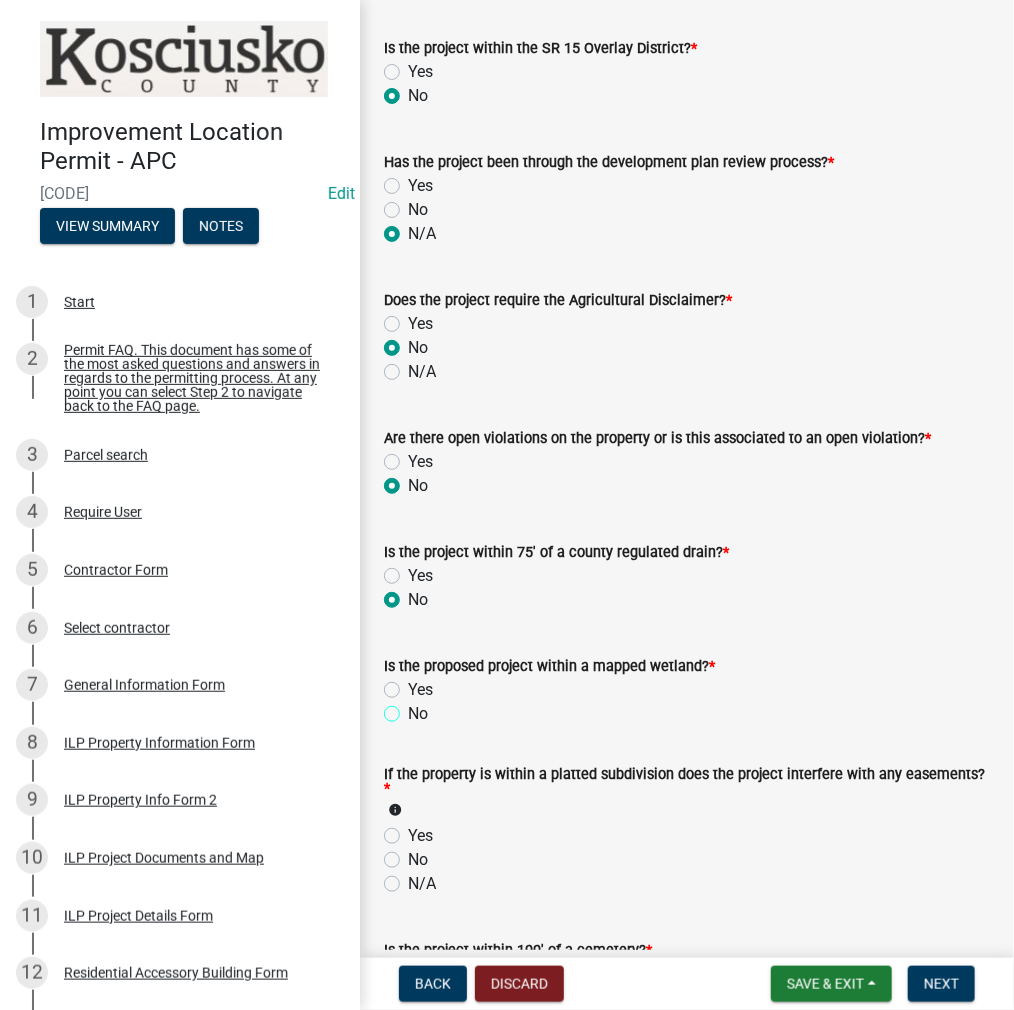click on "No" at bounding box center [414, 708] 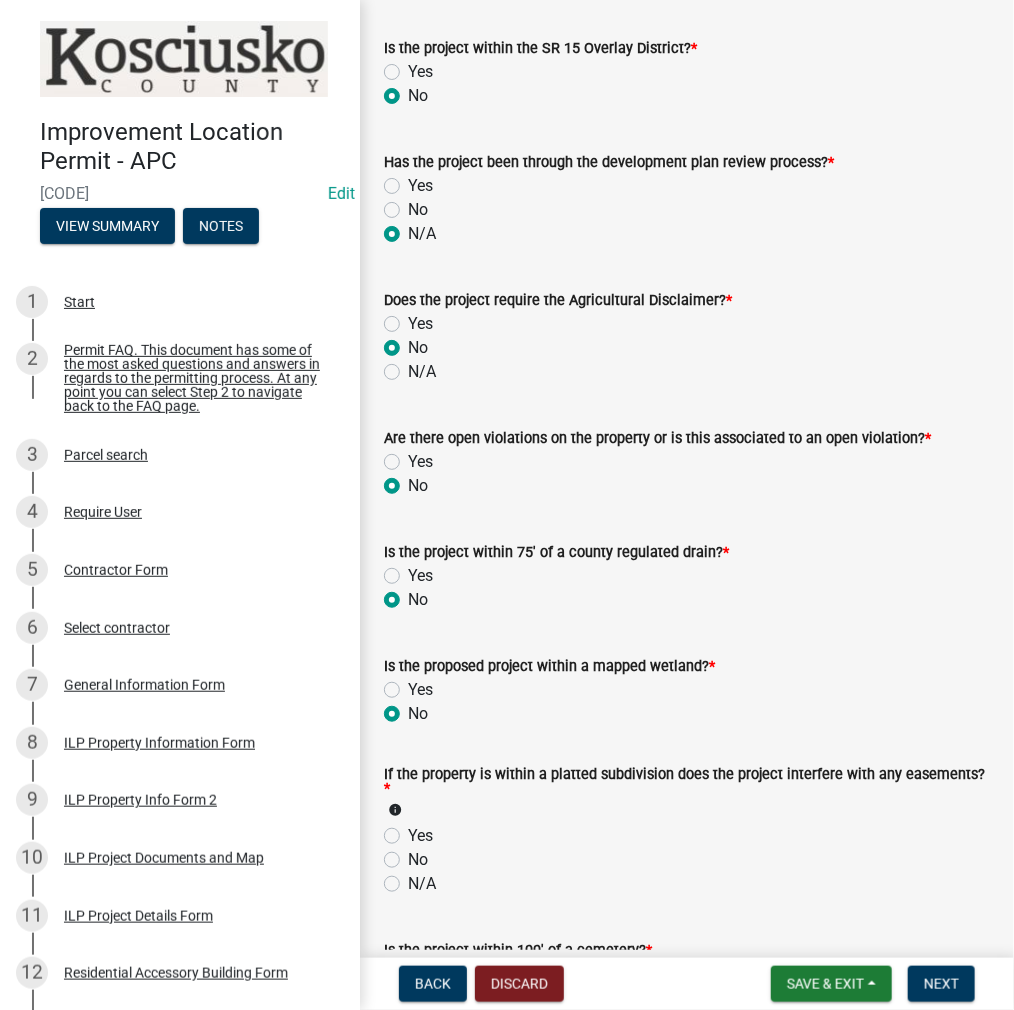 radio on "true" 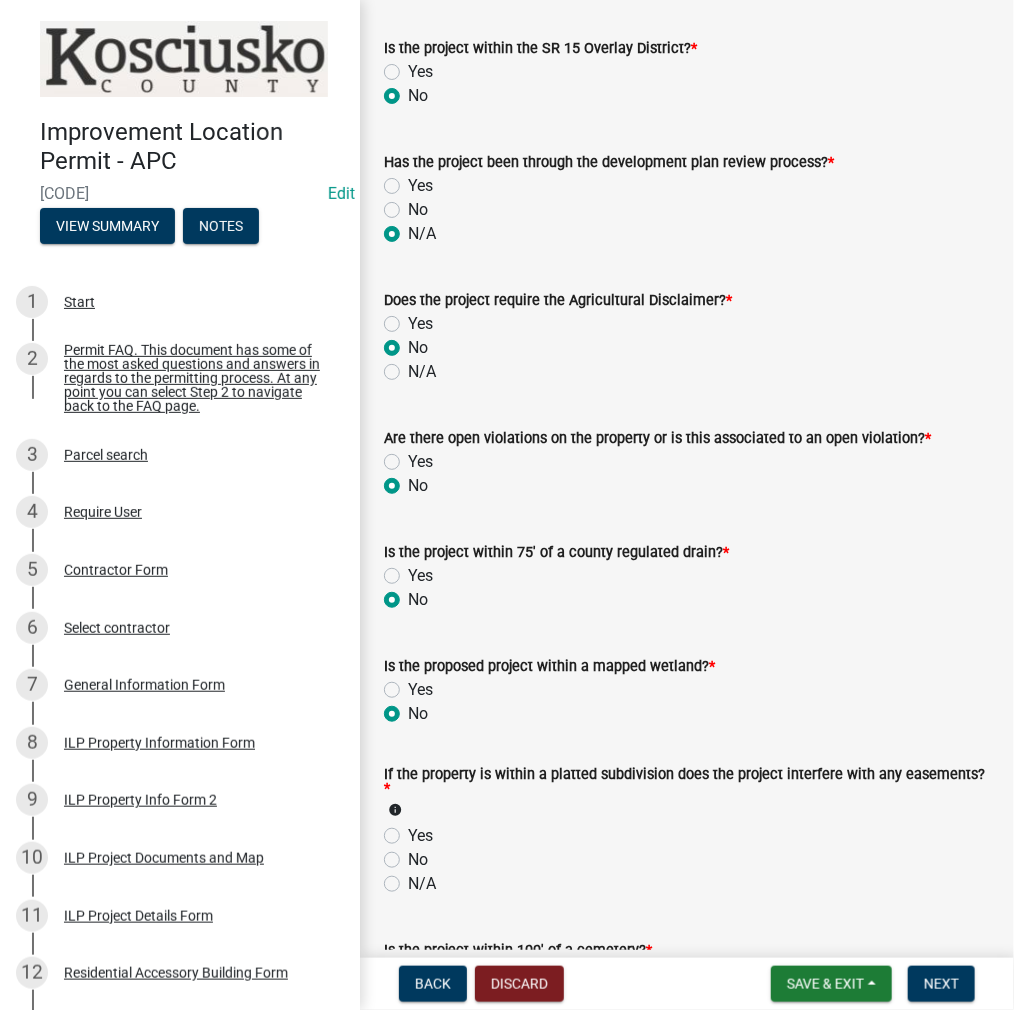 click on "N/A" 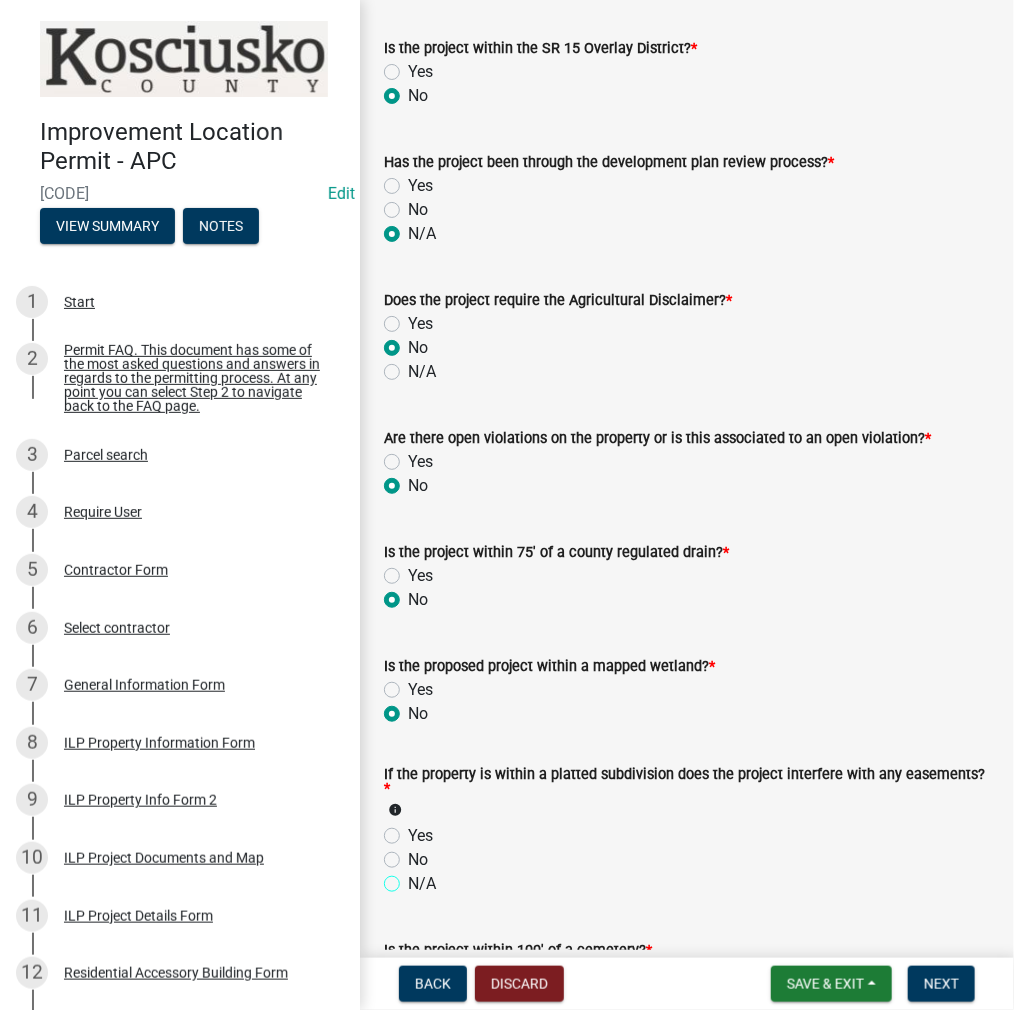 click on "N/A" at bounding box center [414, 878] 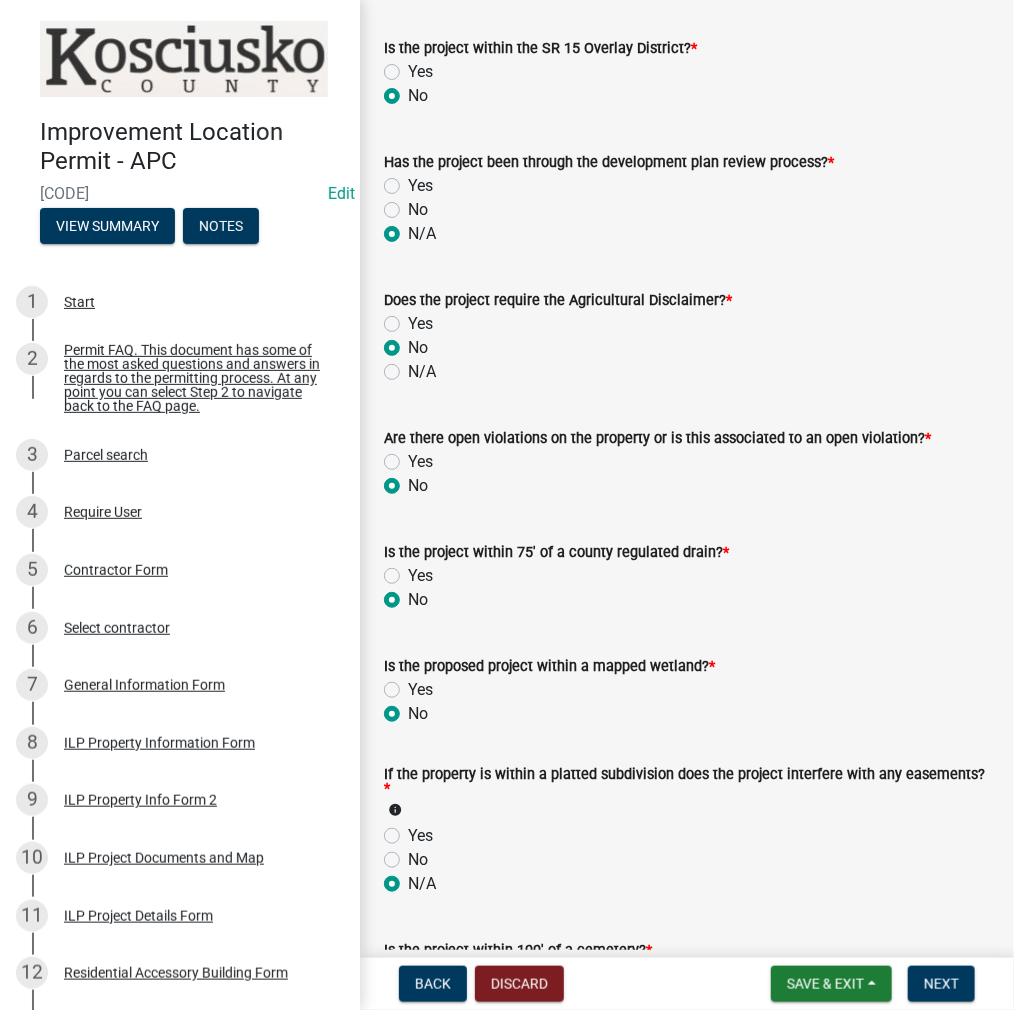 radio on "true" 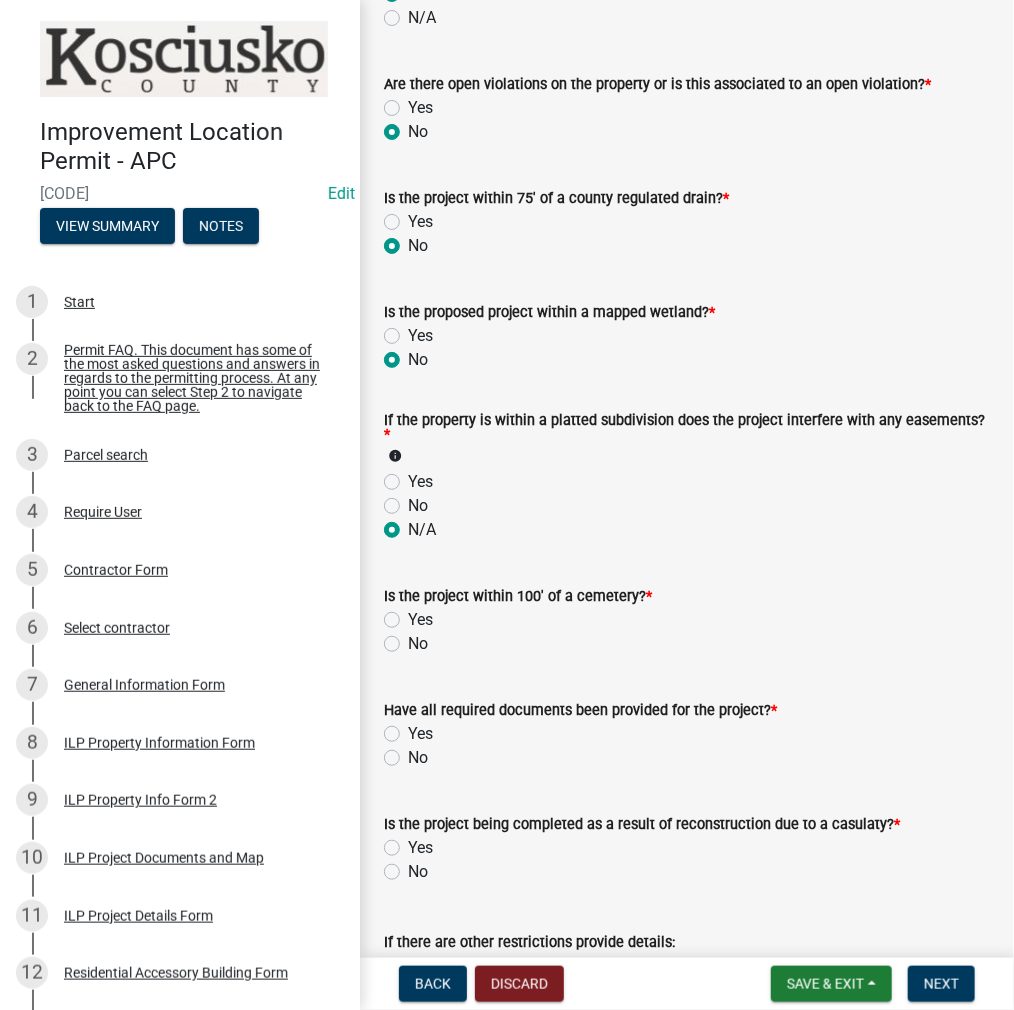 scroll, scrollTop: 1700, scrollLeft: 0, axis: vertical 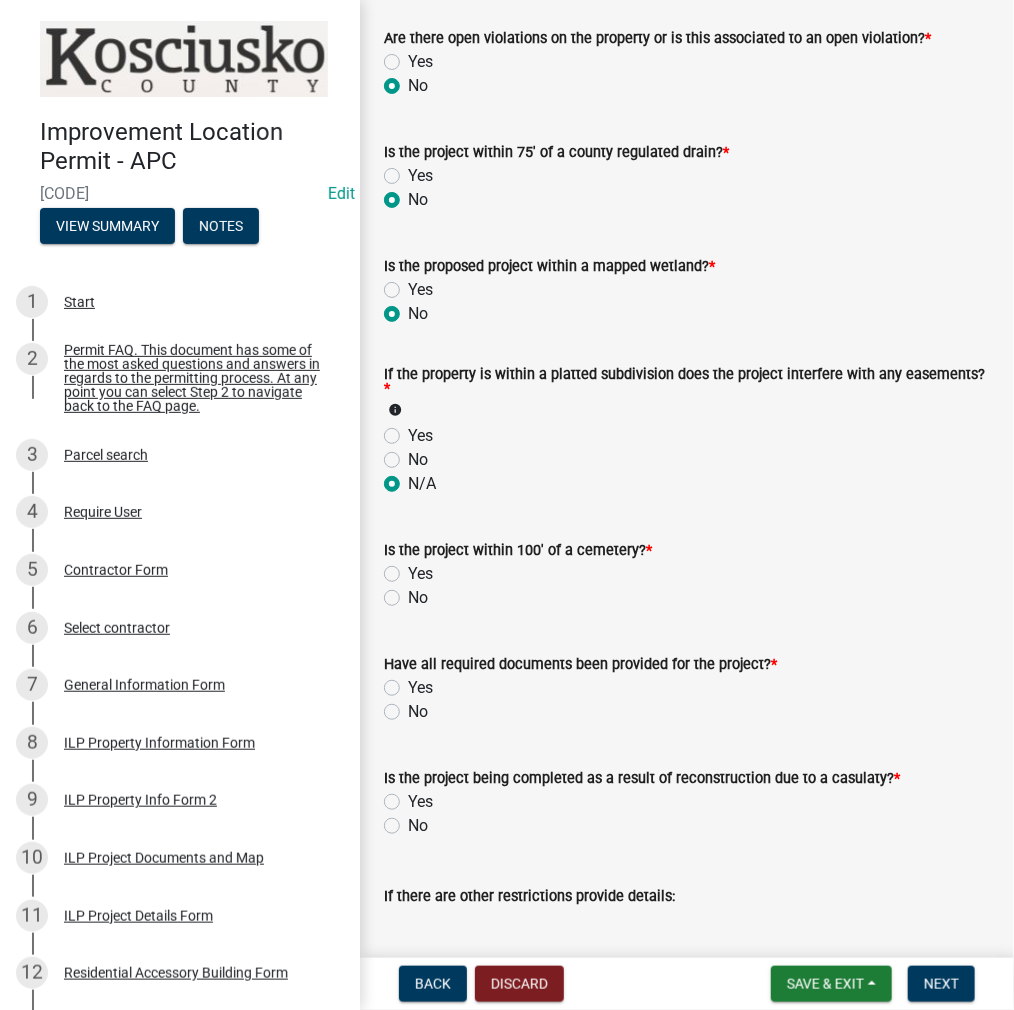 click on "No" 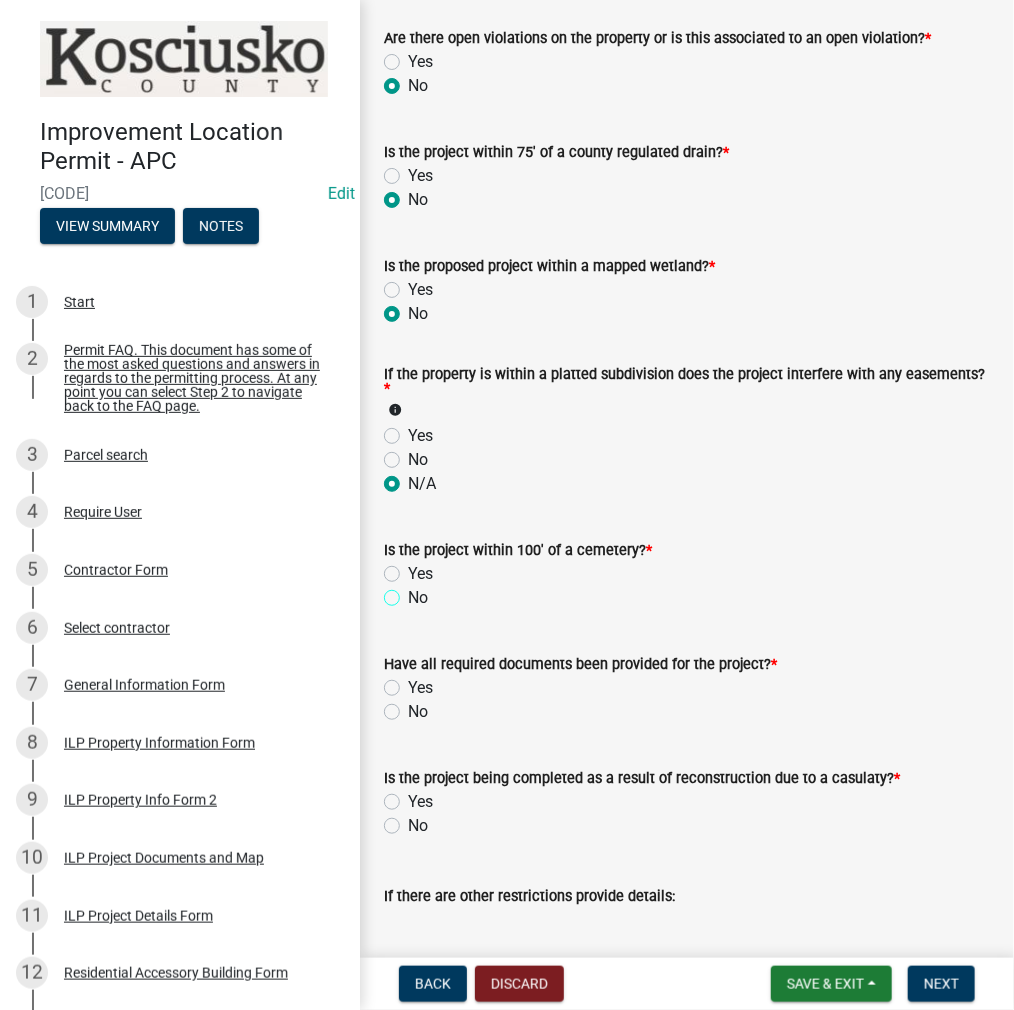 click on "No" at bounding box center [414, 592] 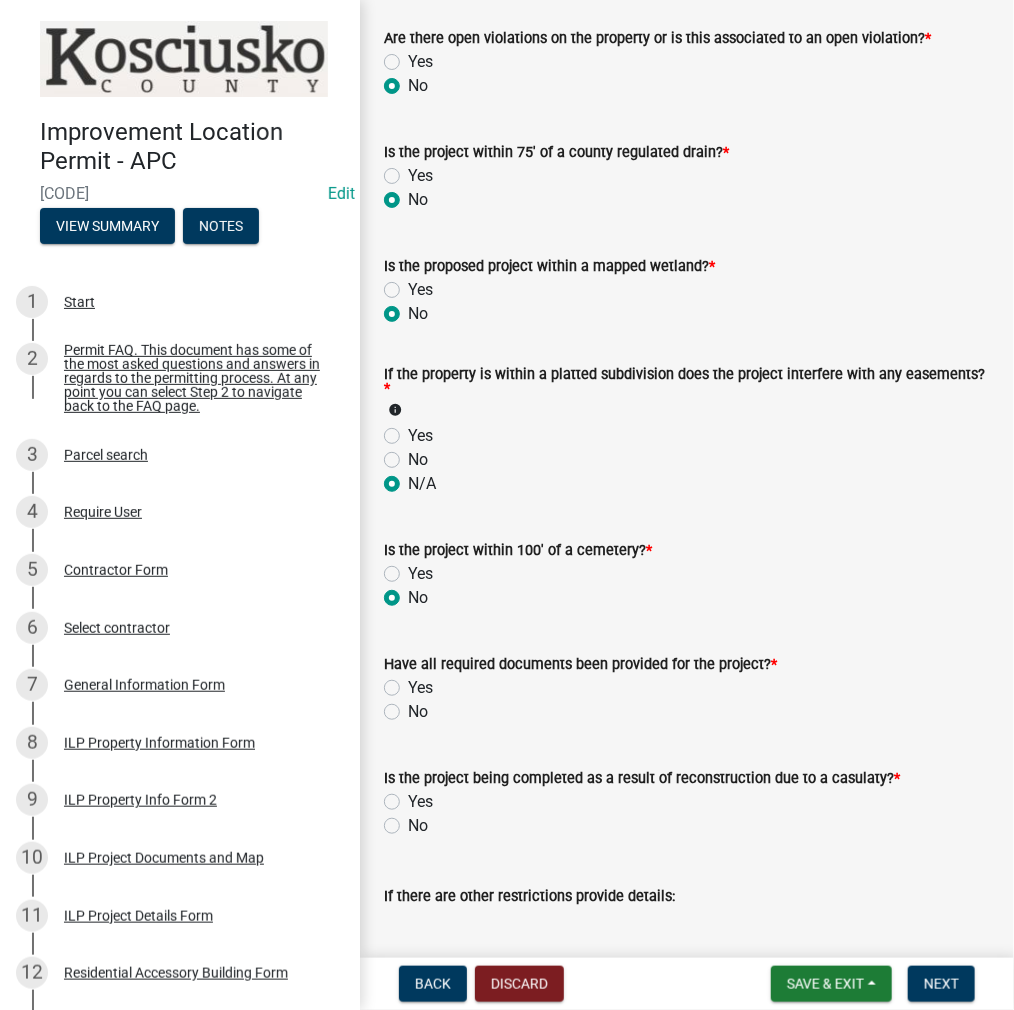 radio on "true" 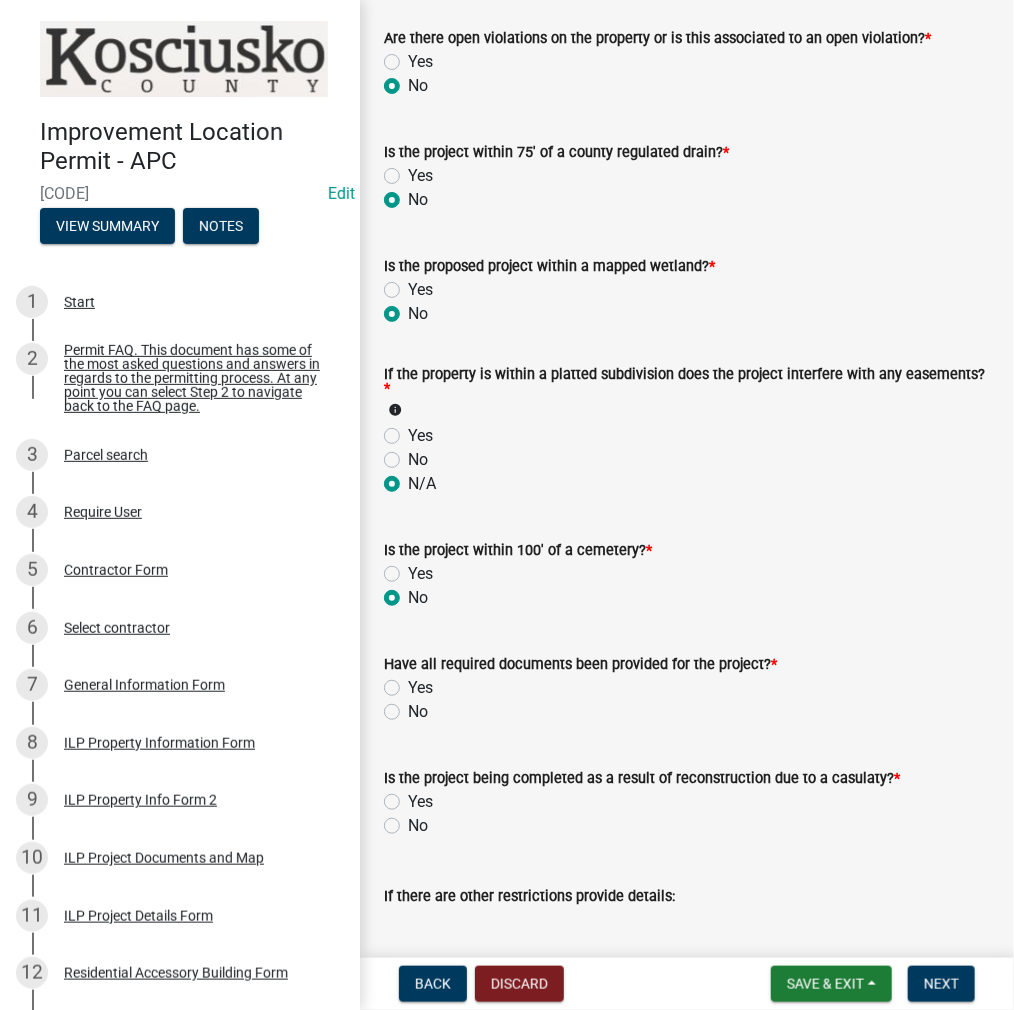 click on "Yes" 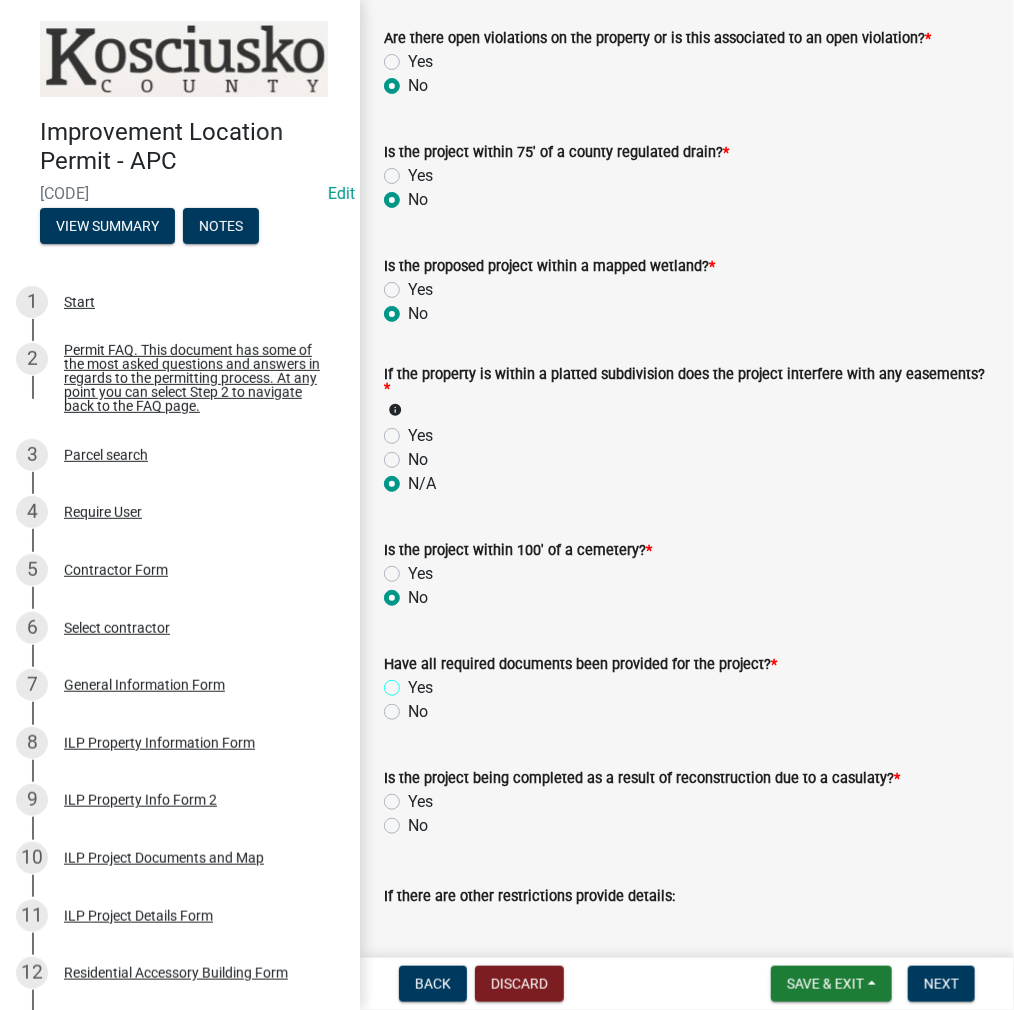 click on "Yes" at bounding box center [414, 682] 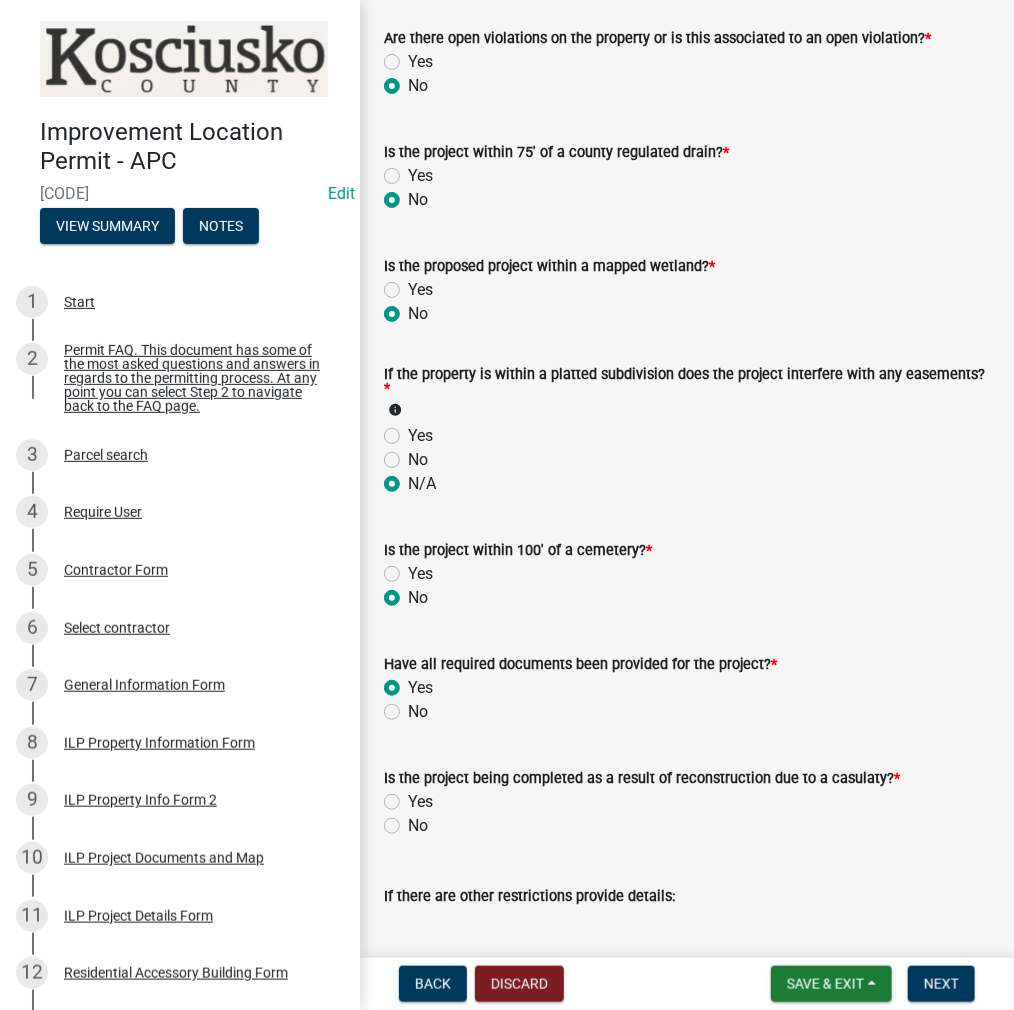 radio on "true" 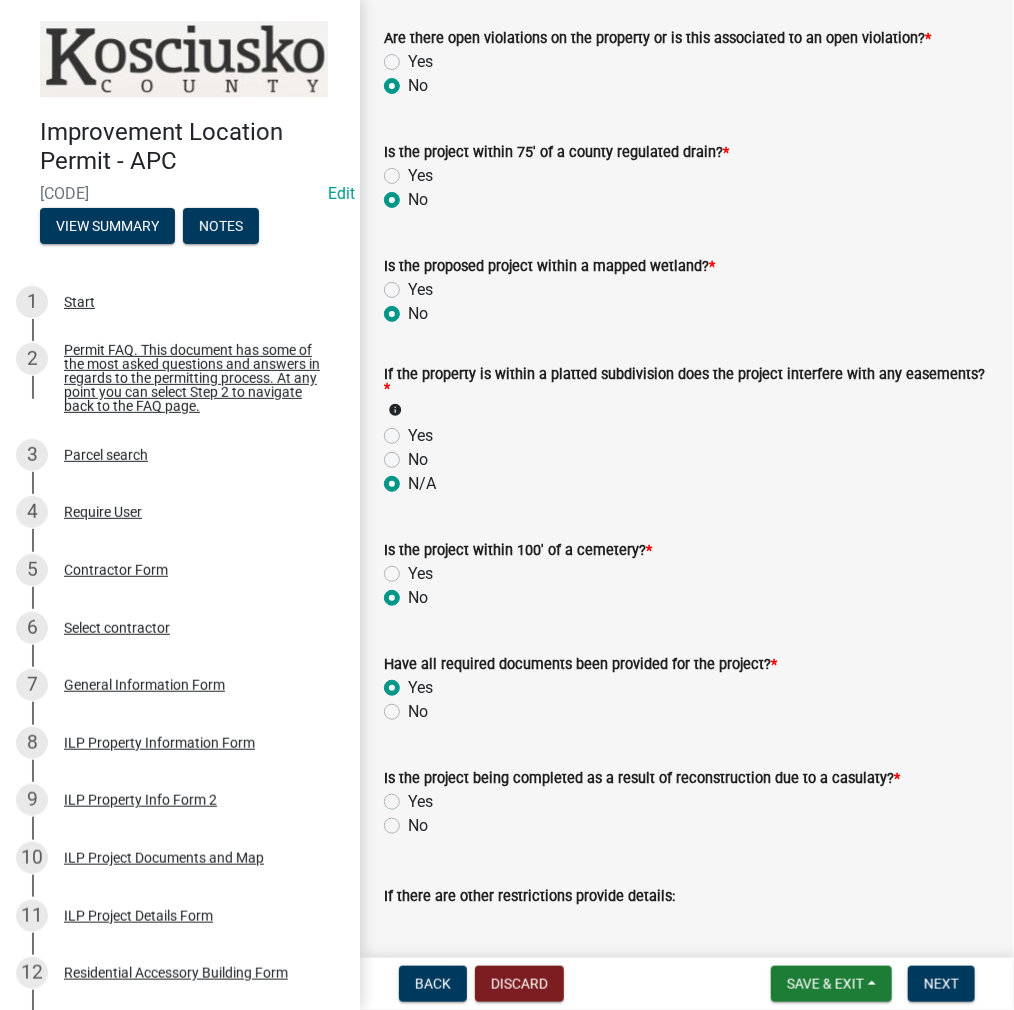 click on "No" 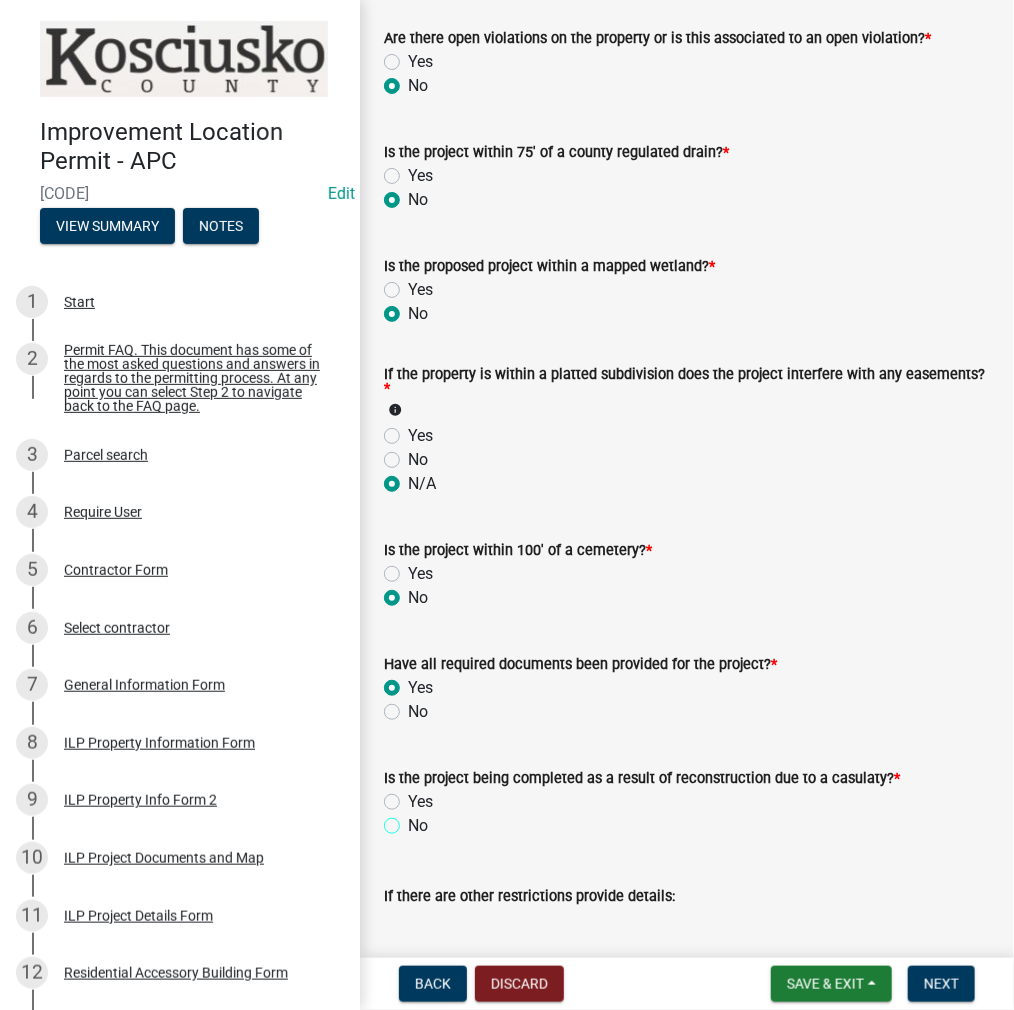 click on "No" at bounding box center (414, 820) 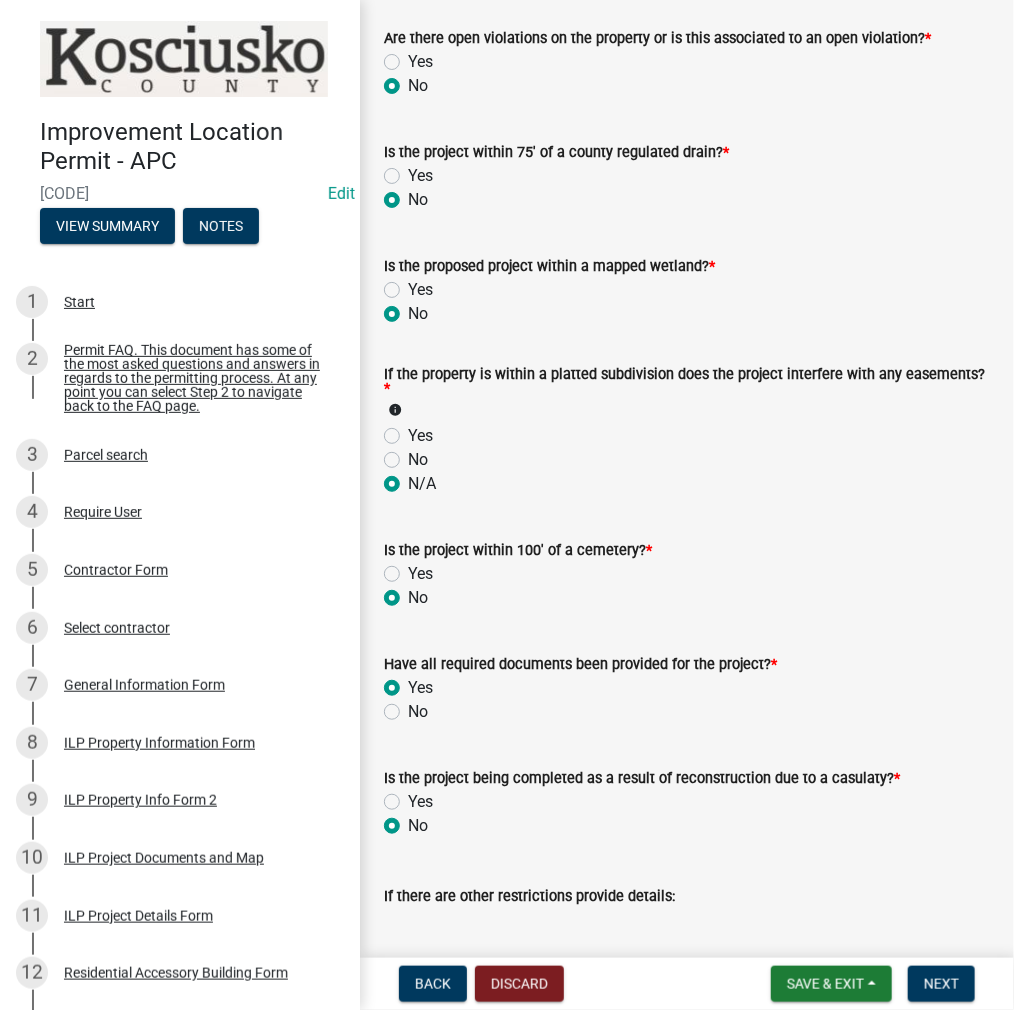radio on "true" 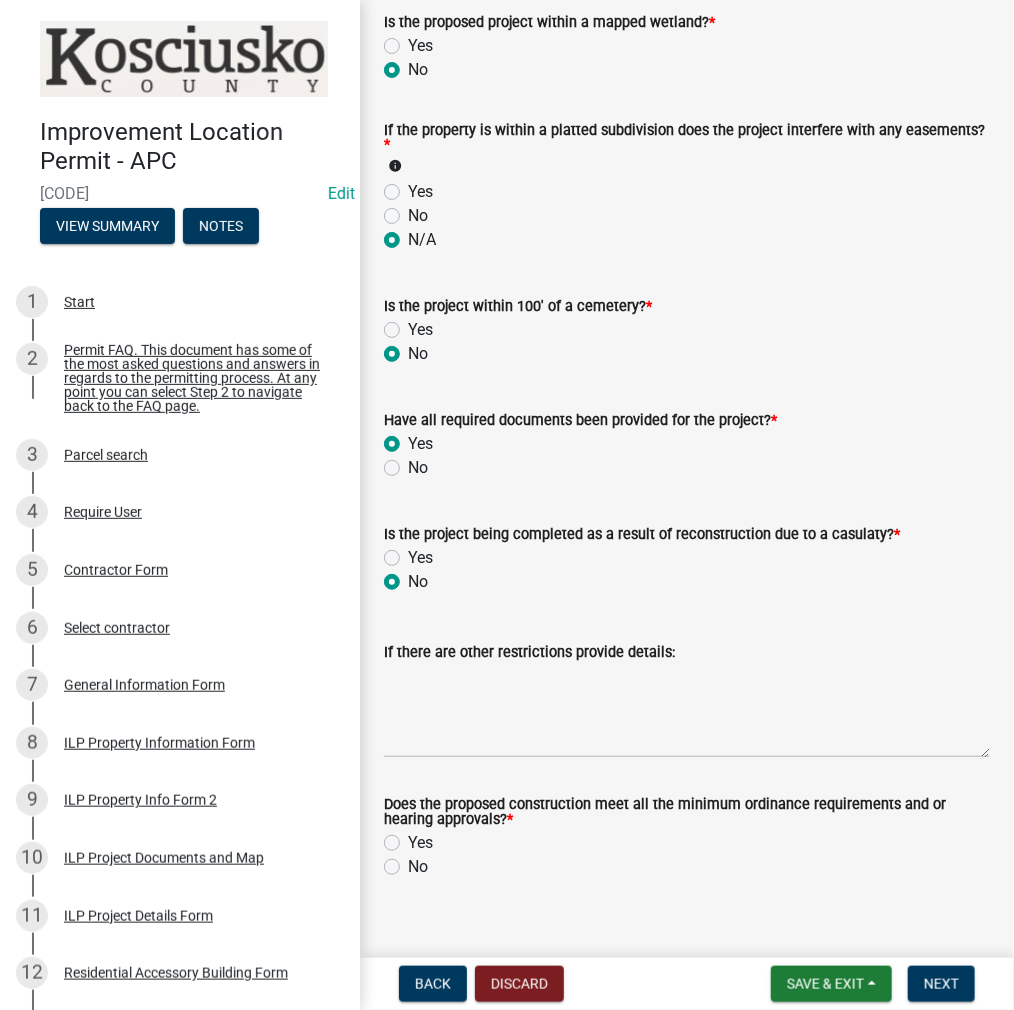 scroll, scrollTop: 1969, scrollLeft: 0, axis: vertical 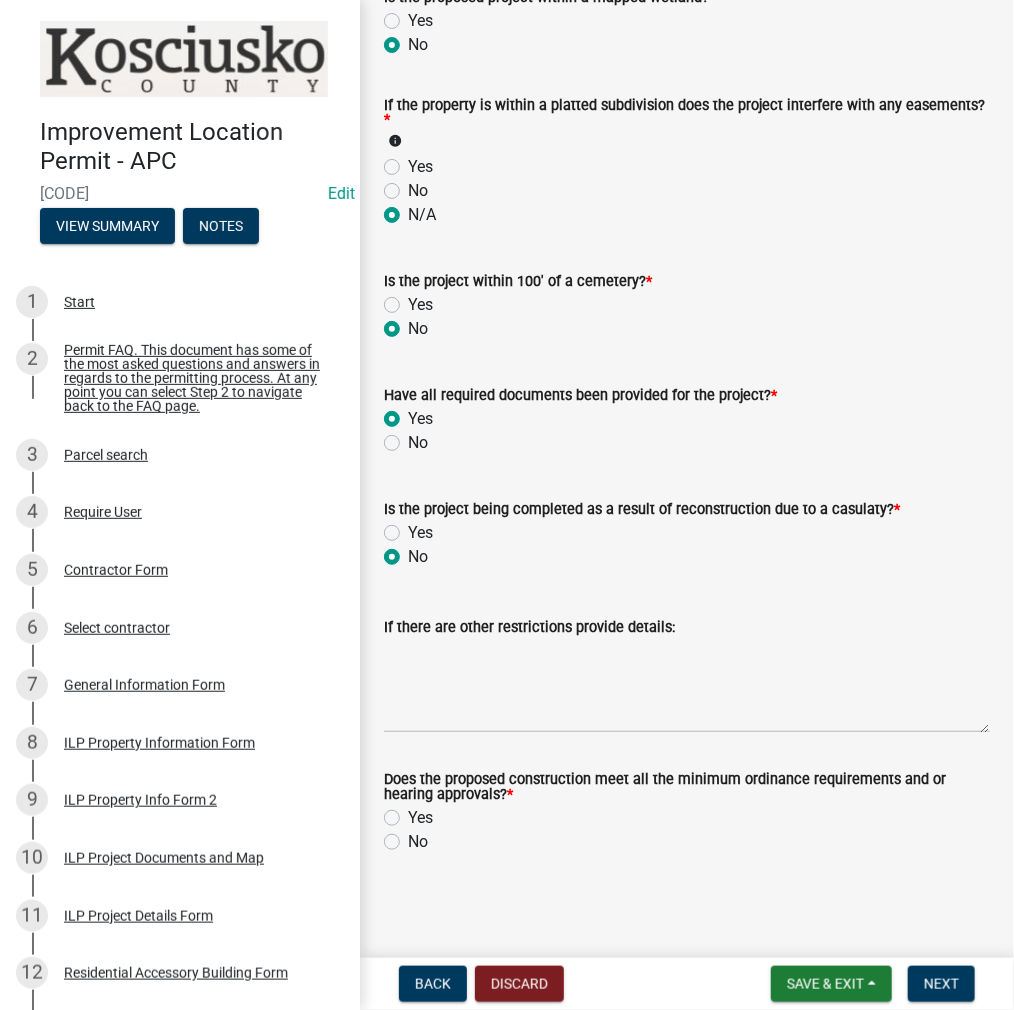 click on "Yes" 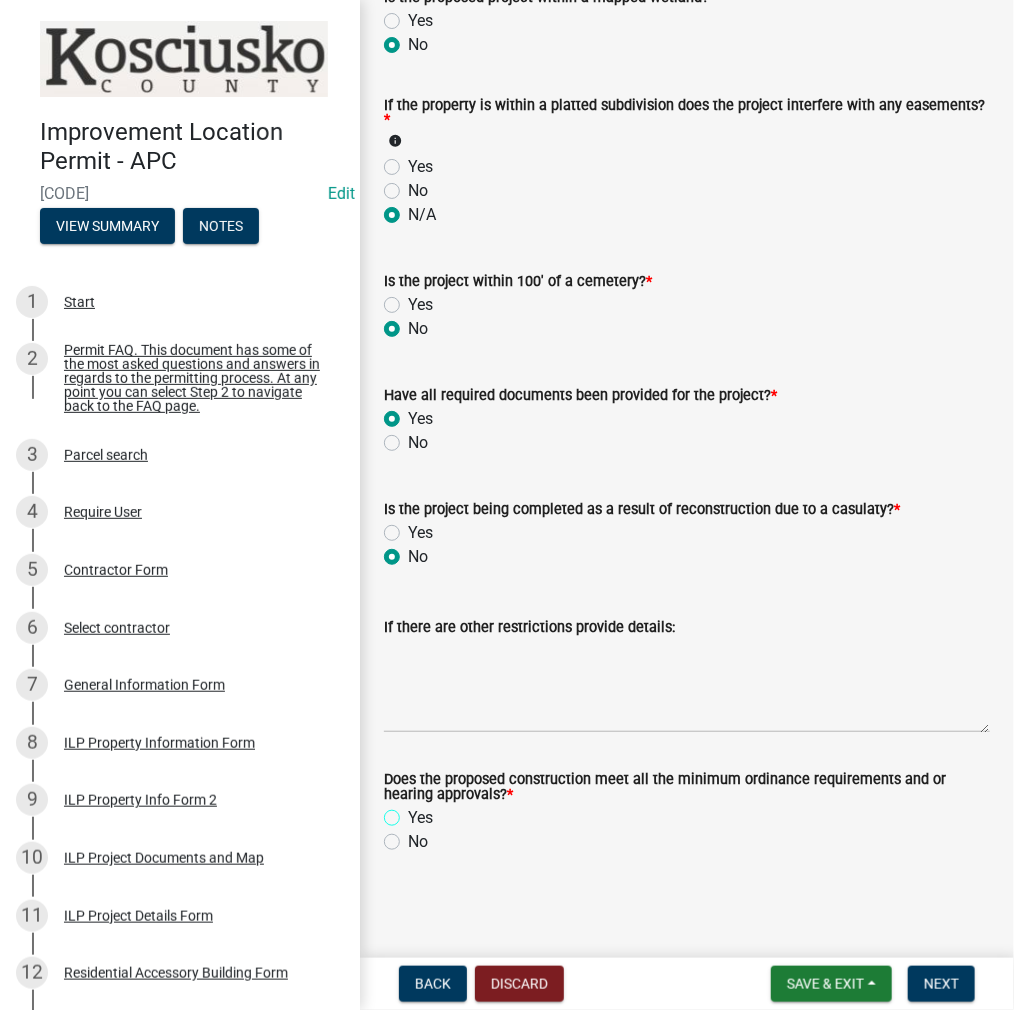 click on "Yes" at bounding box center [414, 812] 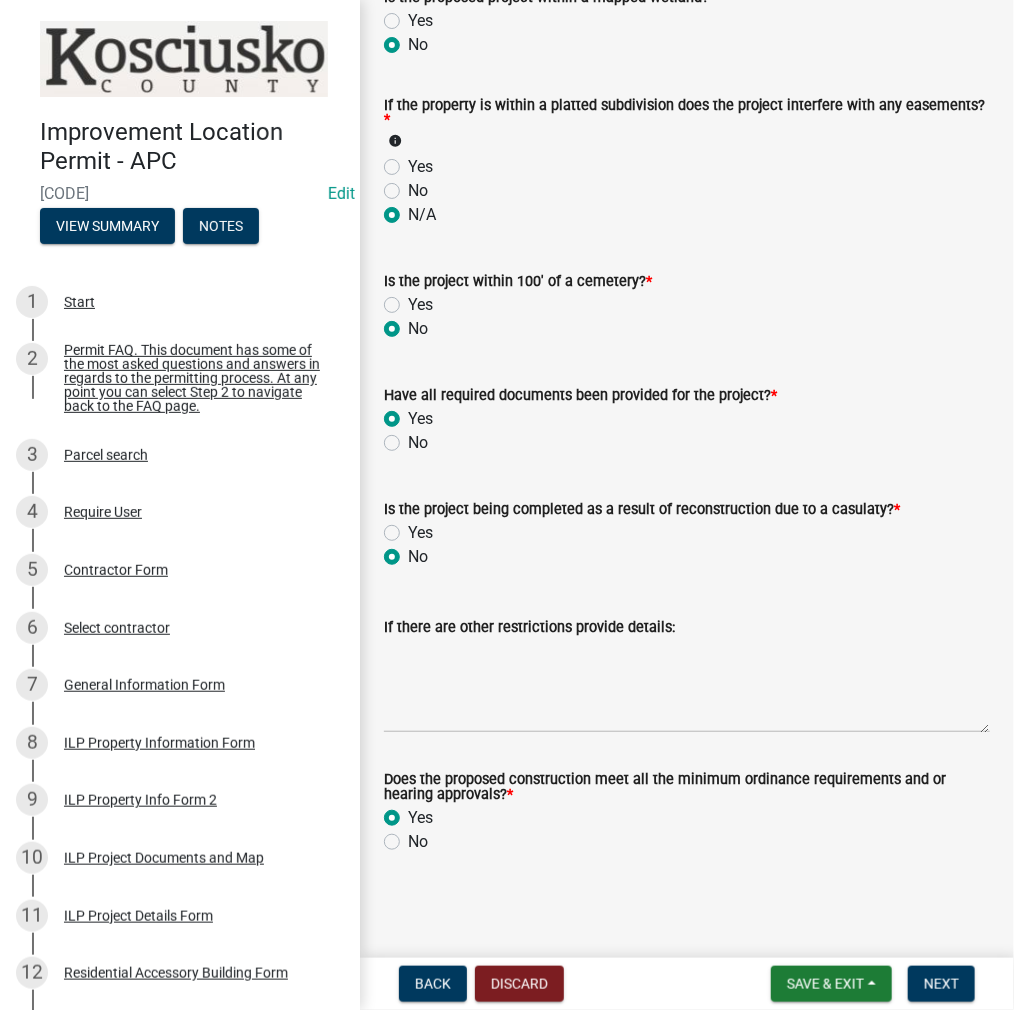 radio on "true" 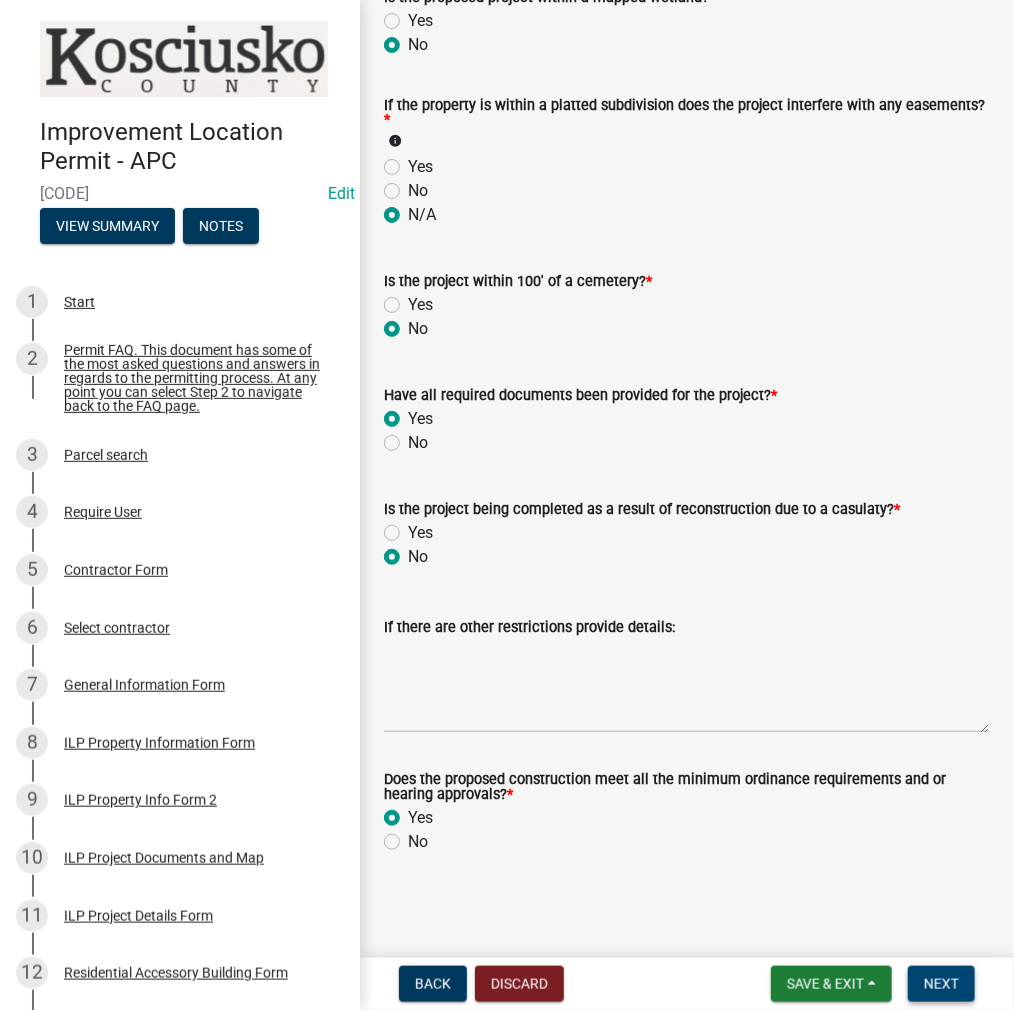 click on "Next" at bounding box center [941, 984] 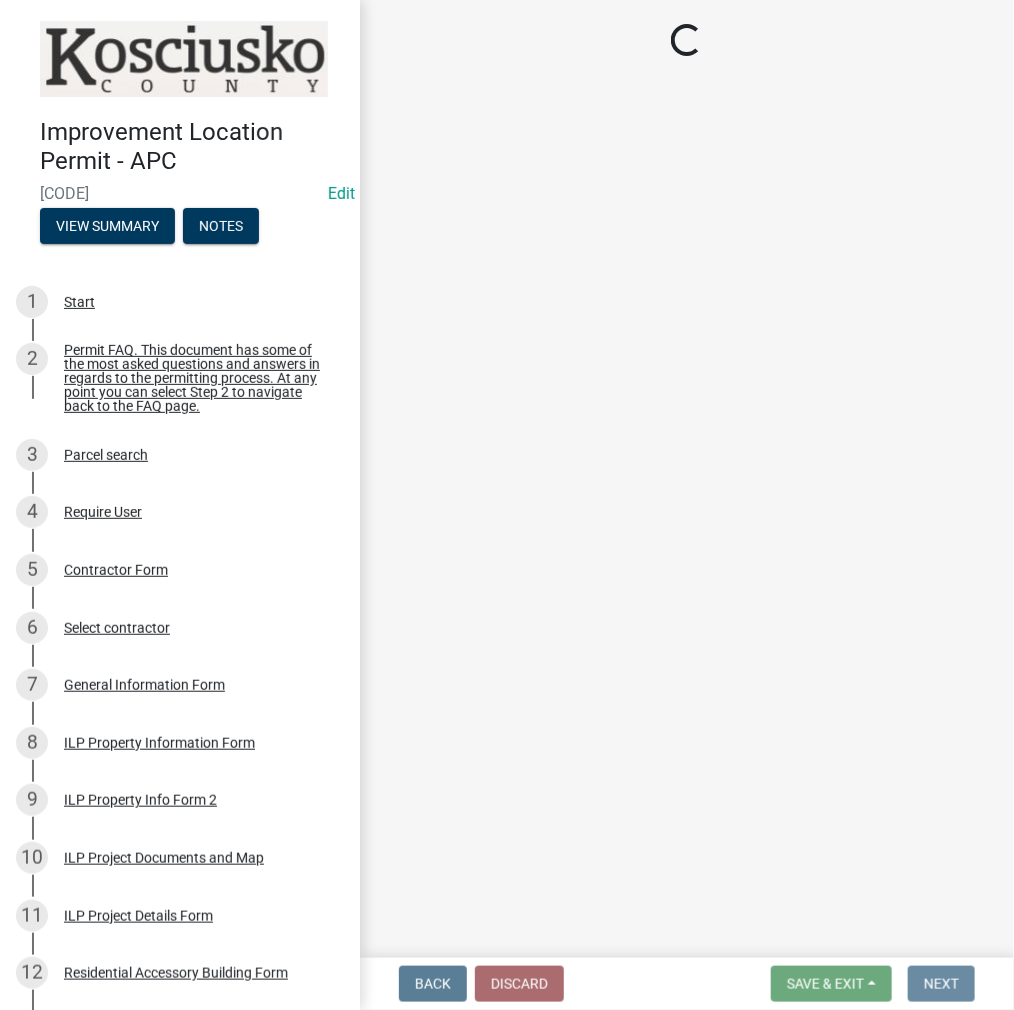 scroll, scrollTop: 0, scrollLeft: 0, axis: both 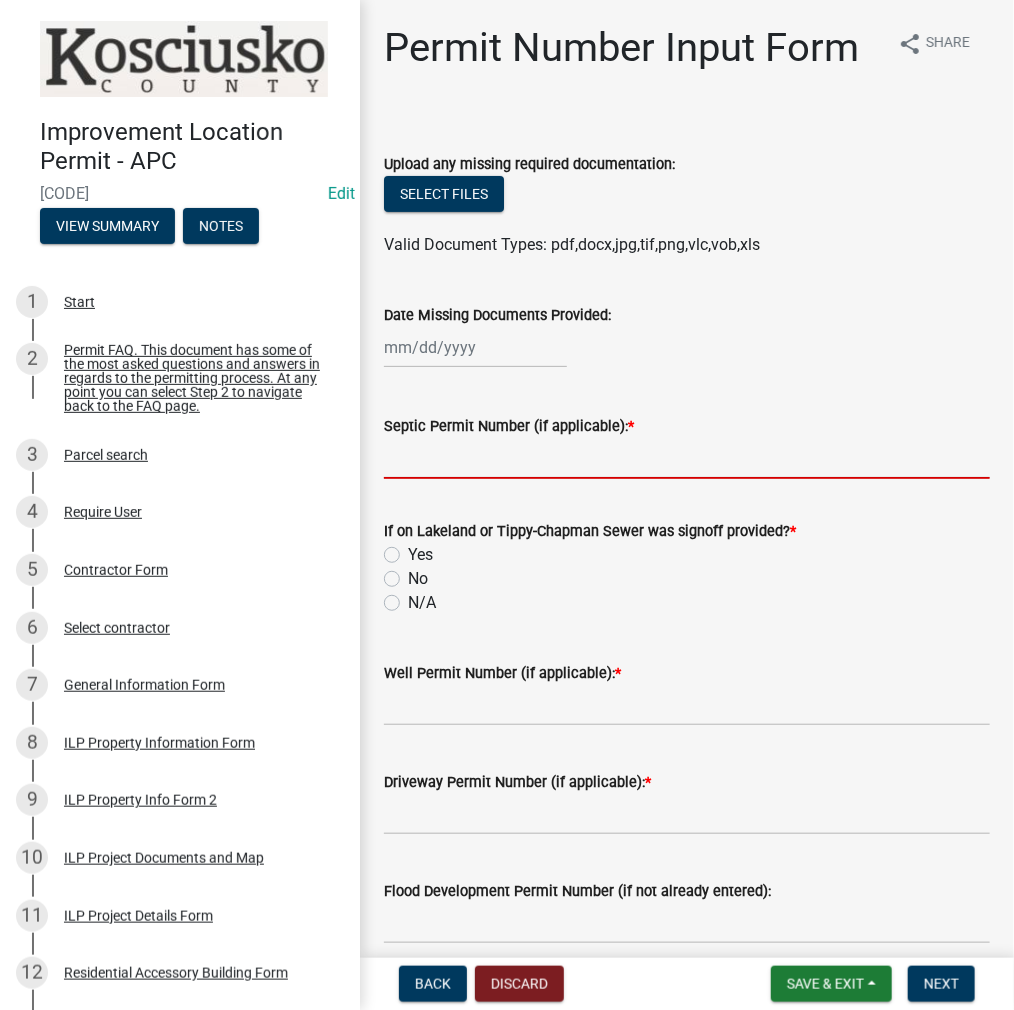 click on "Septic Permit Number (if applicable):  *" at bounding box center [687, 458] 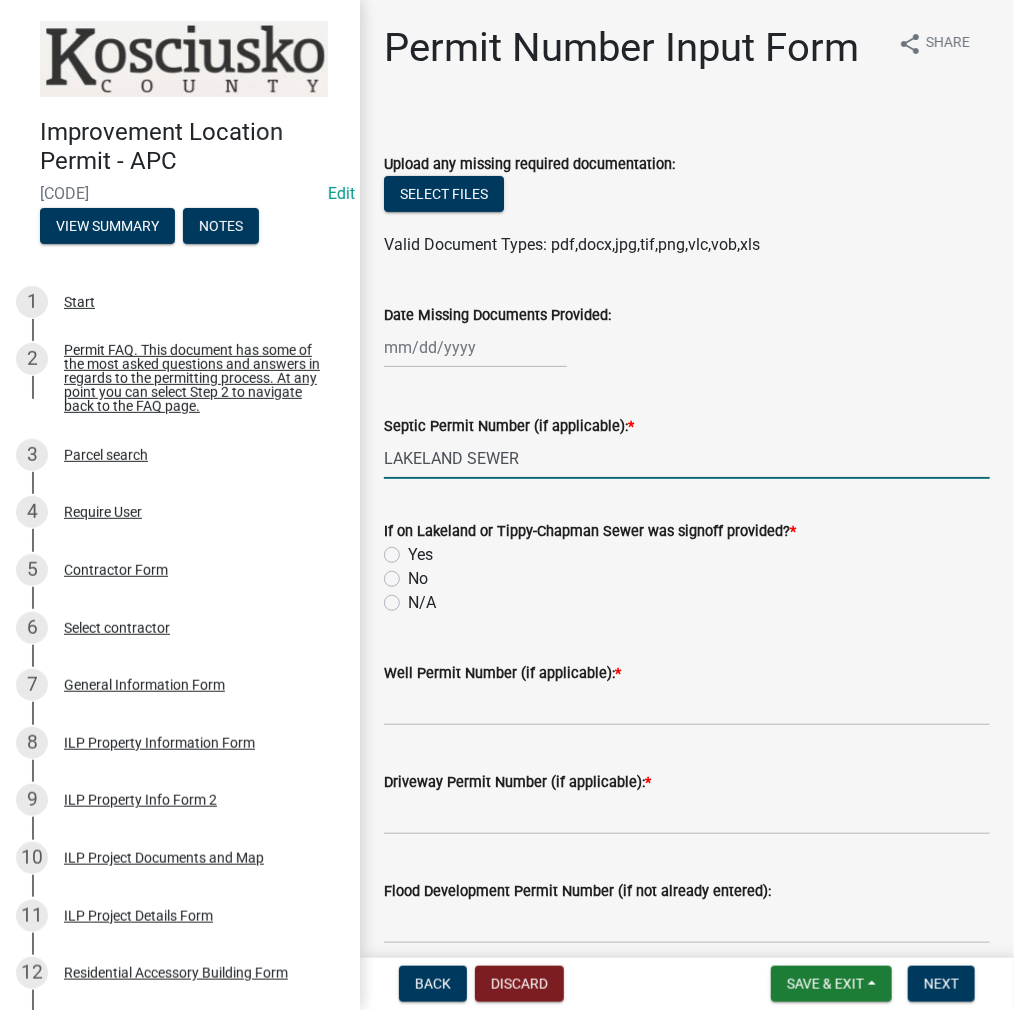 type on "LAKELAND SEWER" 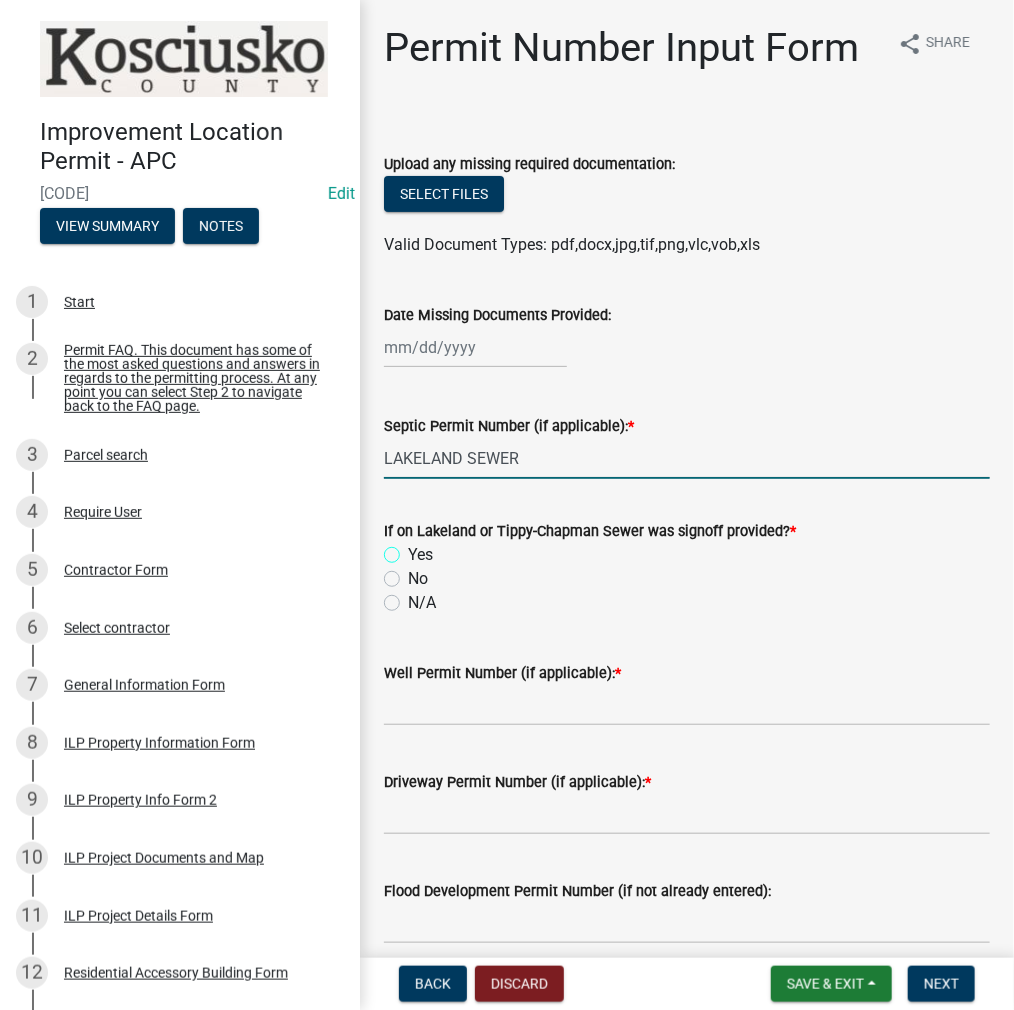 click on "Yes" at bounding box center [414, 549] 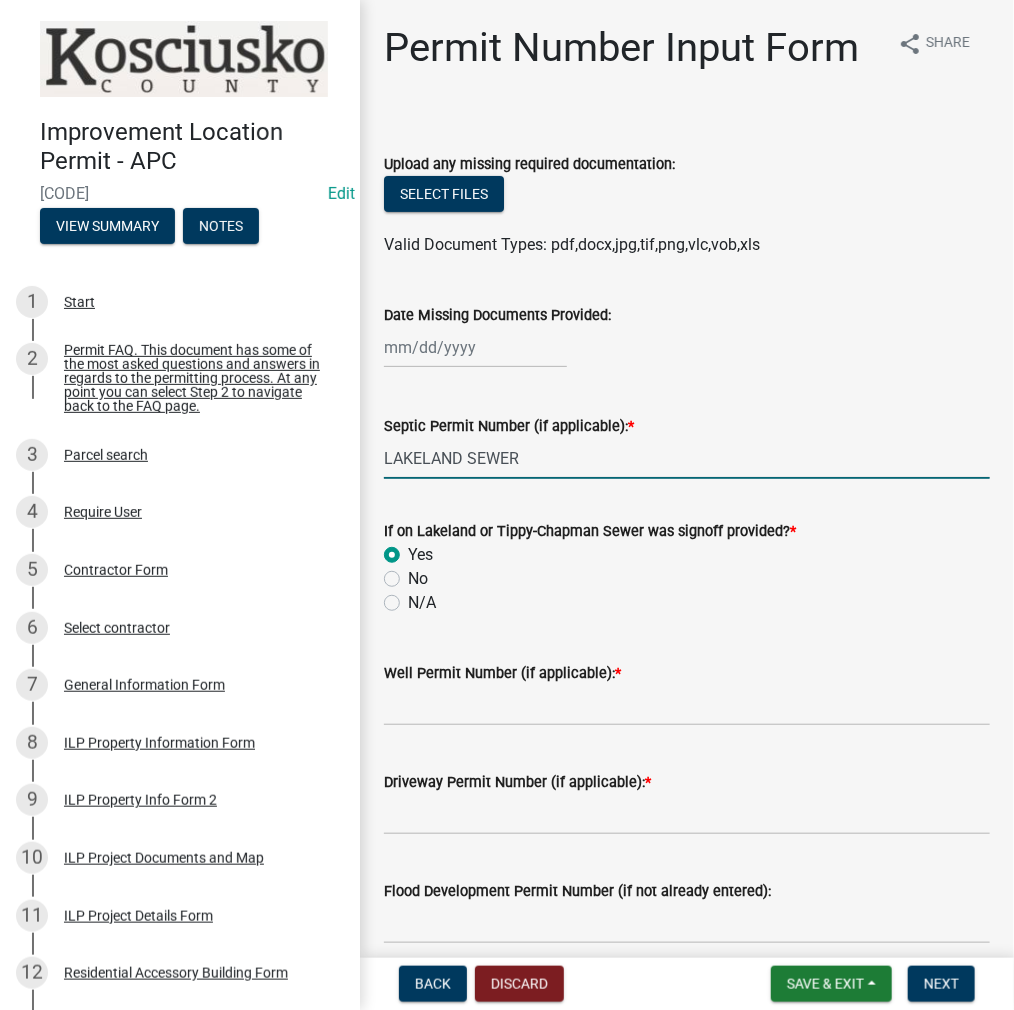 radio on "true" 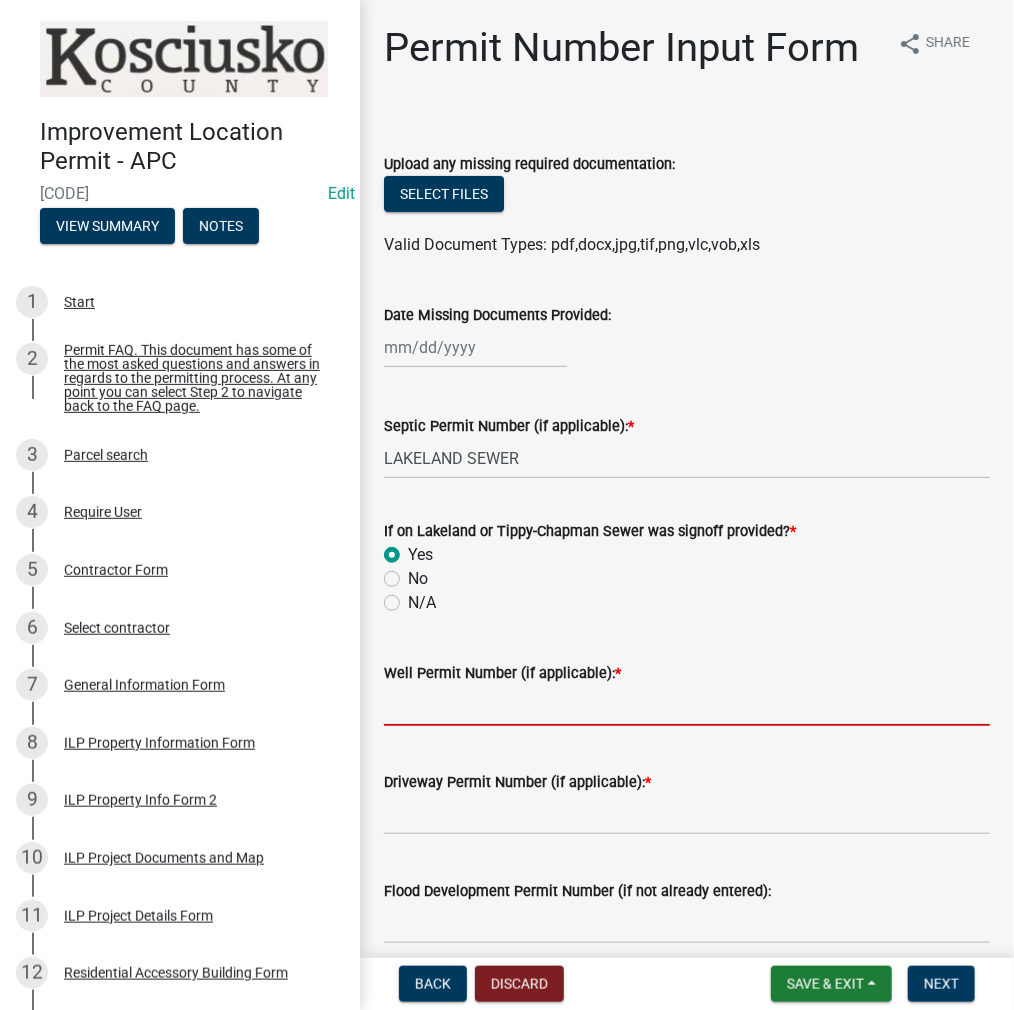 click on "Well Permit Number (if applicable):  *" at bounding box center (687, 705) 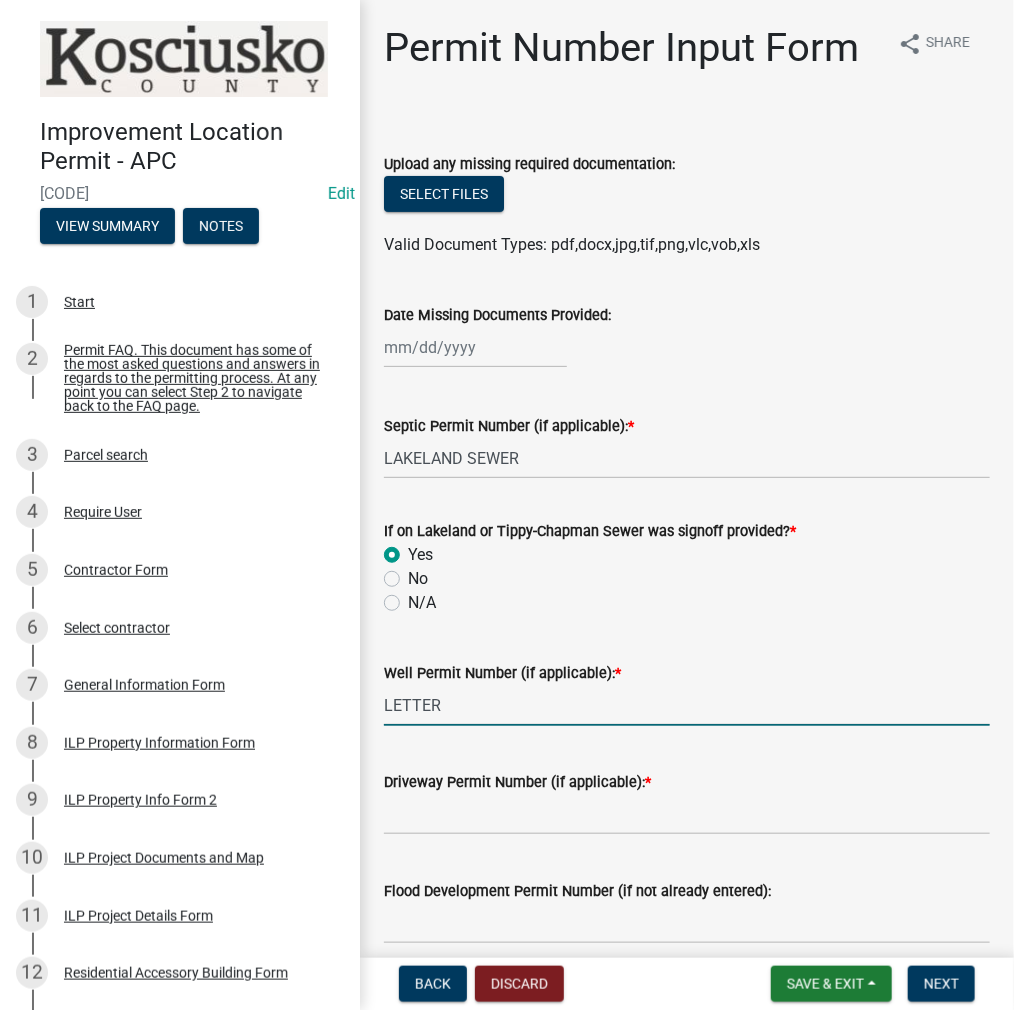 type on "LETTER" 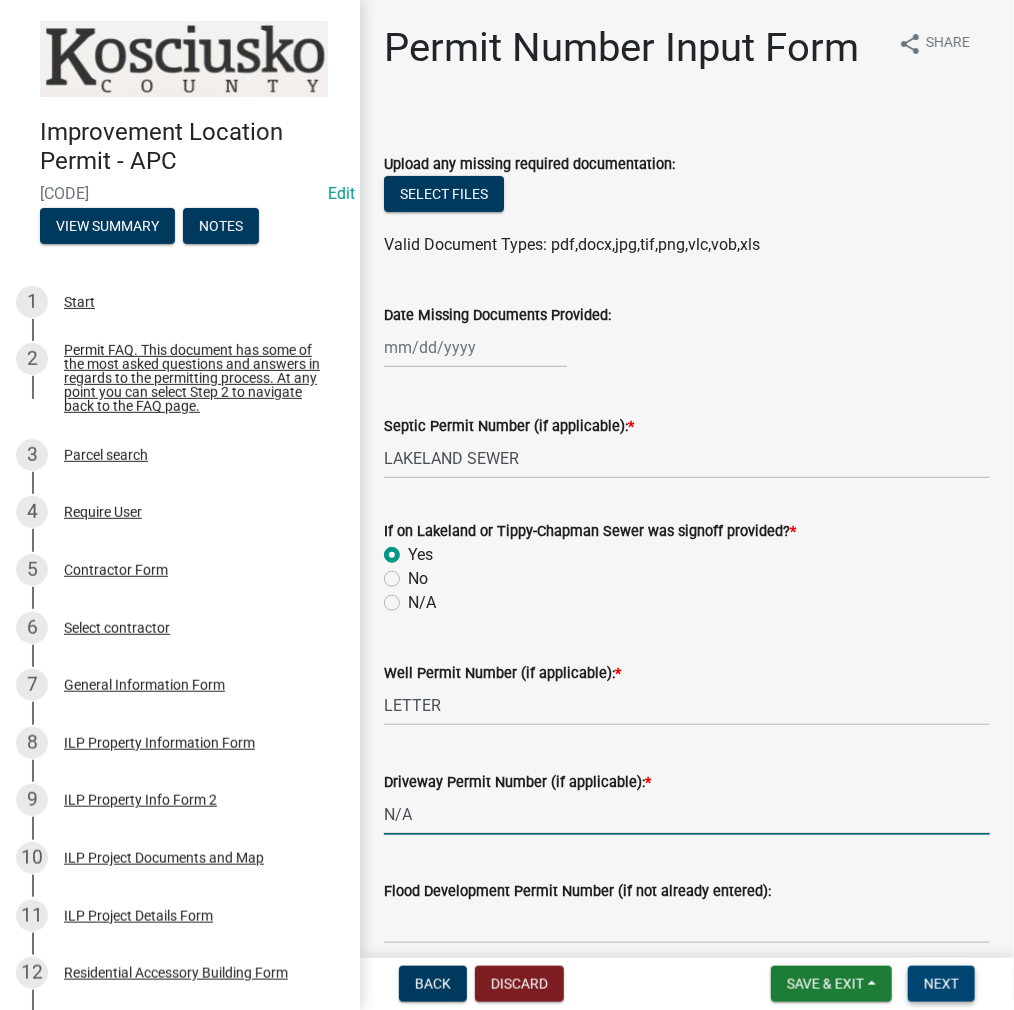type on "N/A" 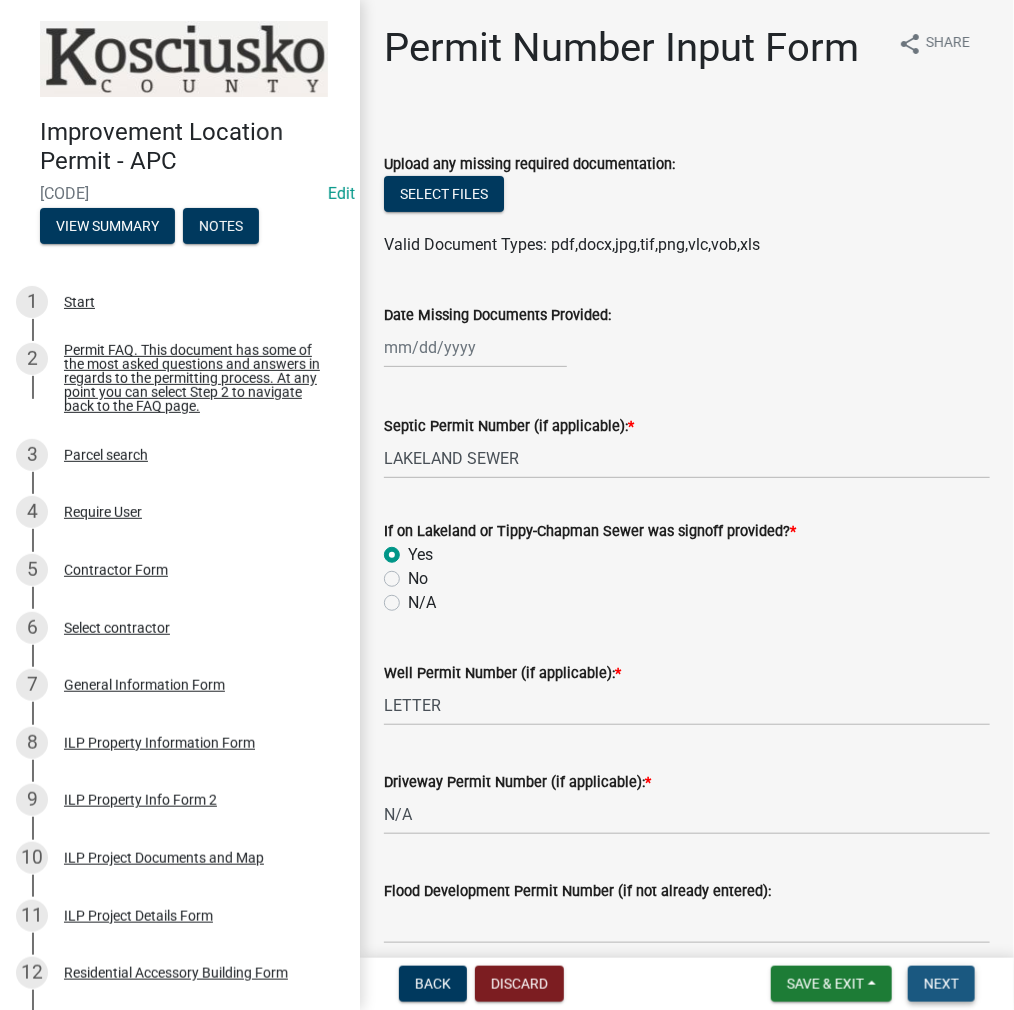 click on "Next" at bounding box center (941, 984) 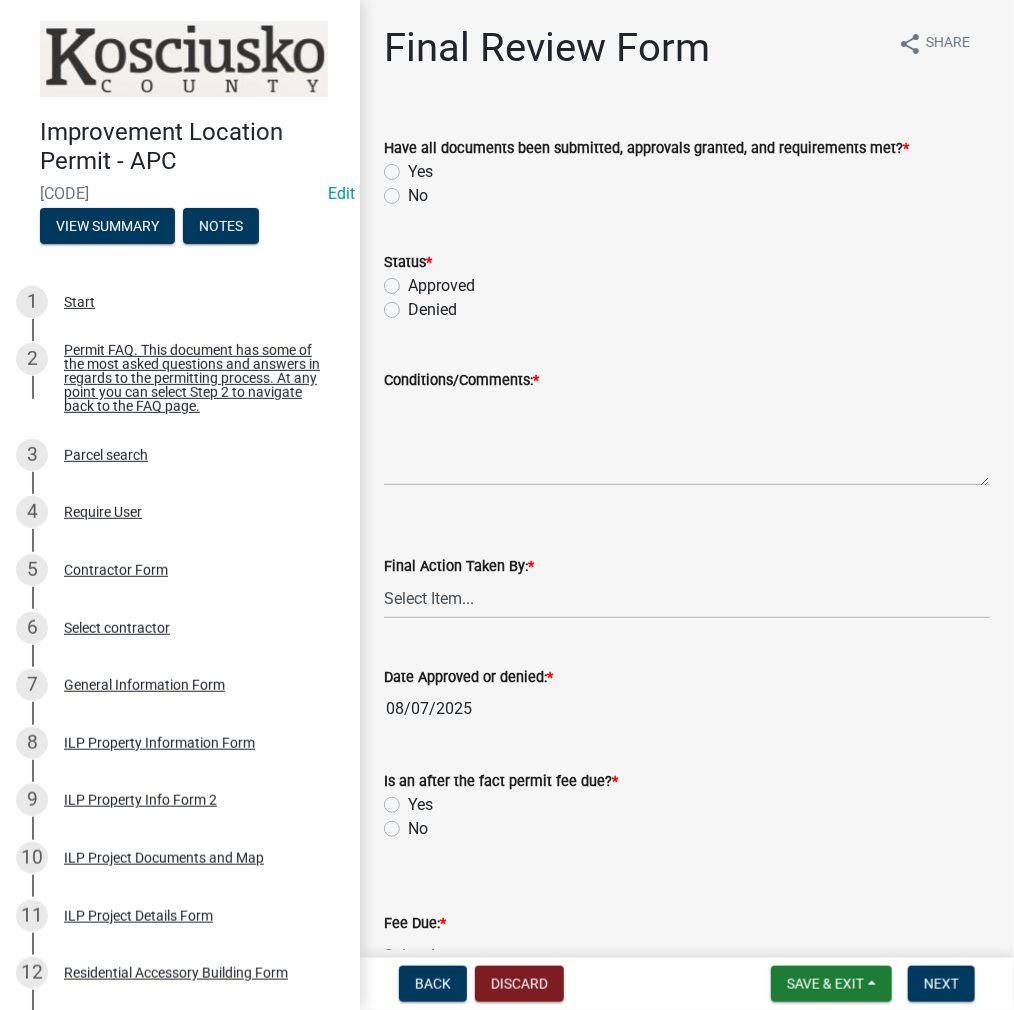 click on "Yes" 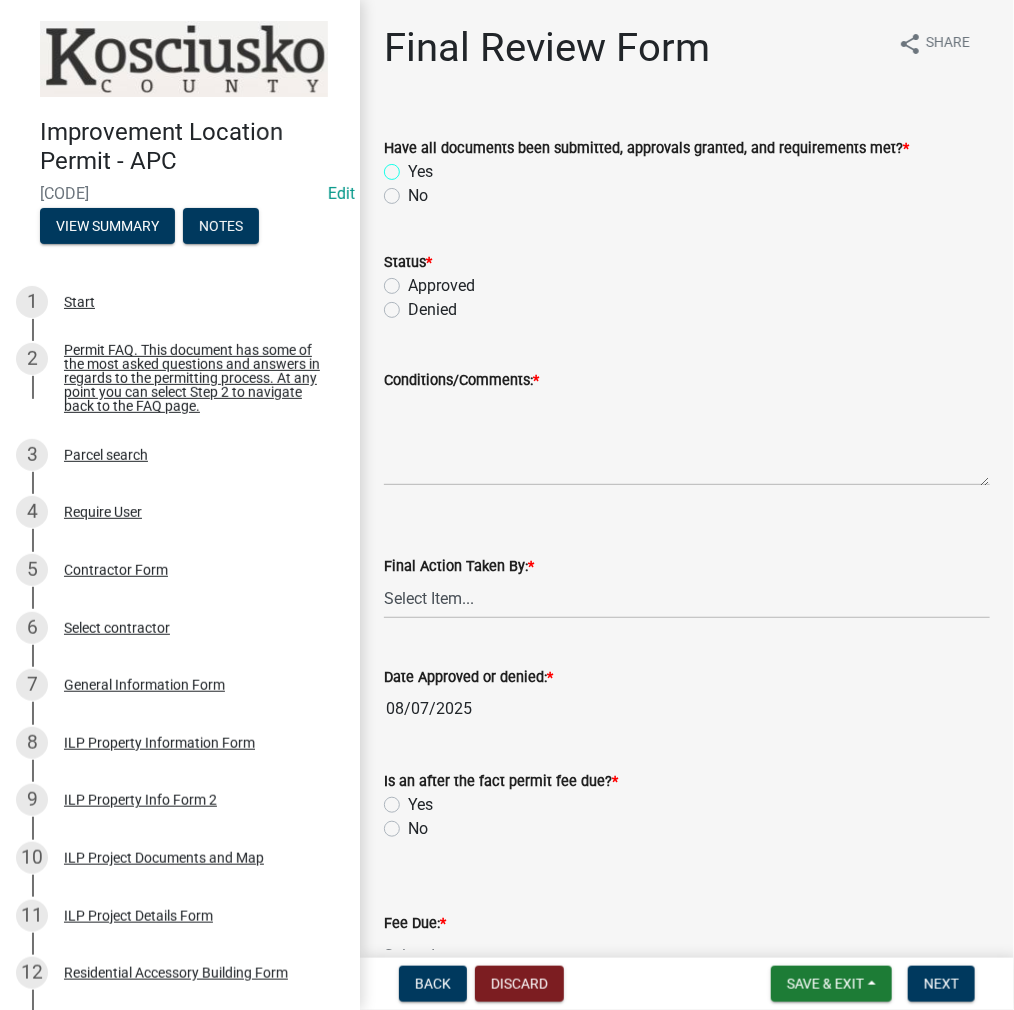 click on "Yes" at bounding box center (414, 166) 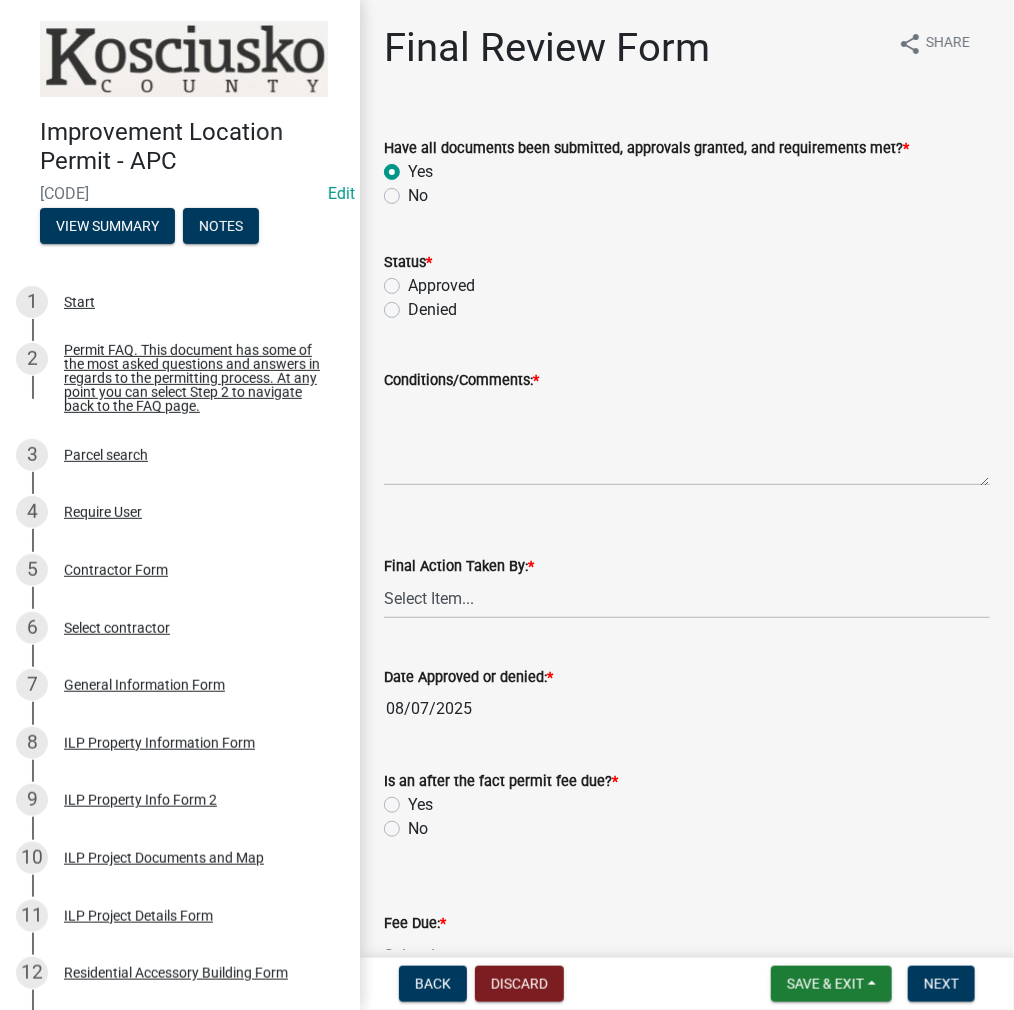 radio on "true" 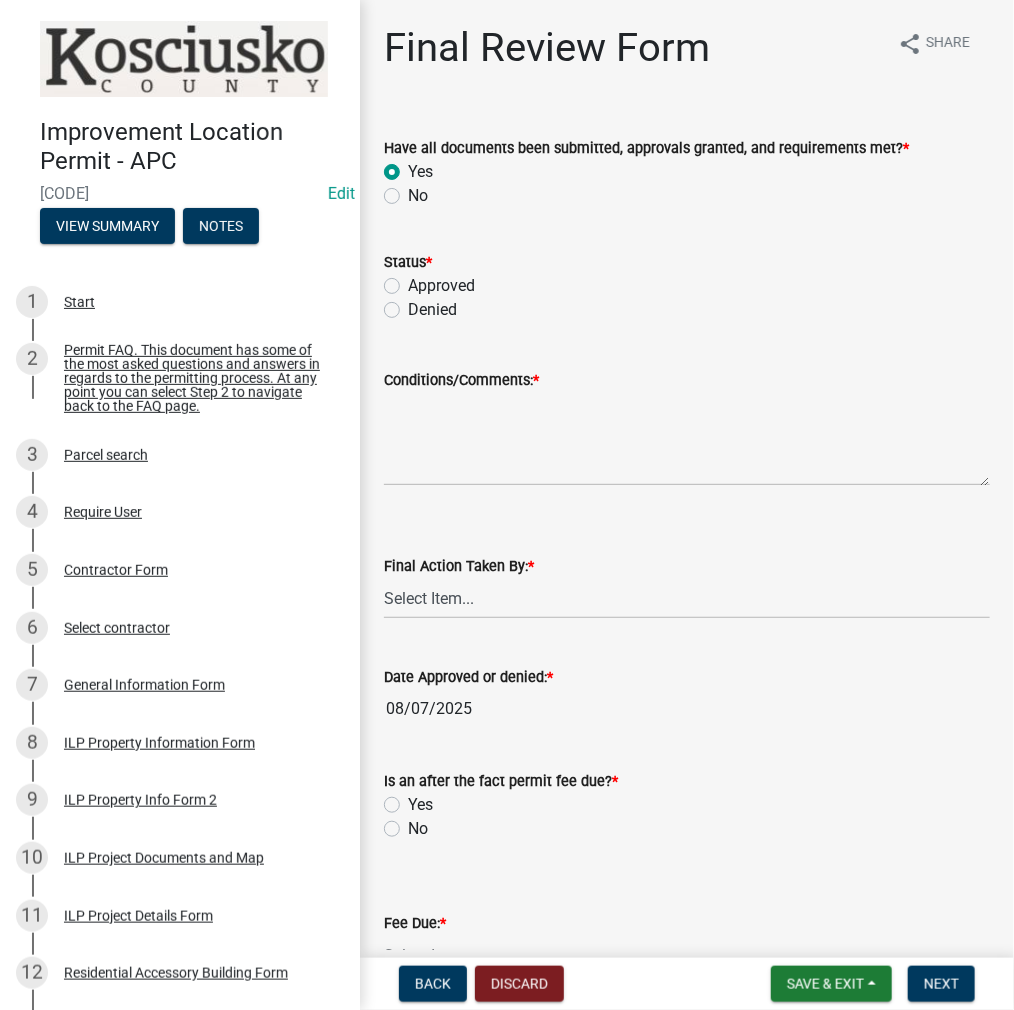 click on "Approved" 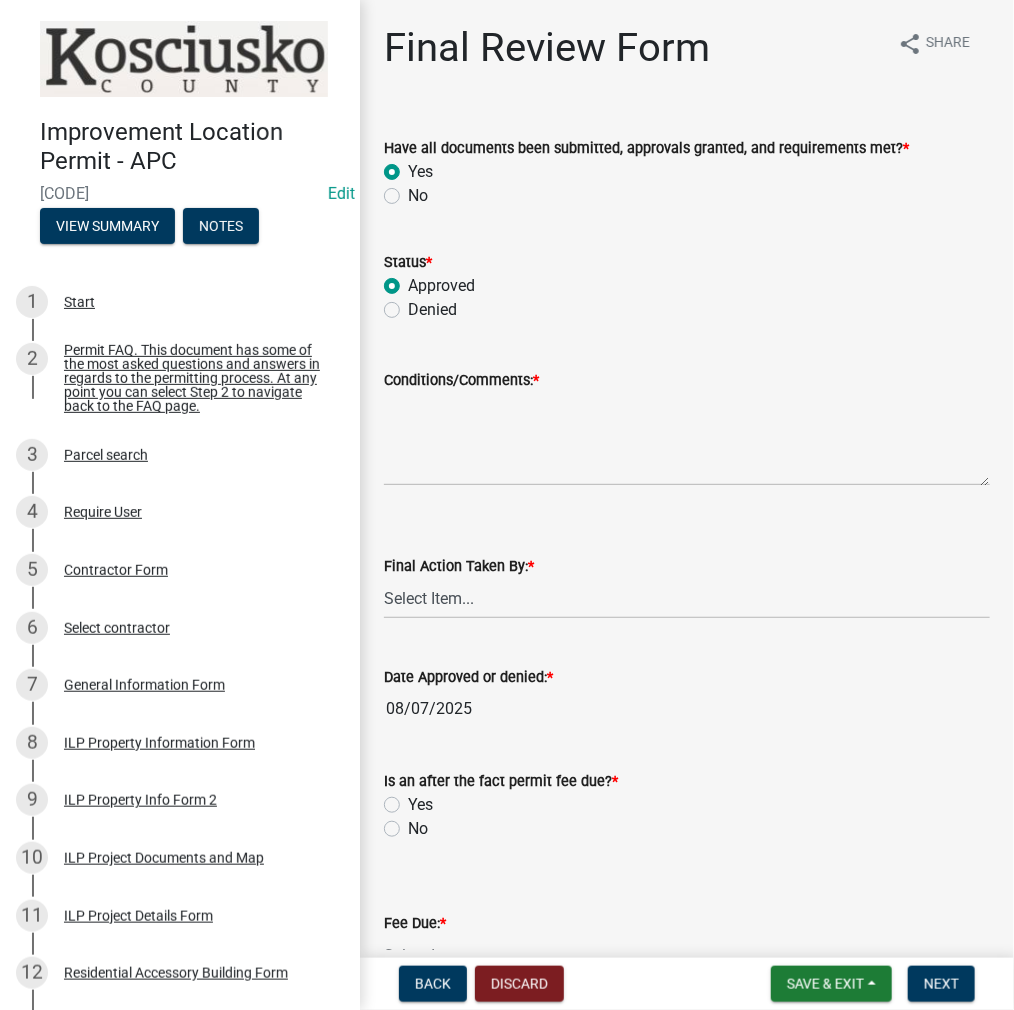 radio on "true" 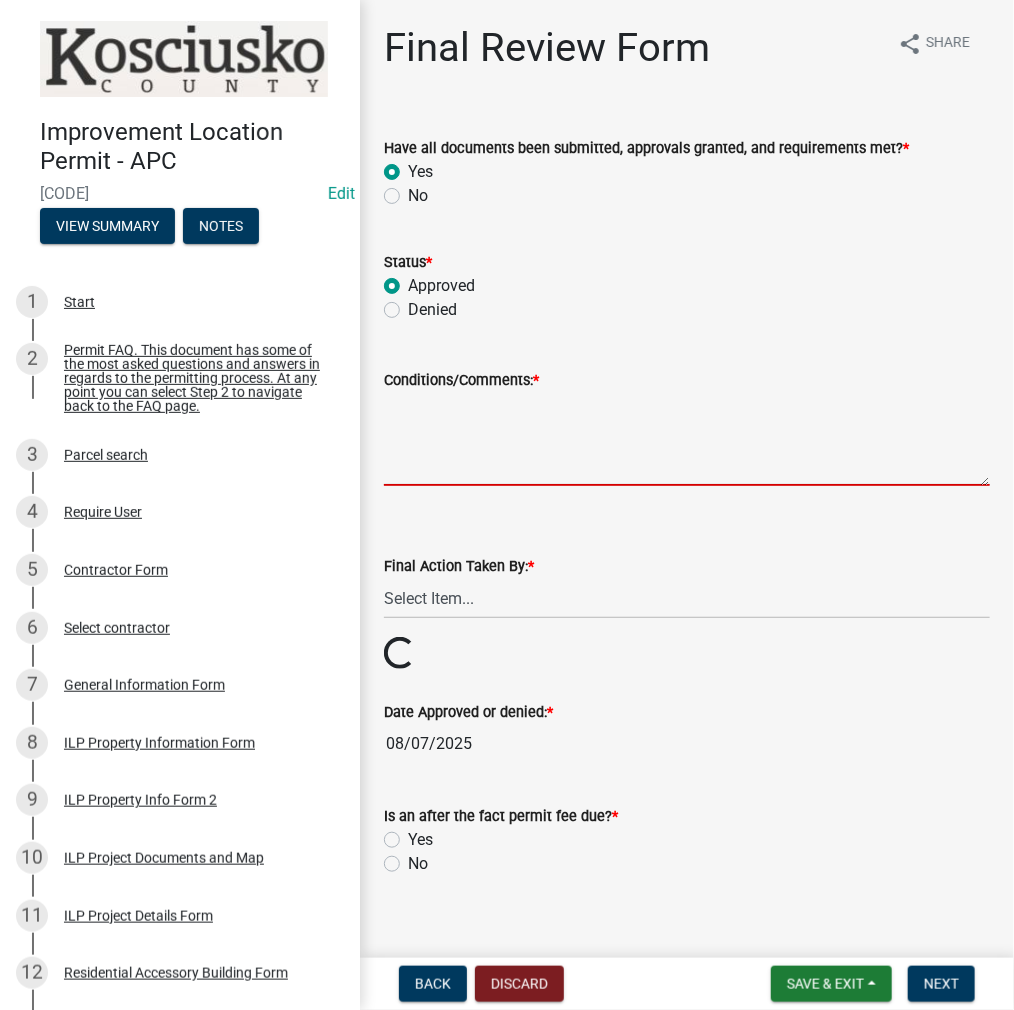 click on "Conditions/Comments:  *" at bounding box center (687, 439) 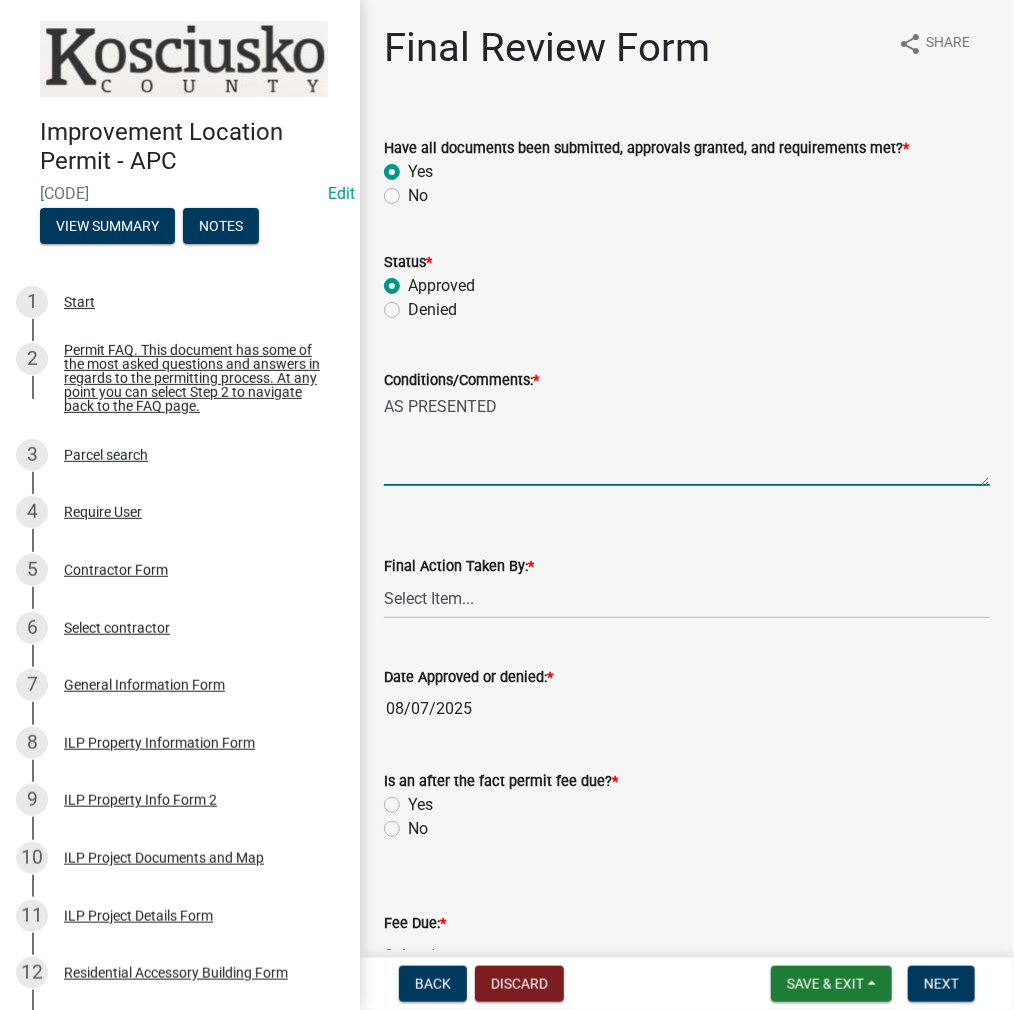 type on "AS PRESENTED" 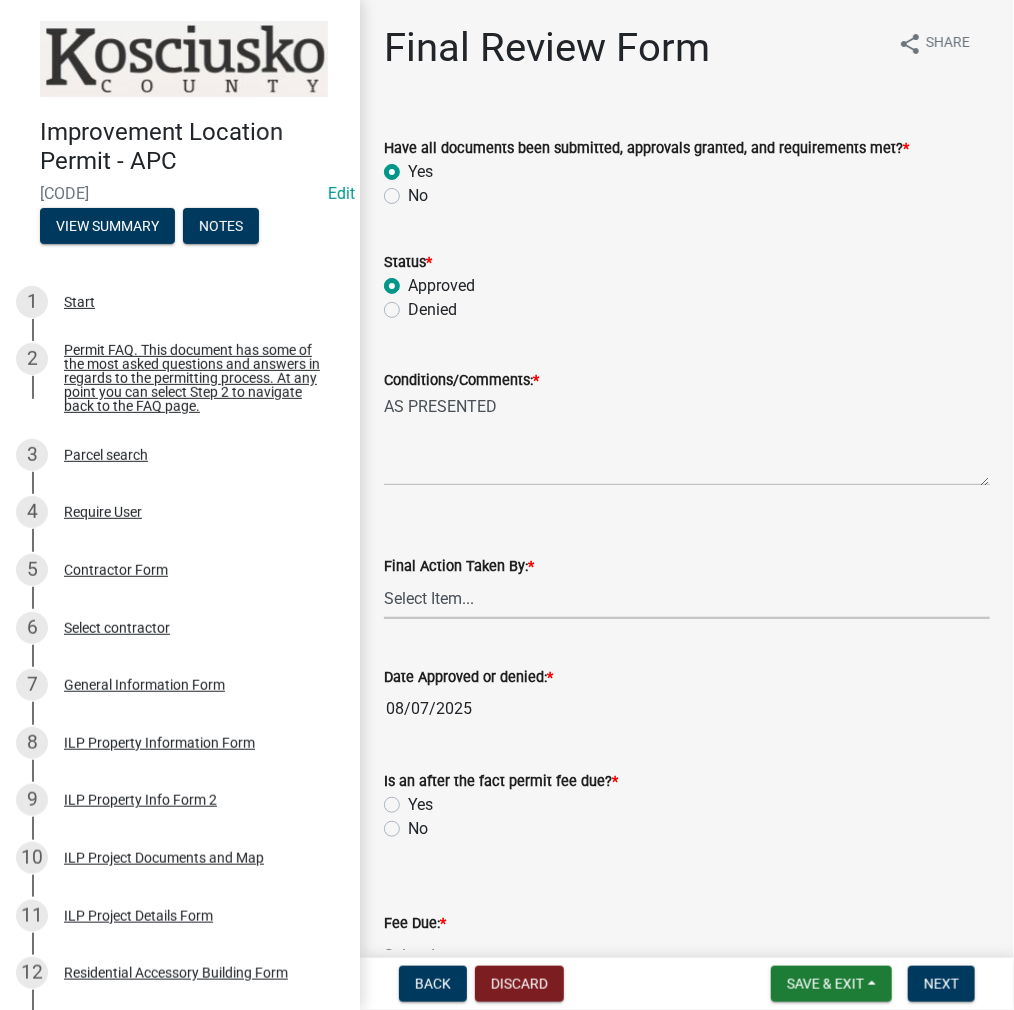 click on "Select Item...   MMS   LT   AT   CS   Vacant   Vacant" at bounding box center (687, 598) 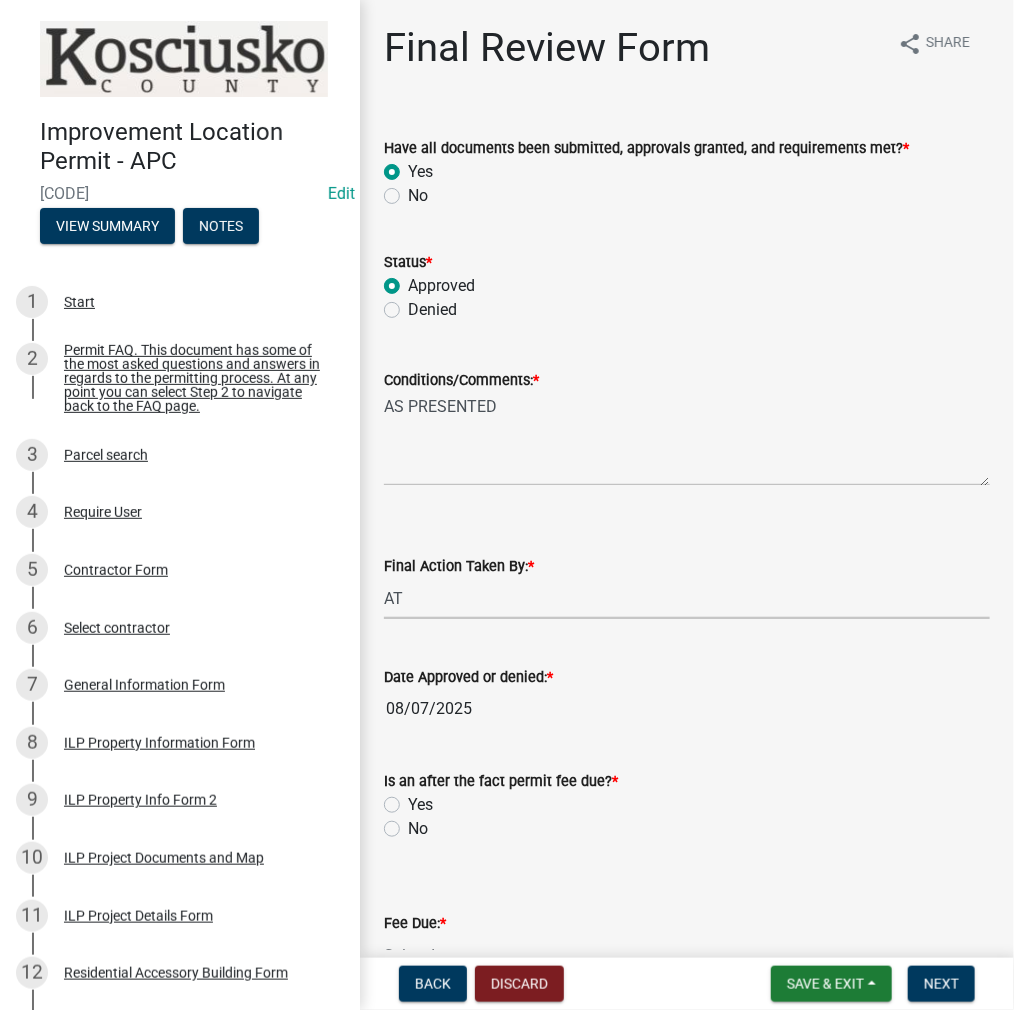 click on "Select Item...   MMS   LT   AT   CS   Vacant   Vacant" at bounding box center [687, 598] 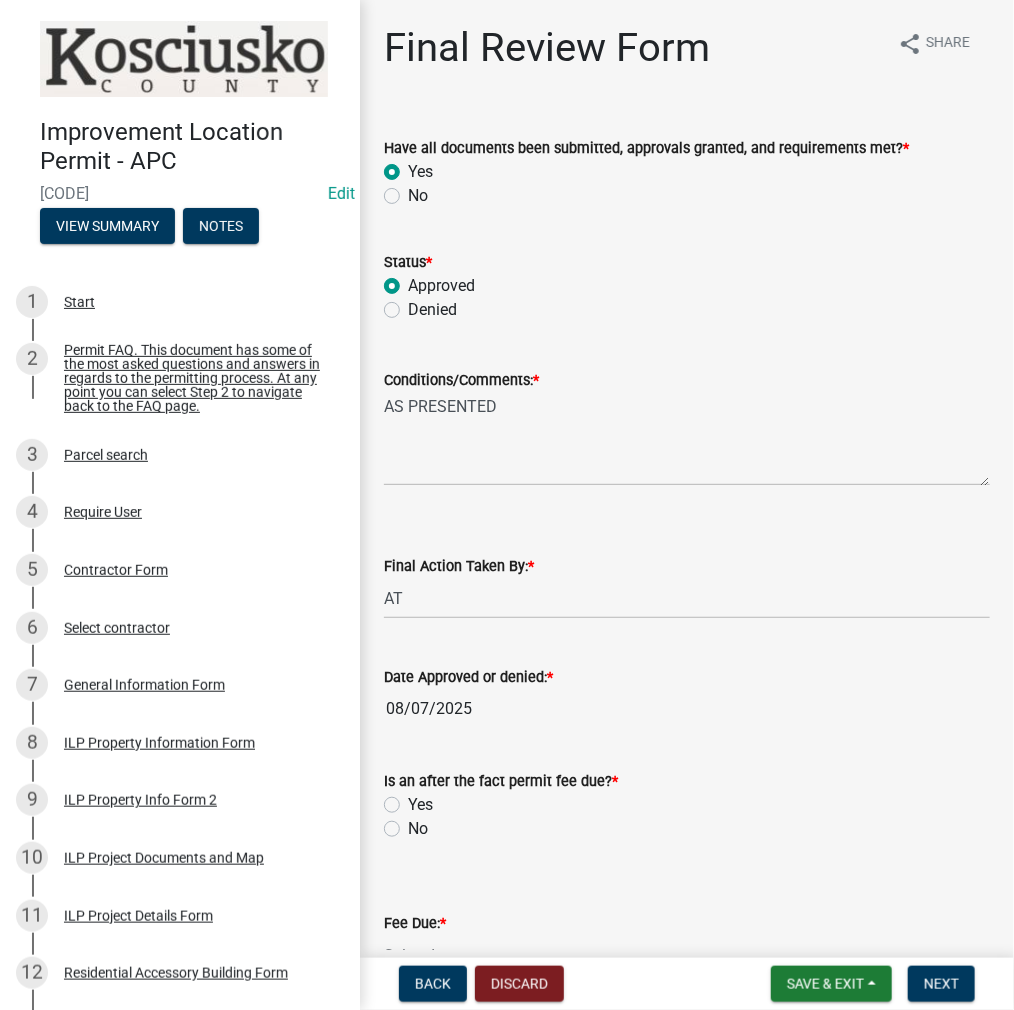 click on "No" 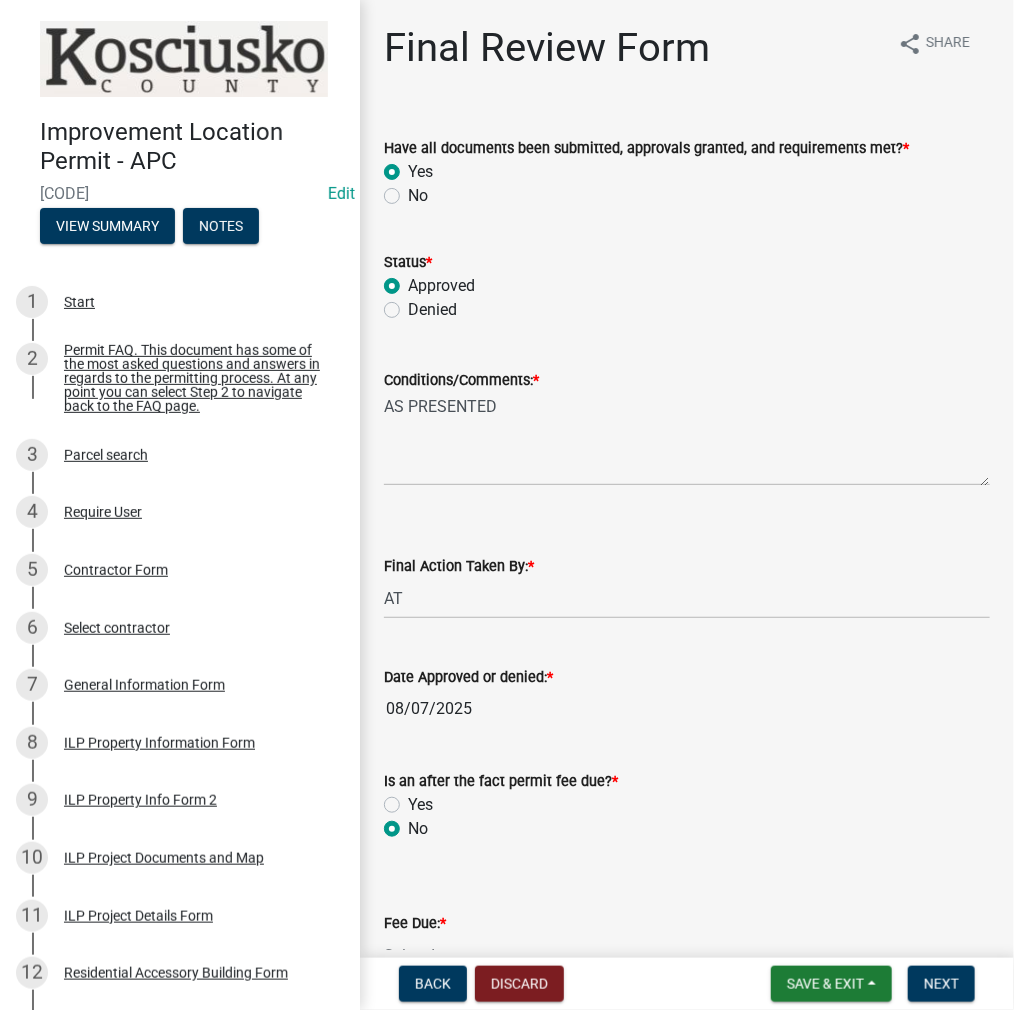 radio on "true" 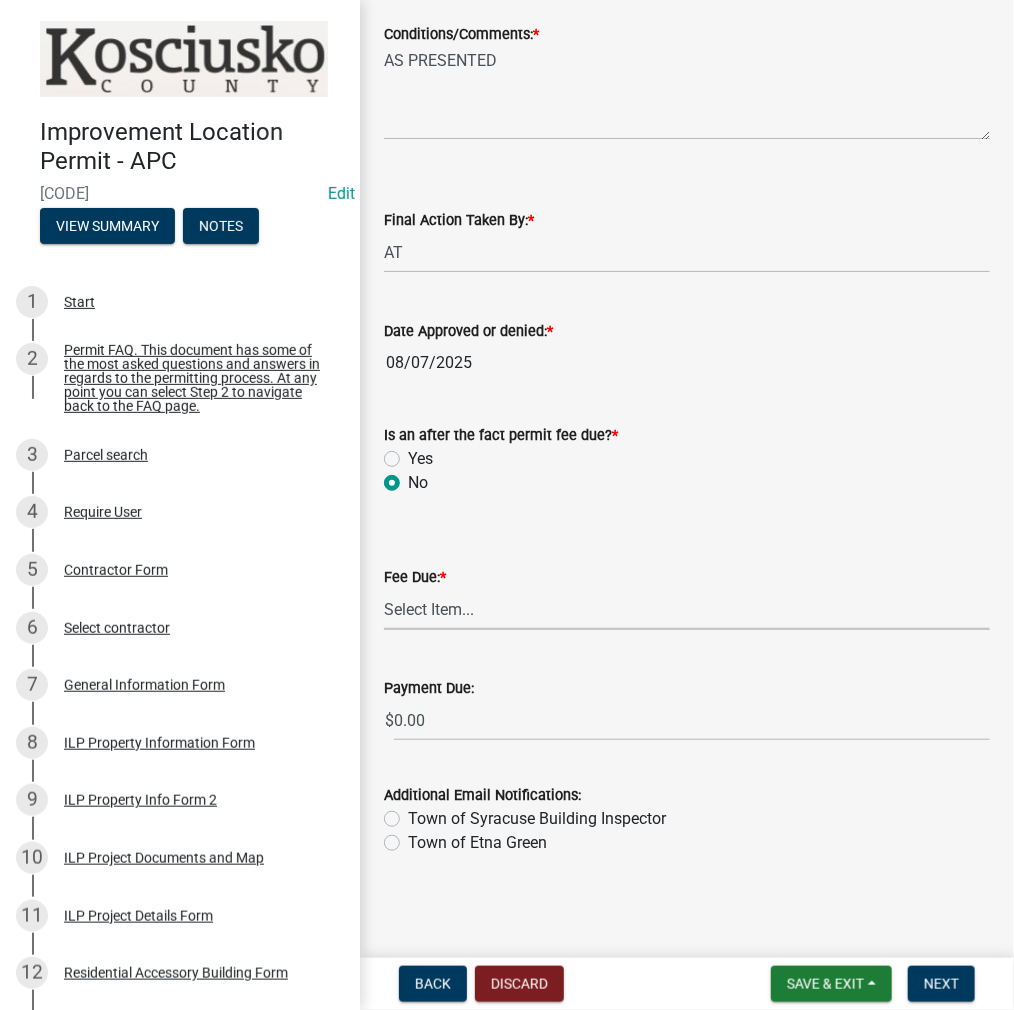 click on "Select Item...   N/A   $10.00   $25.00   $125.00   $250   $500   $500 + $10.00 for every 10 sq. ft. over 5000   $1000" at bounding box center (687, 609) 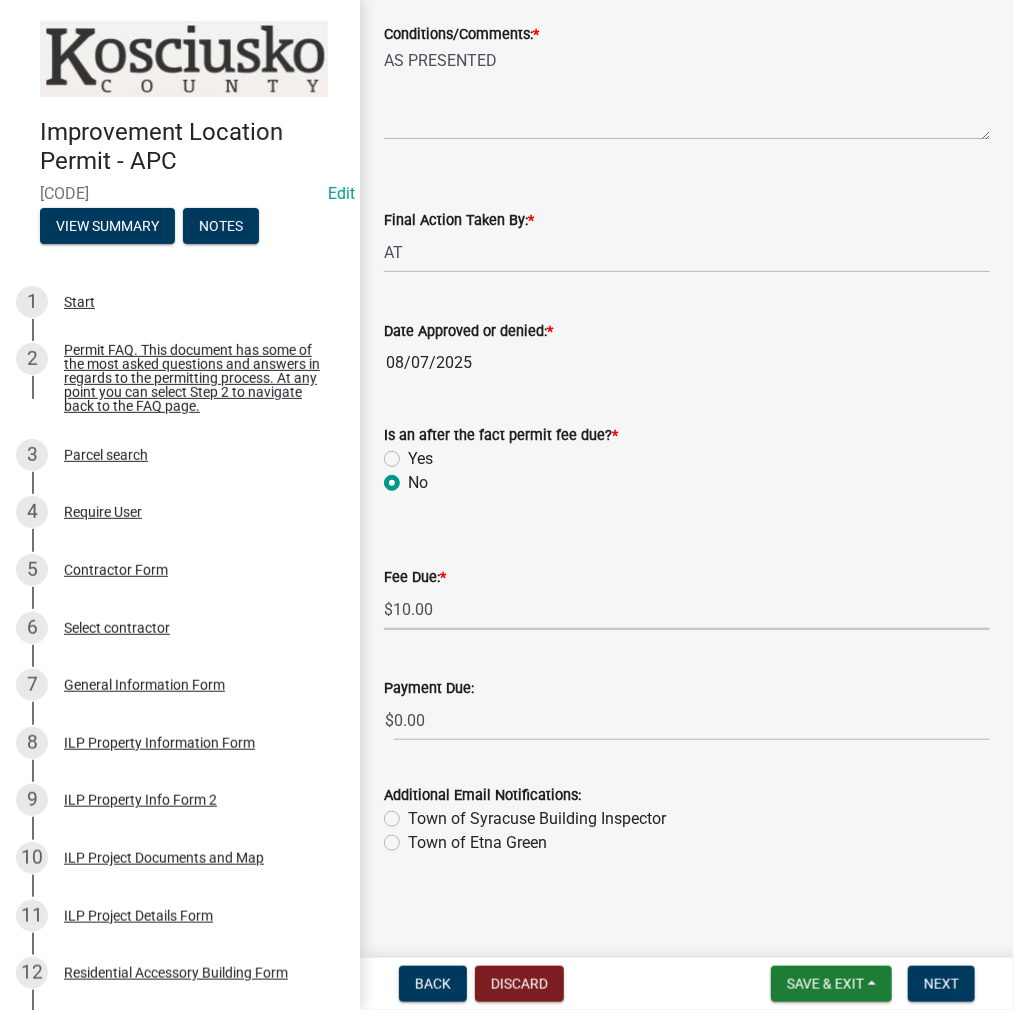 click on "Select Item...   N/A   $10.00   $25.00   $125.00   $250   $500   $500 + $10.00 for every 10 sq. ft. over 5000   $1000" at bounding box center (687, 609) 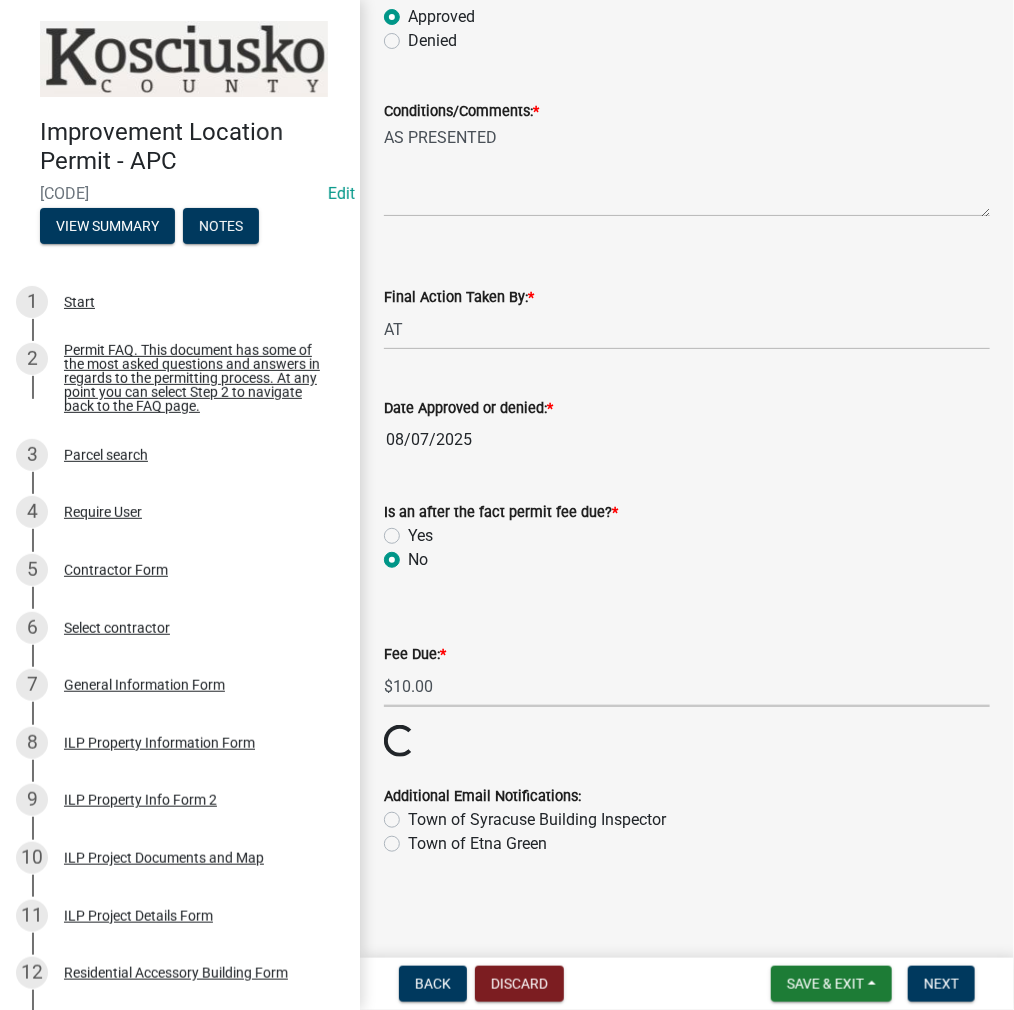scroll, scrollTop: 346, scrollLeft: 0, axis: vertical 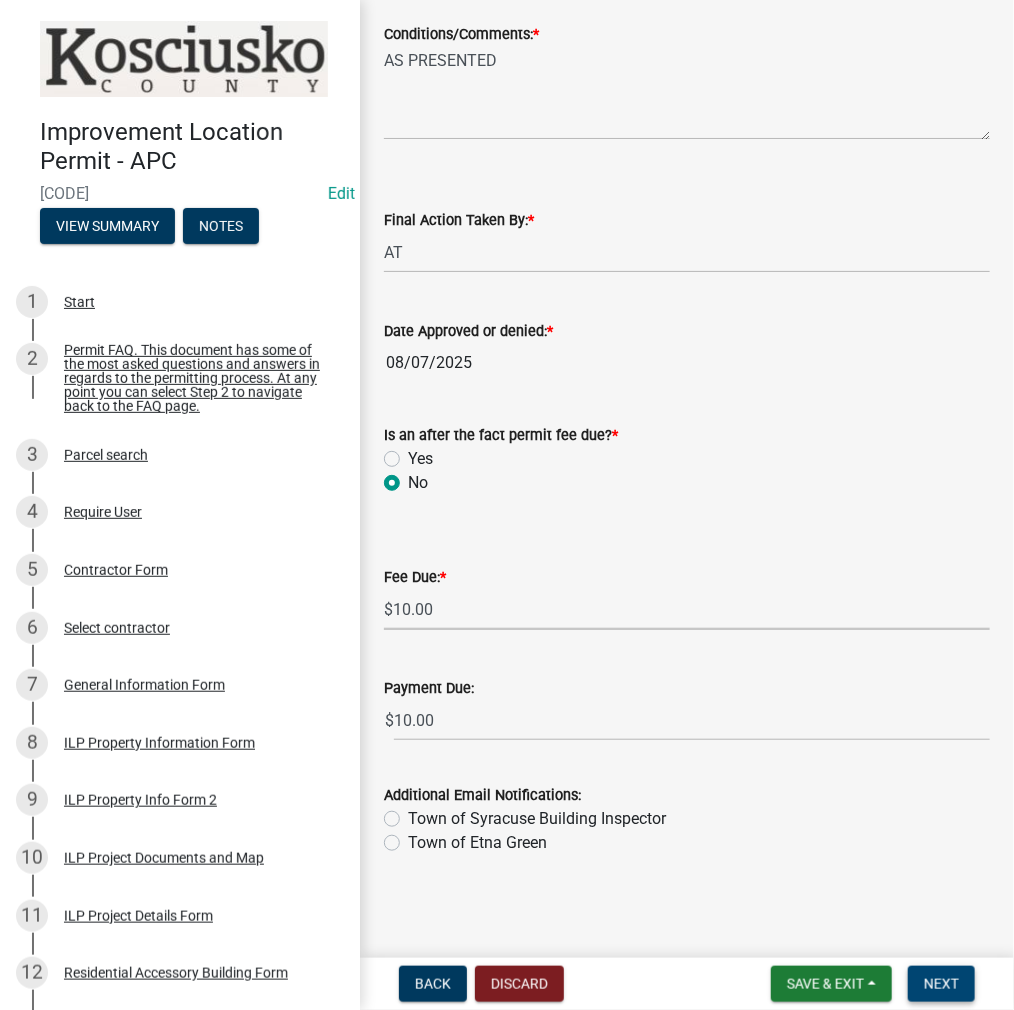 click on "Next" at bounding box center [941, 984] 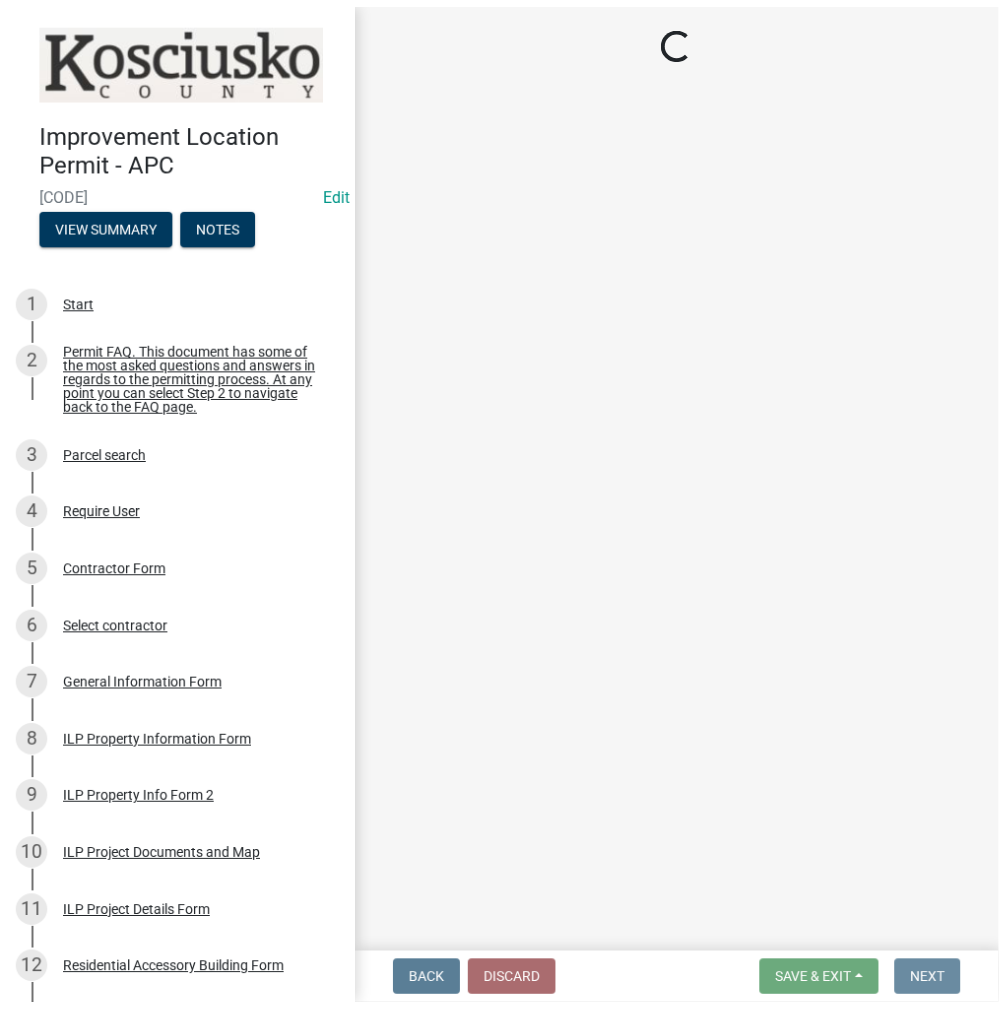 scroll, scrollTop: 0, scrollLeft: 0, axis: both 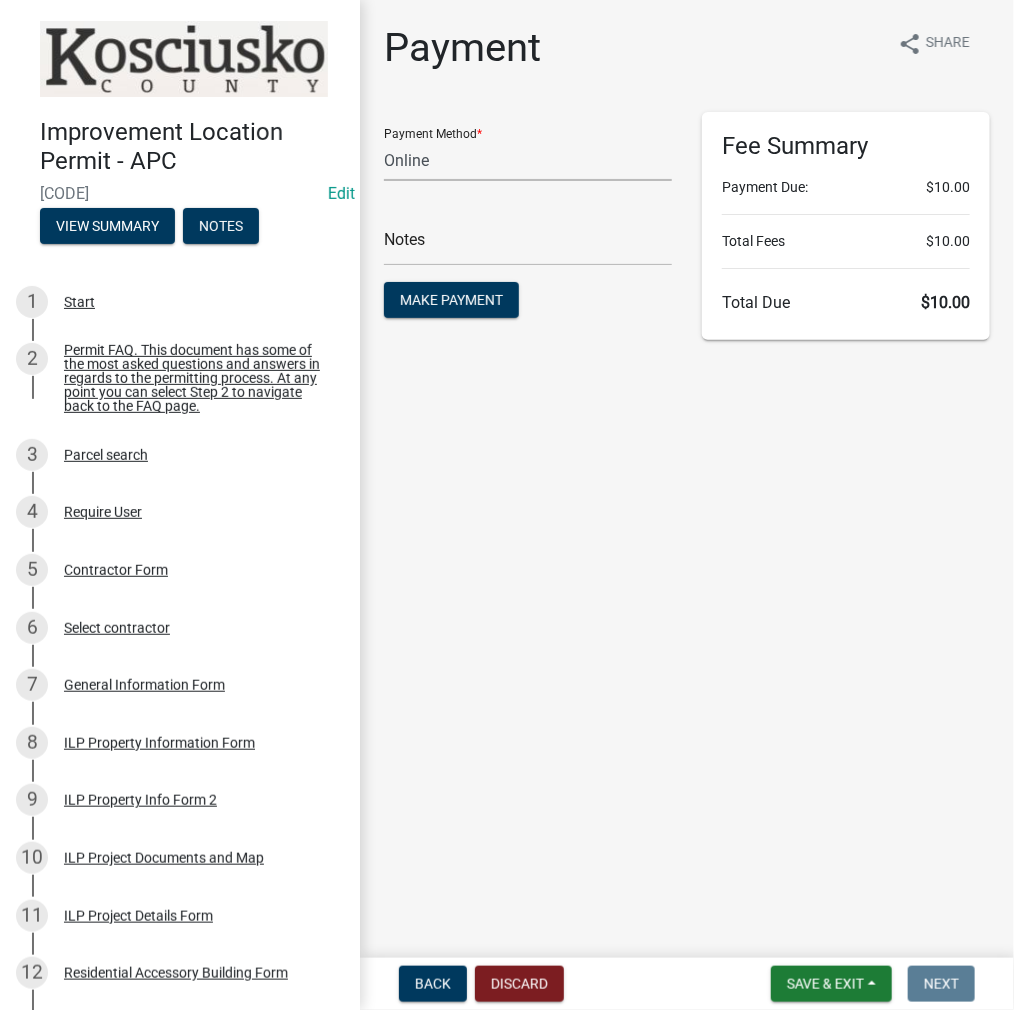 click on "Credit Card POS Check Cash Online" 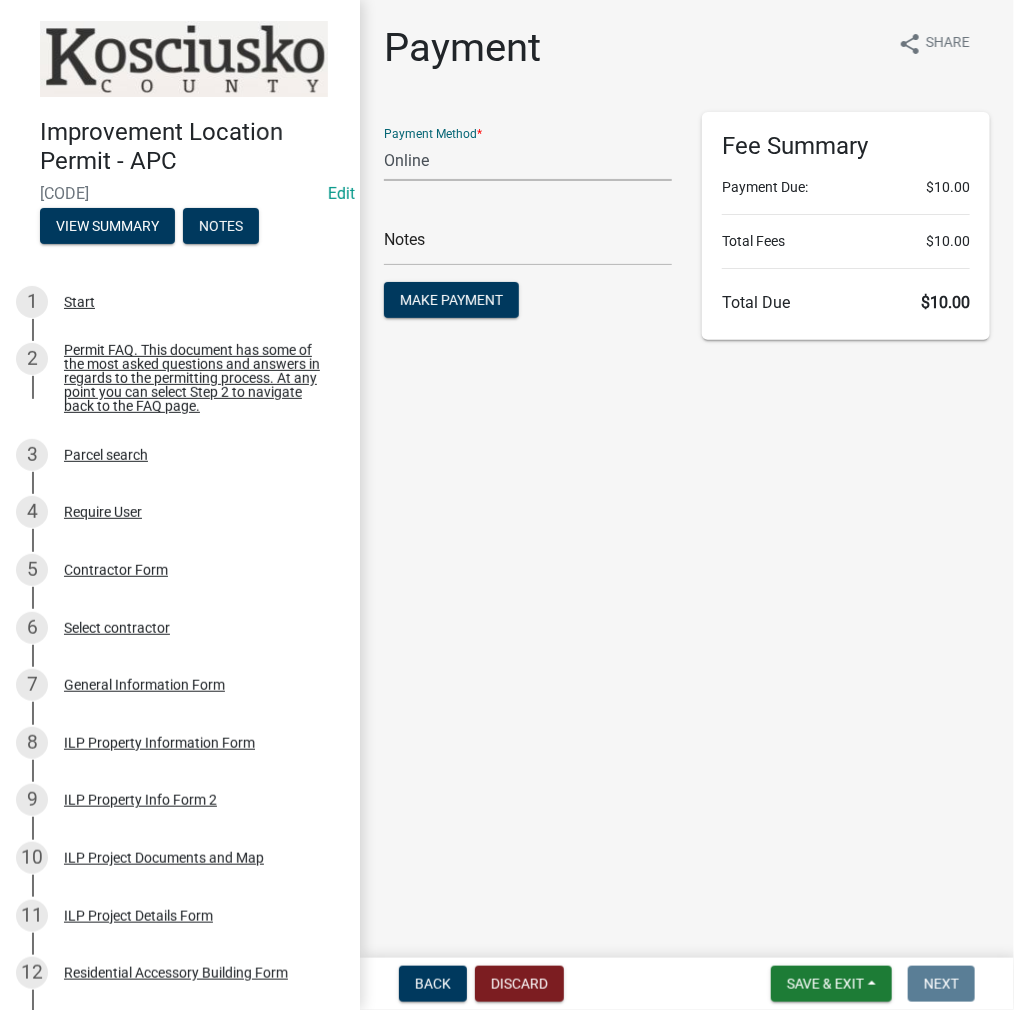 select on "2: 1" 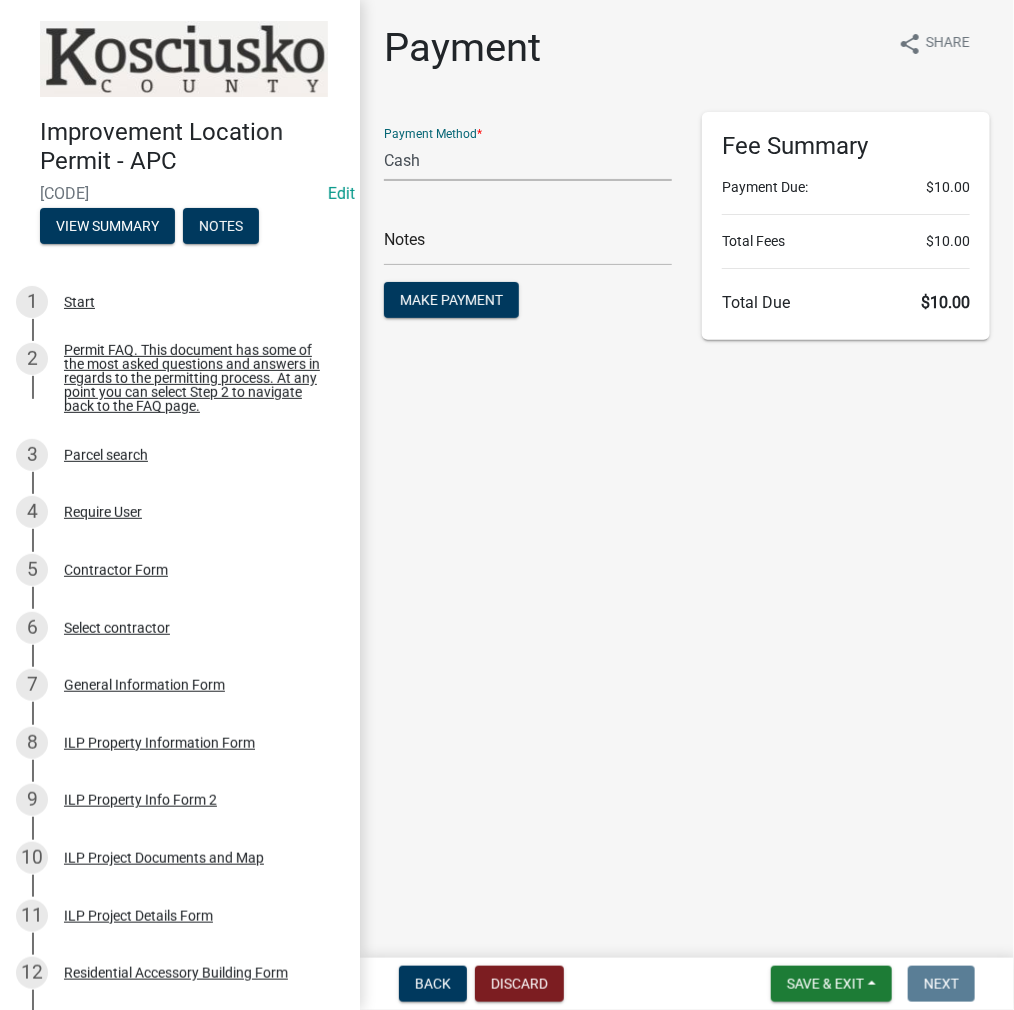 click on "Credit Card POS Check Cash Online" 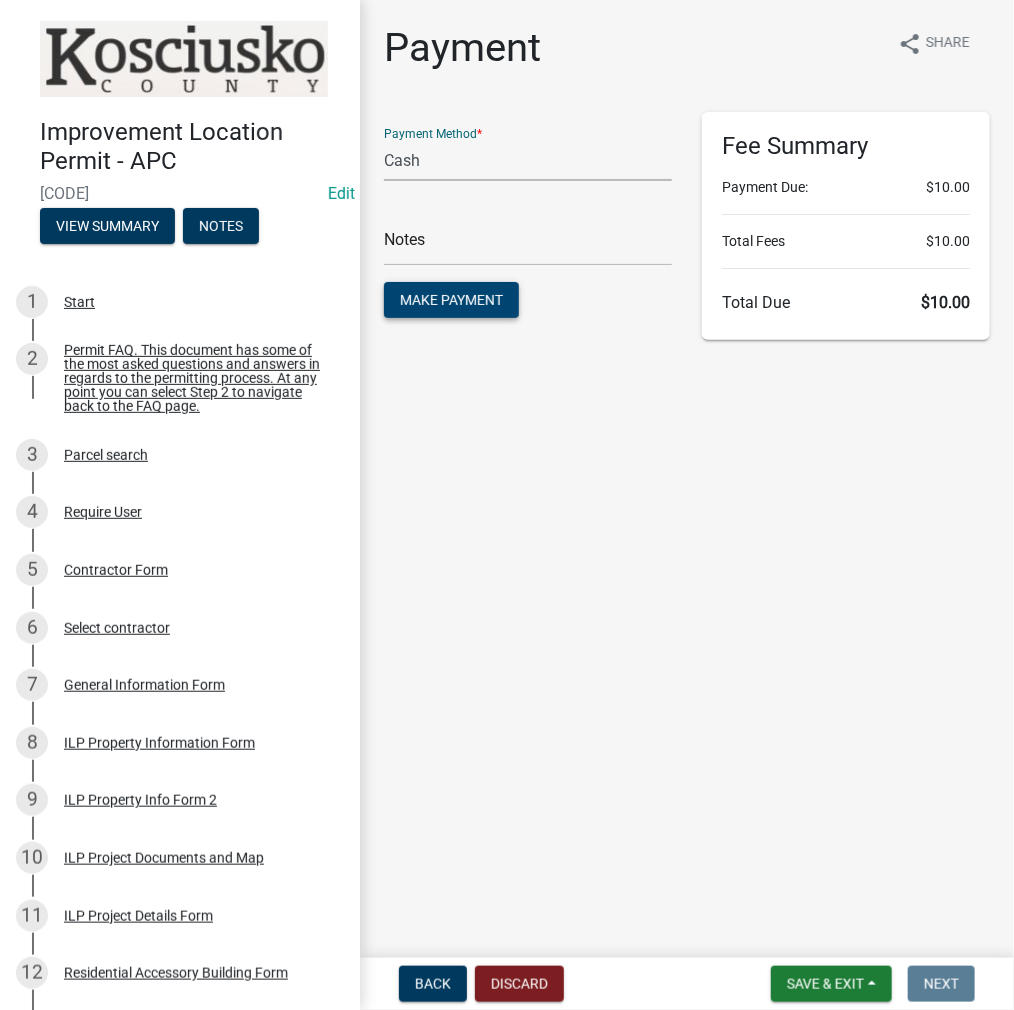 click on "Make Payment" 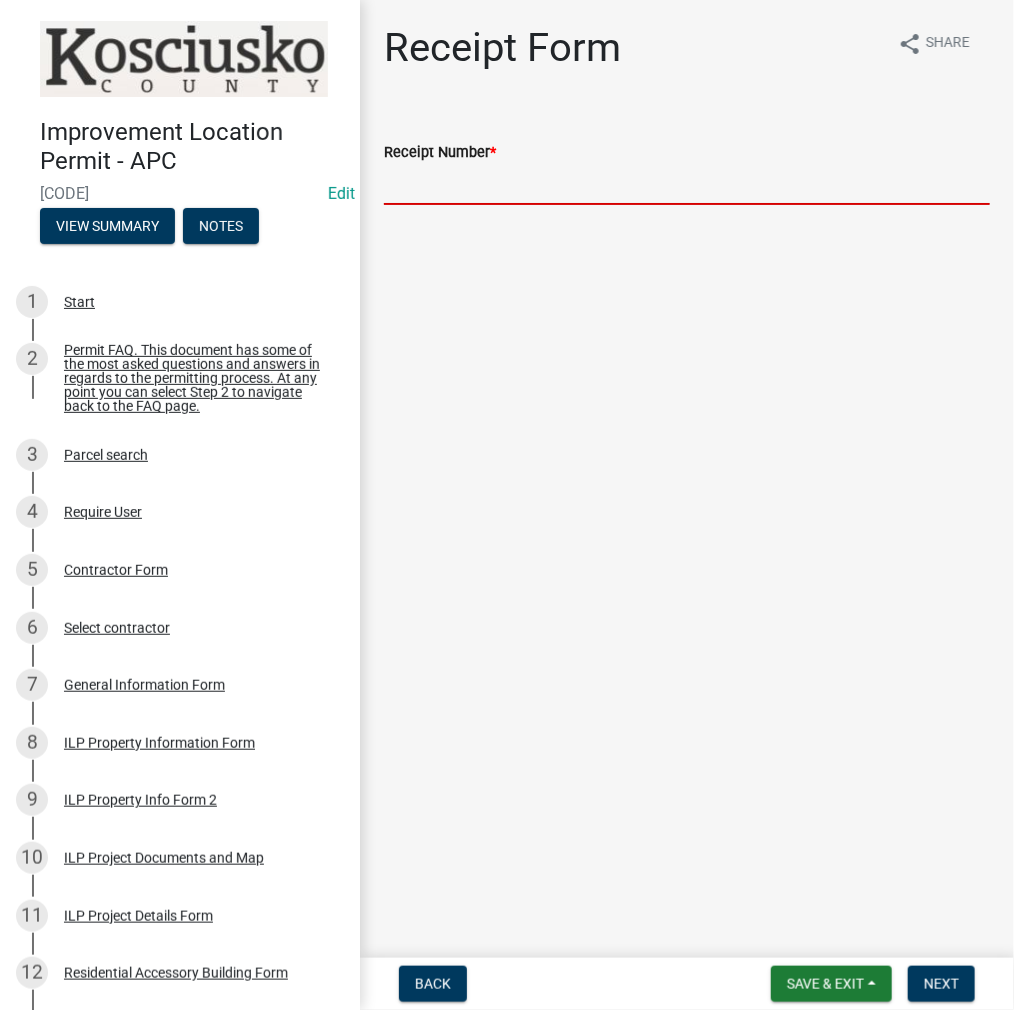 click on "Receipt Number  *" at bounding box center (687, 184) 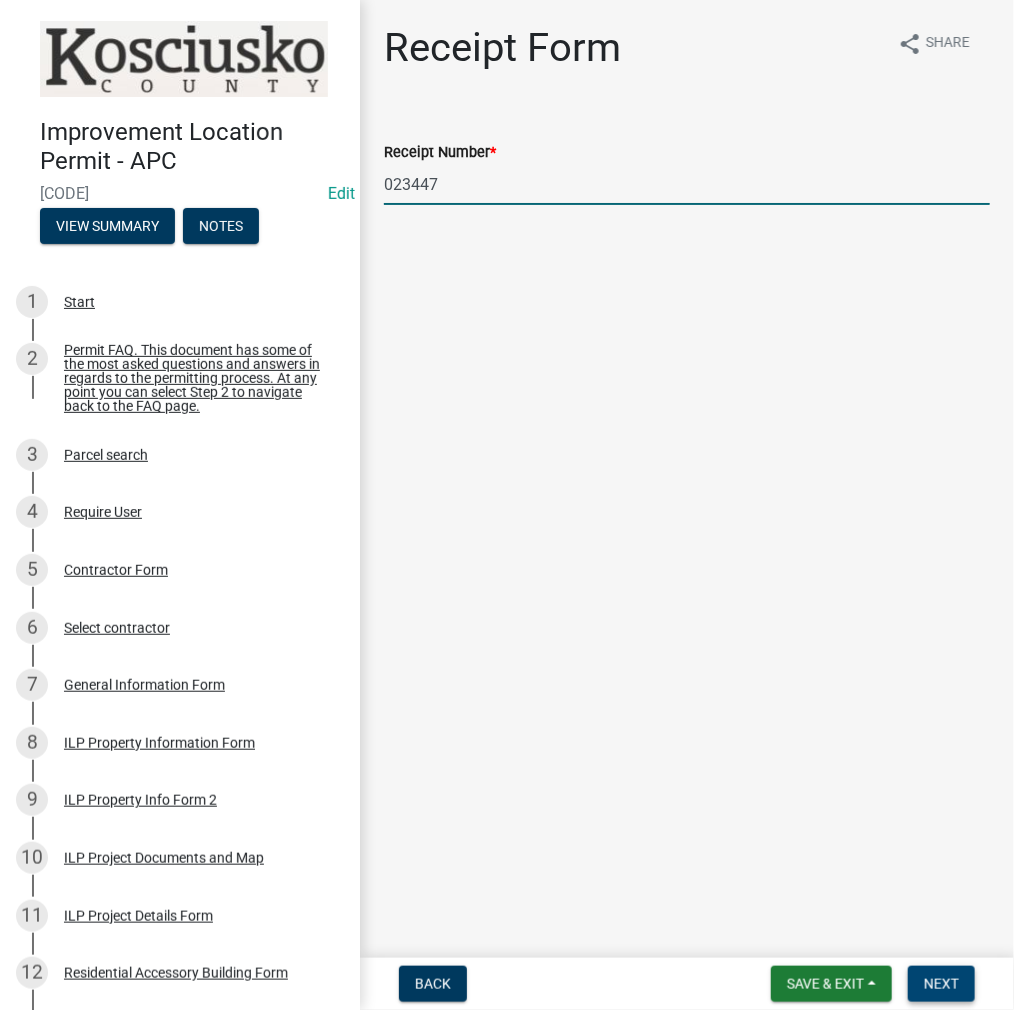 type on "023447" 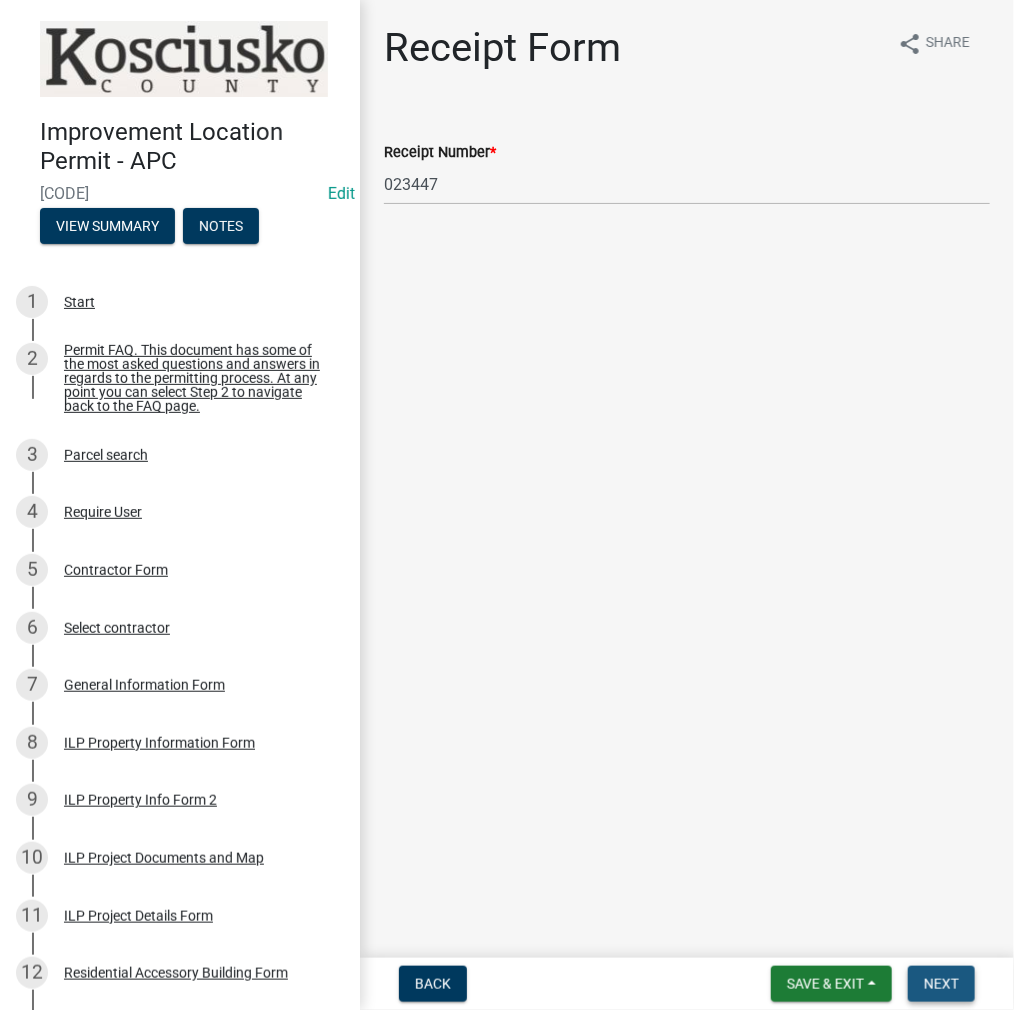 click on "Next" at bounding box center [941, 984] 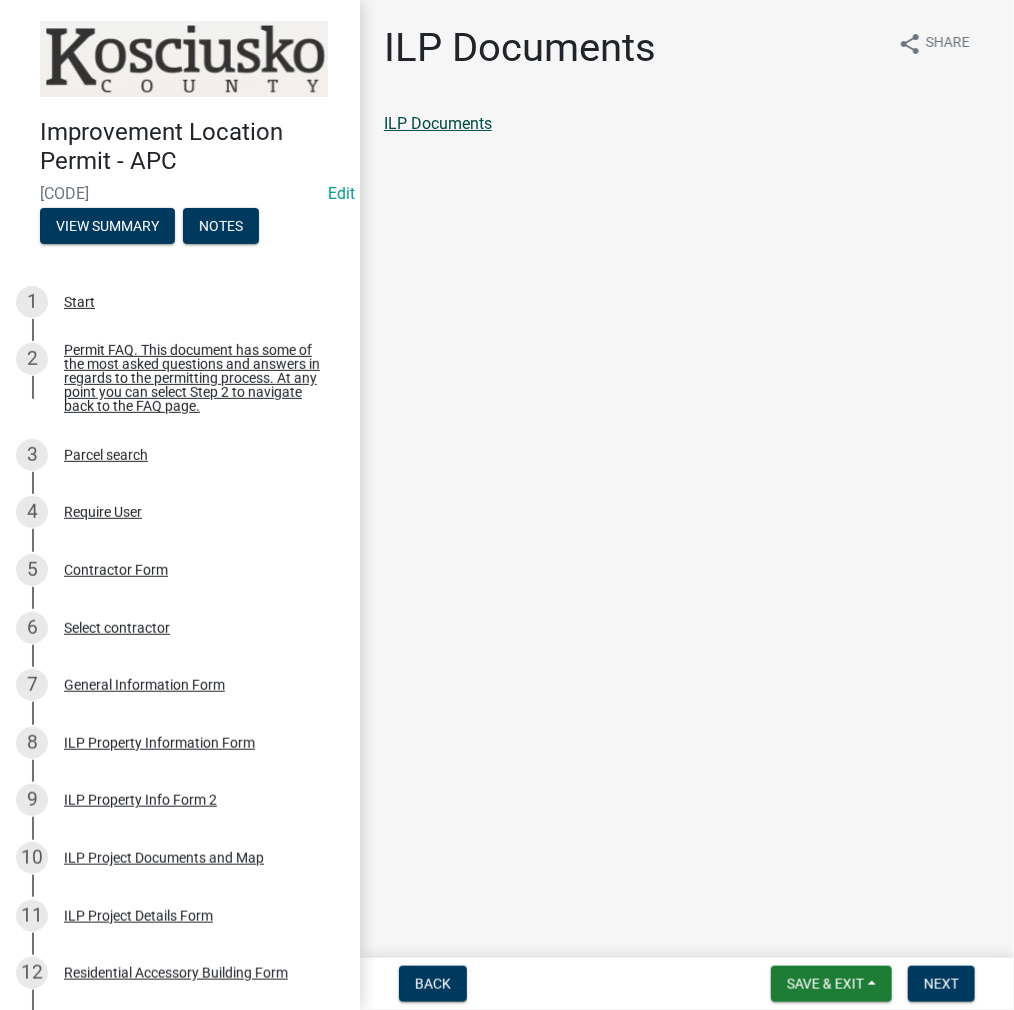 click on "ILP Documents" 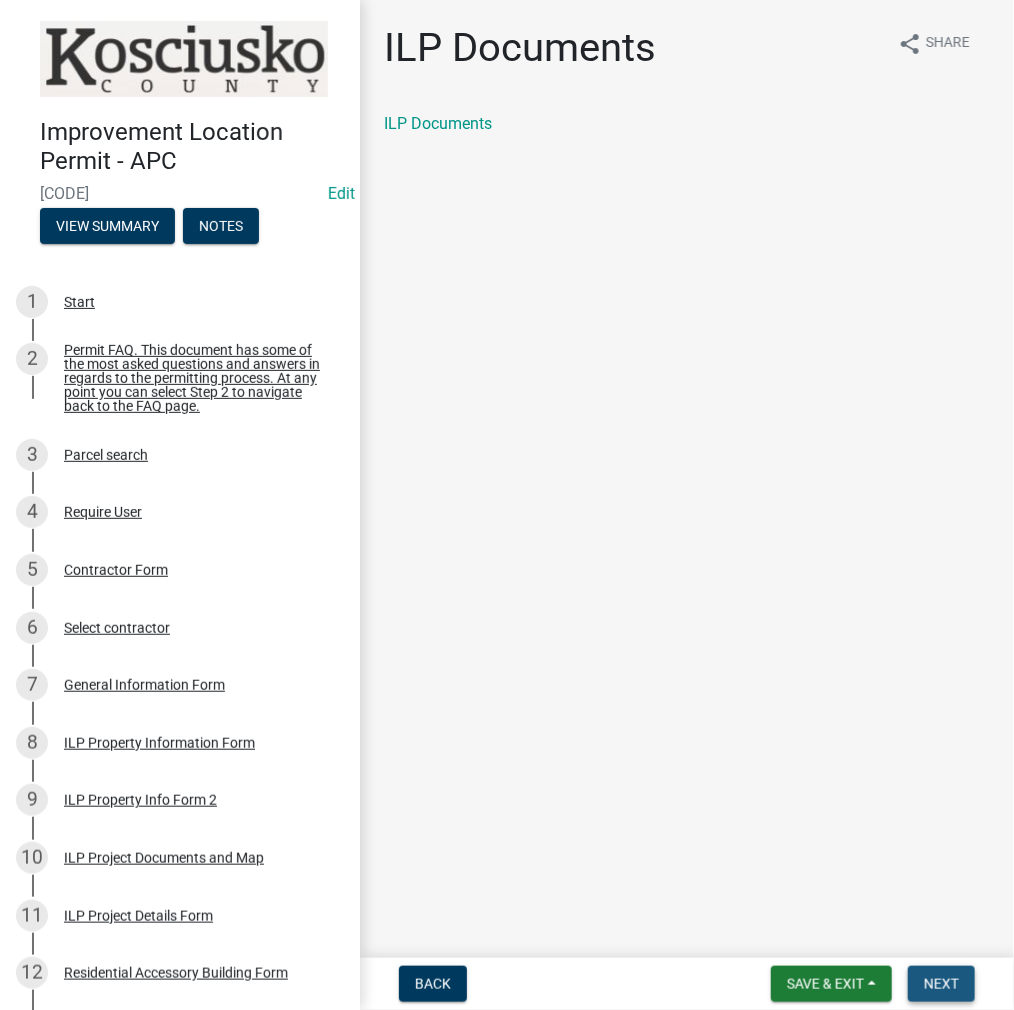 click on "Next" at bounding box center [941, 984] 